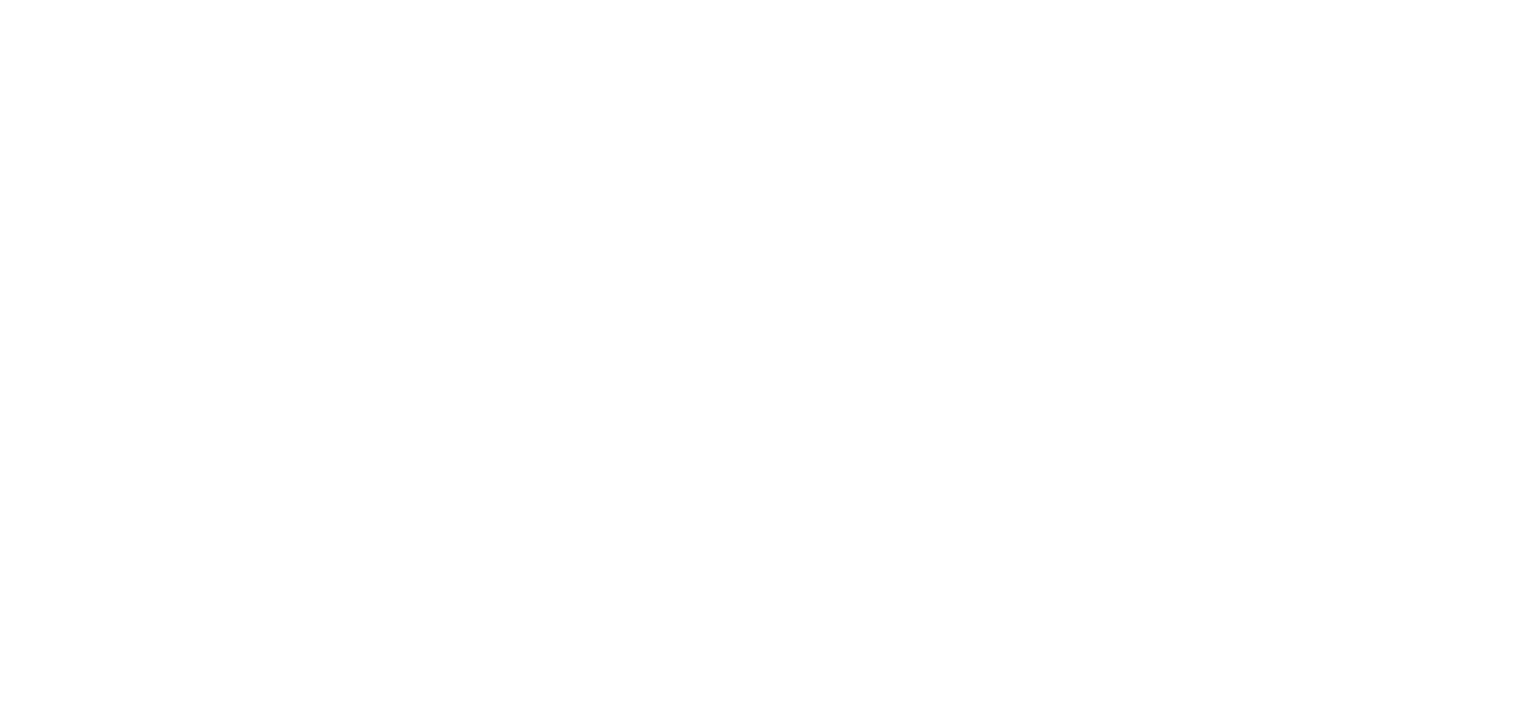scroll, scrollTop: 0, scrollLeft: 0, axis: both 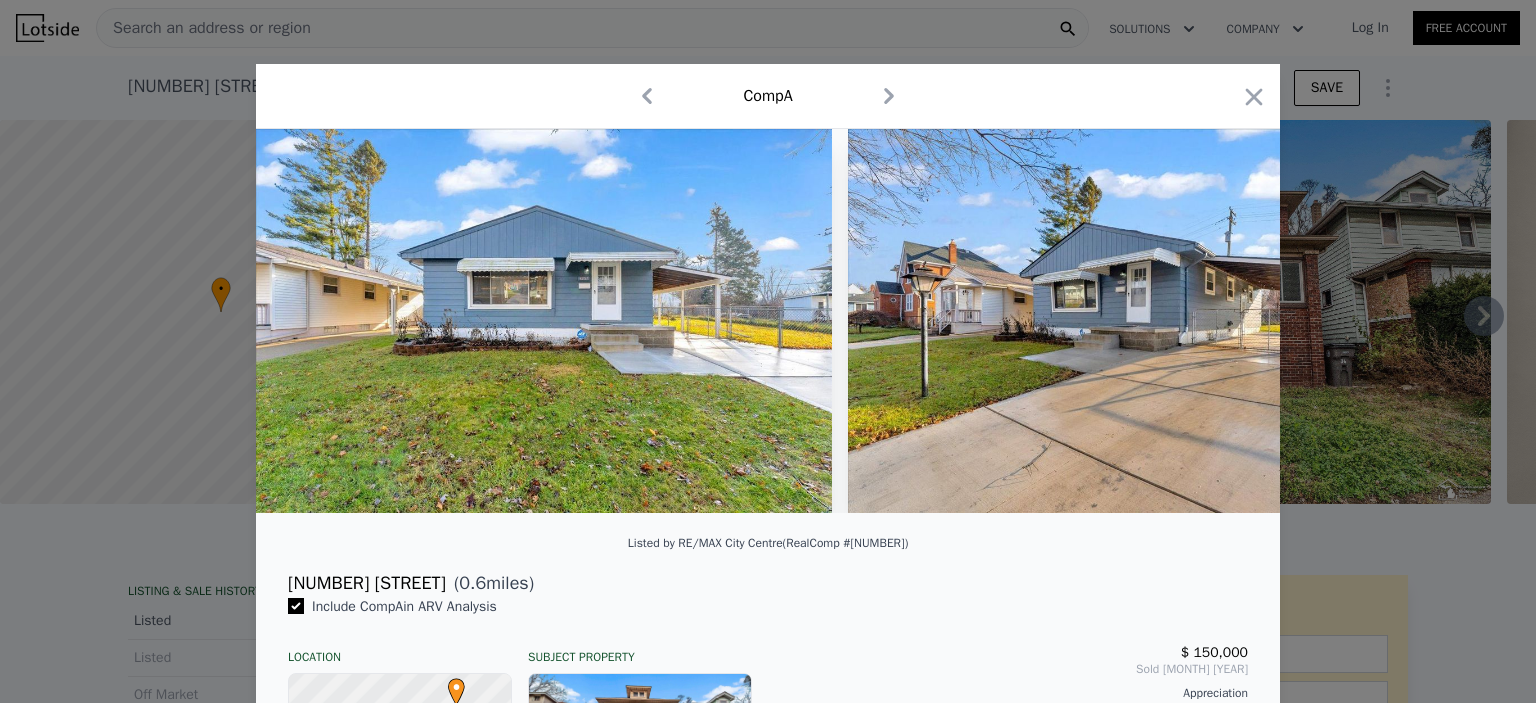click 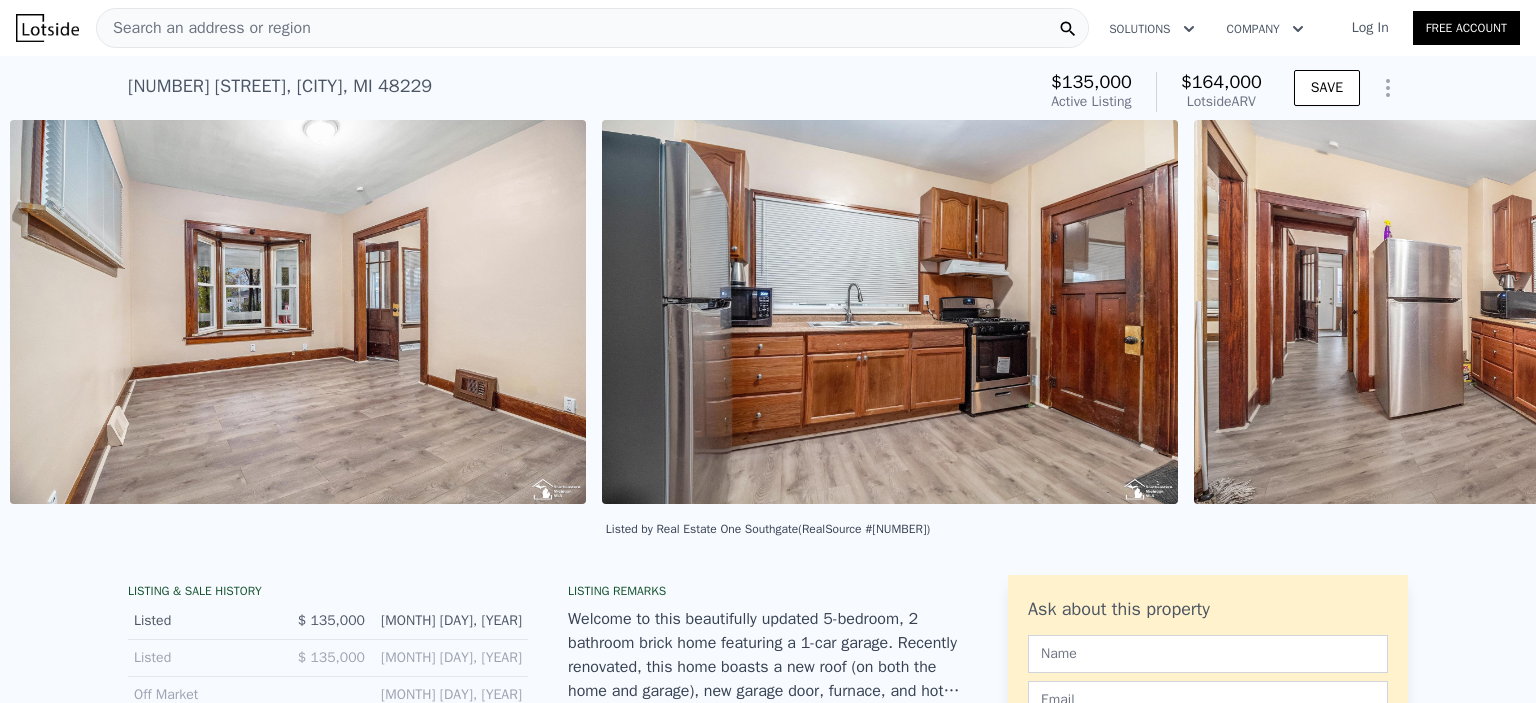 scroll, scrollTop: 0, scrollLeft: 3281, axis: horizontal 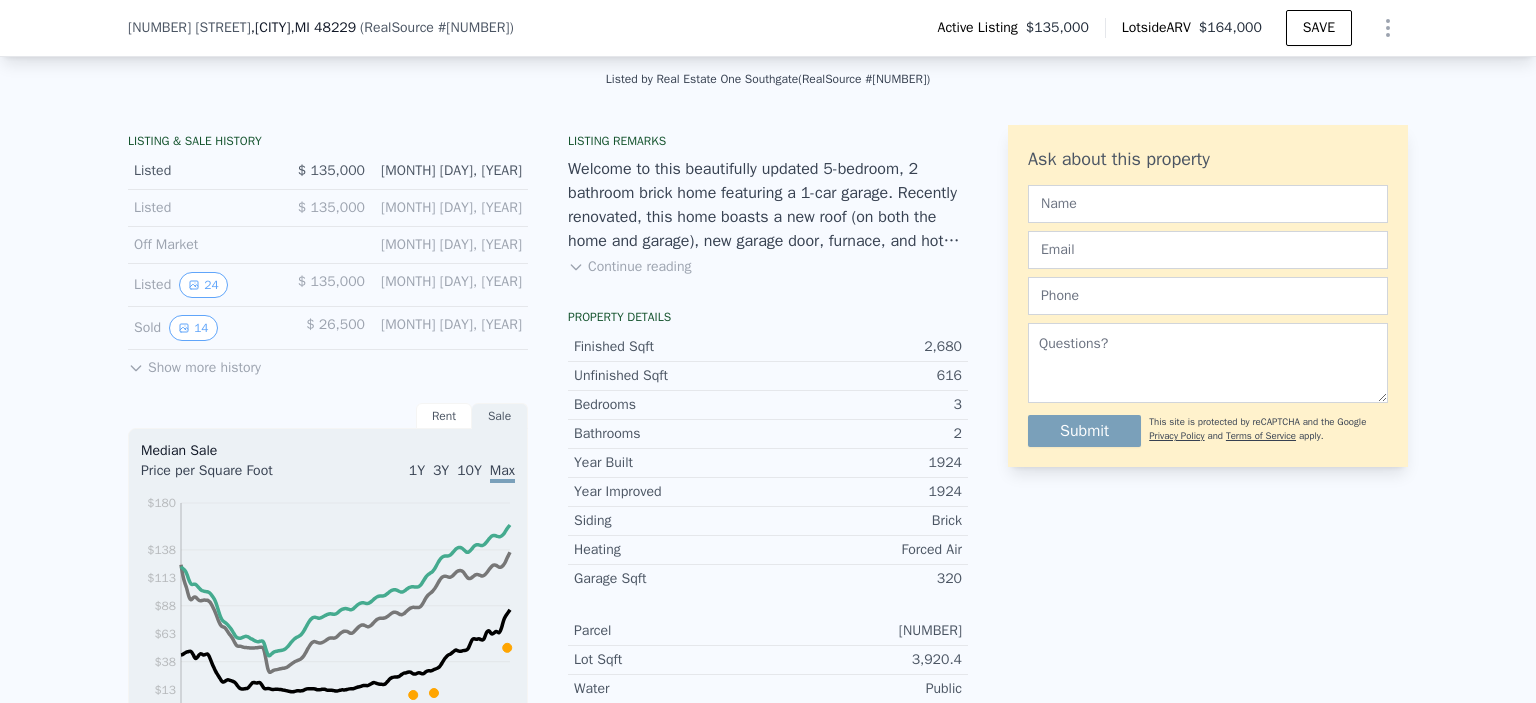 click on "Continue reading" at bounding box center [629, 267] 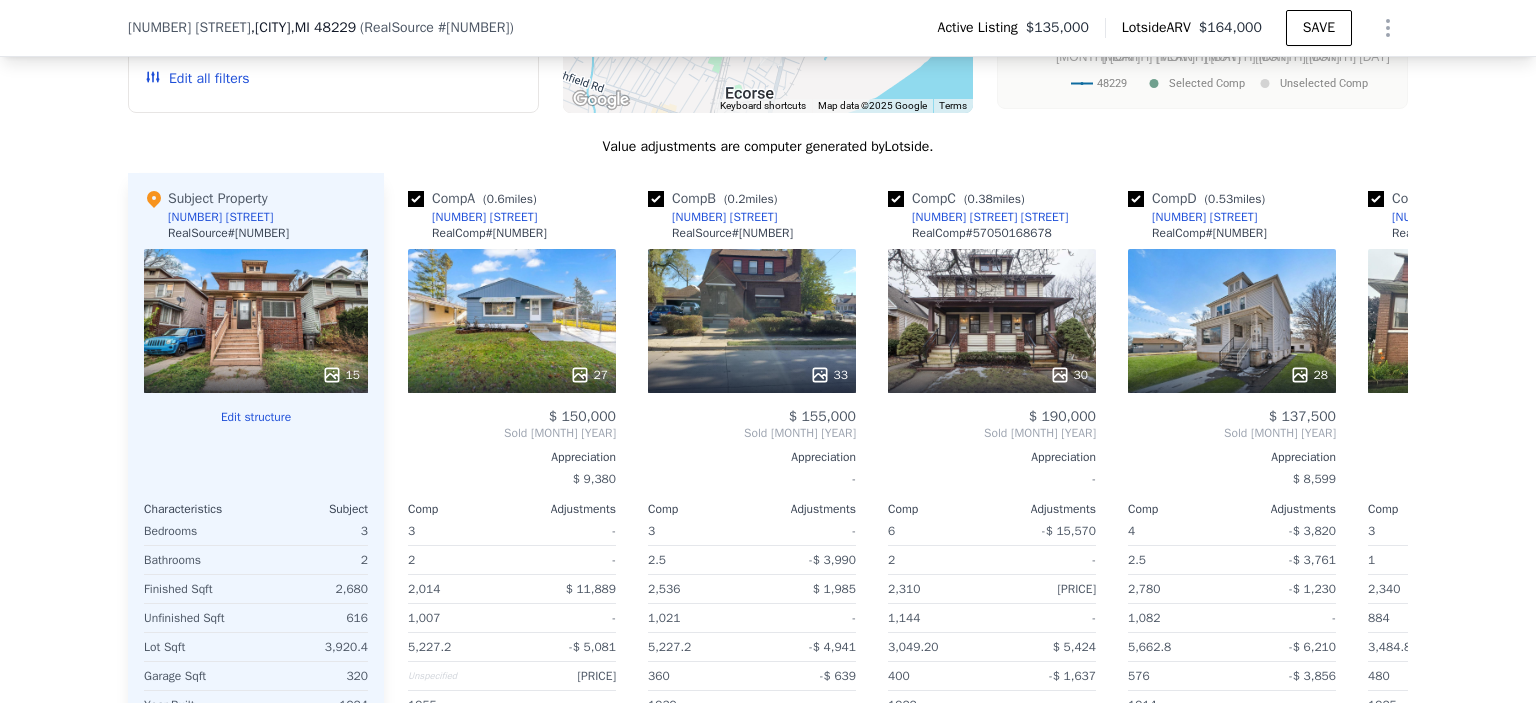scroll, scrollTop: 2205, scrollLeft: 0, axis: vertical 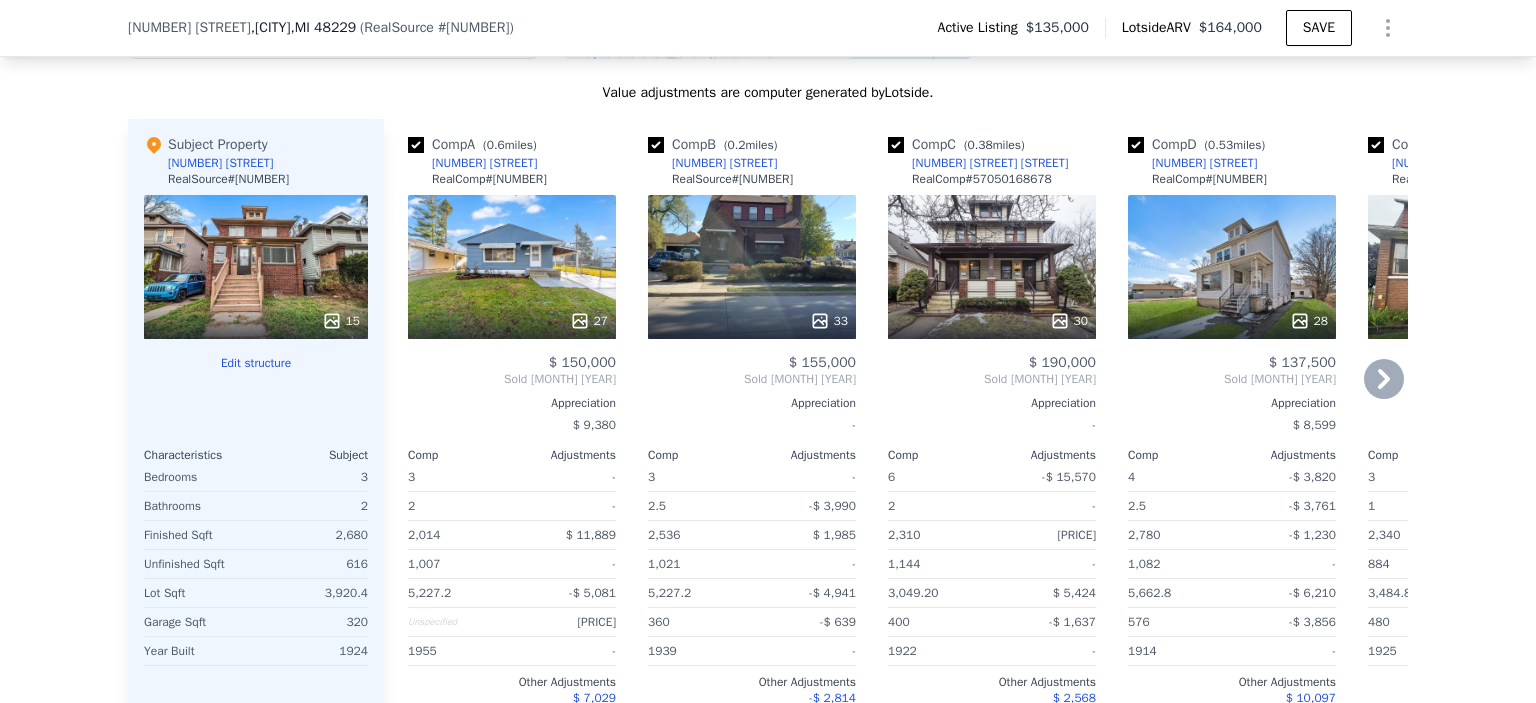 click 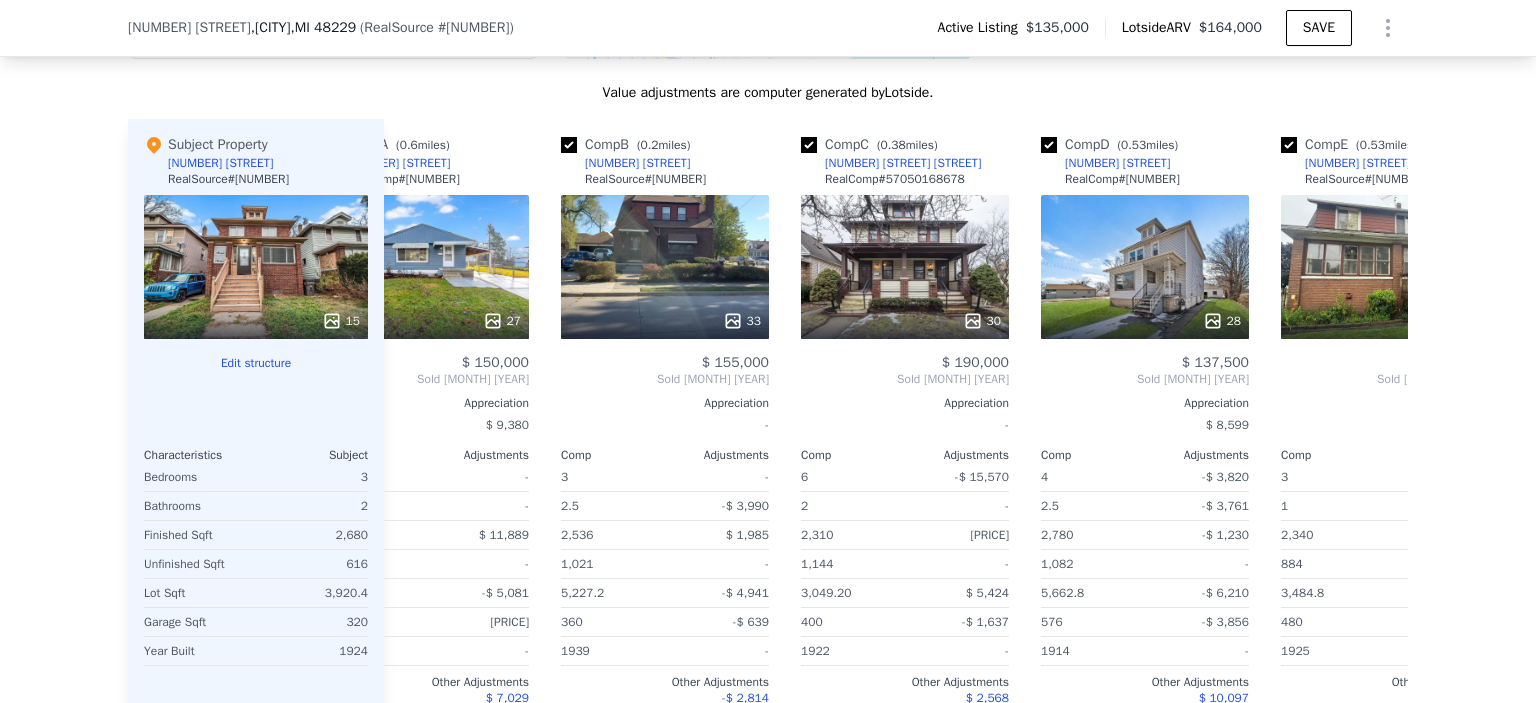 scroll, scrollTop: 0, scrollLeft: 464, axis: horizontal 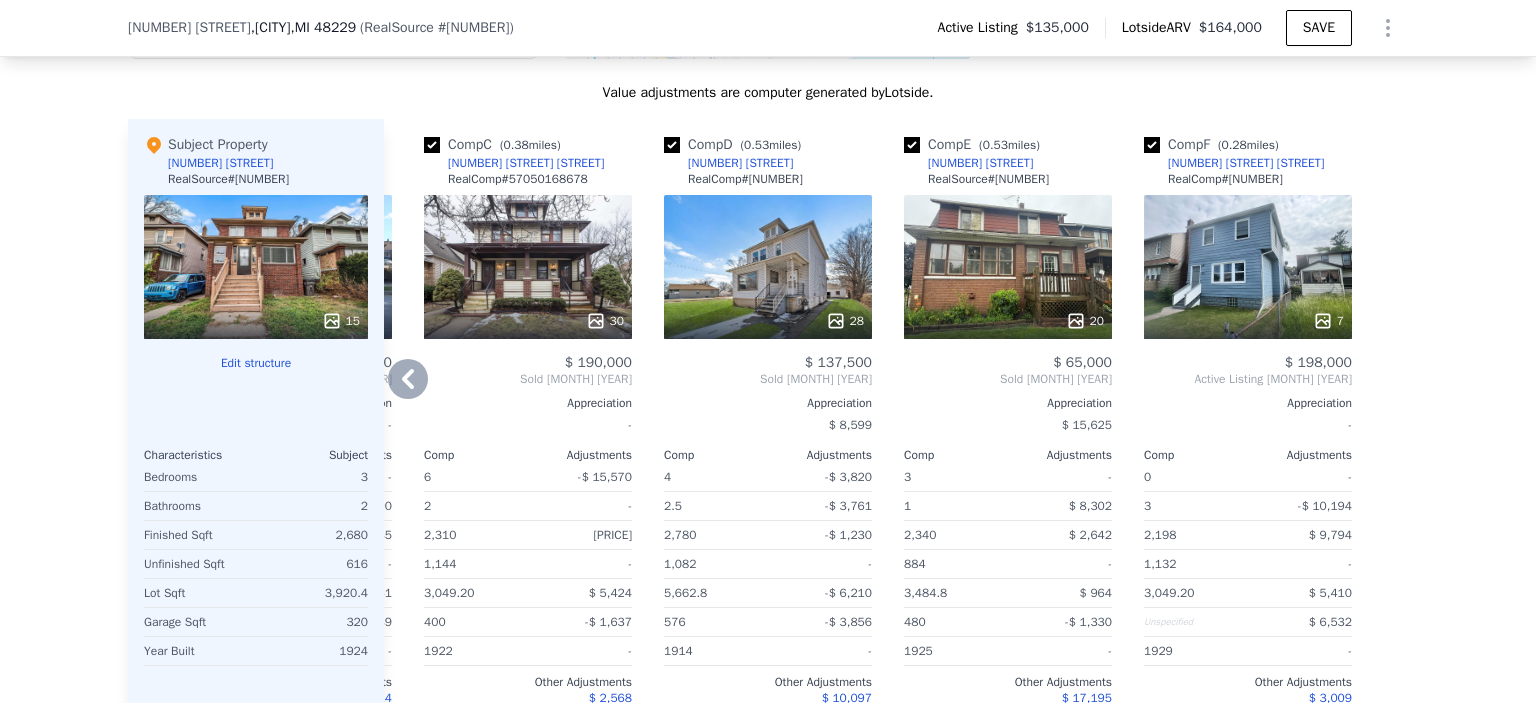 click on "20" at bounding box center [1085, 321] 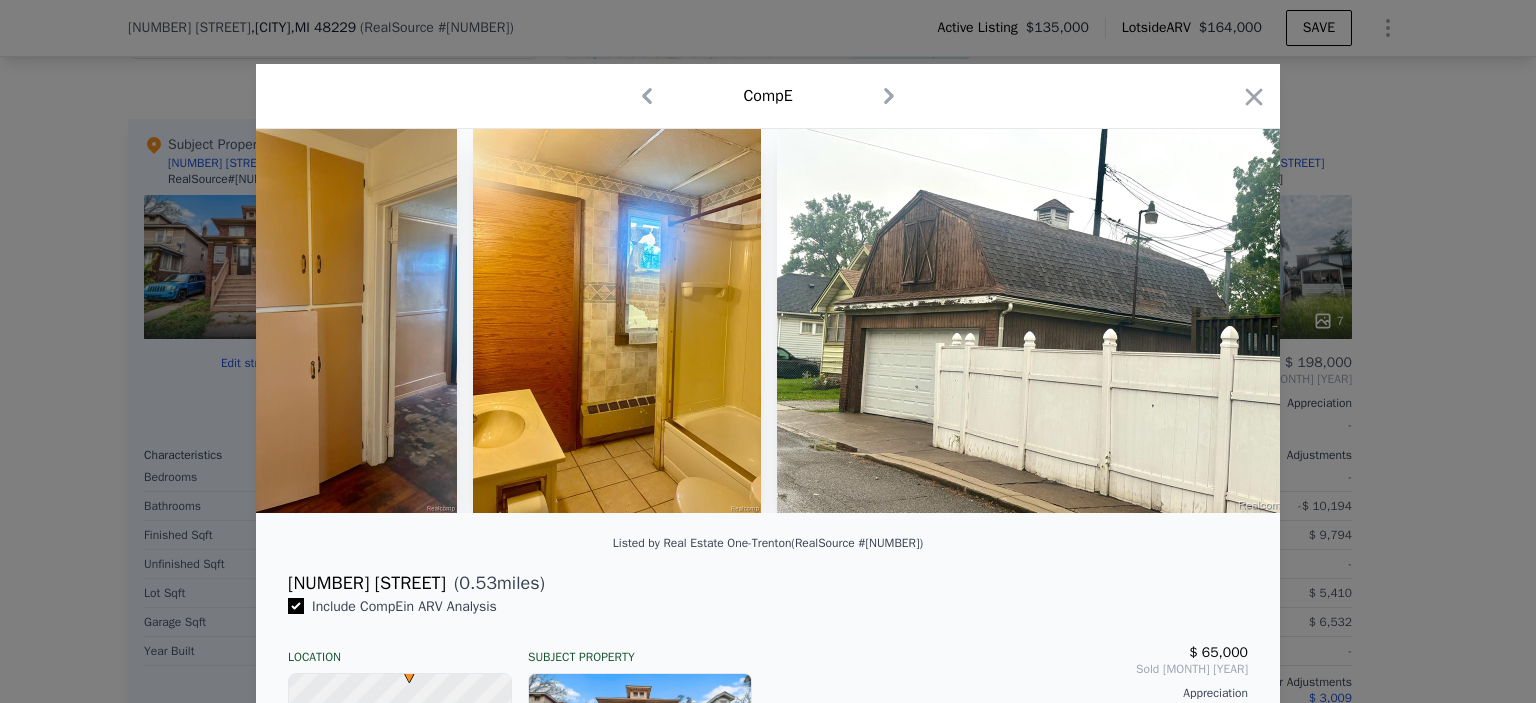 scroll, scrollTop: 0, scrollLeft: 6544, axis: horizontal 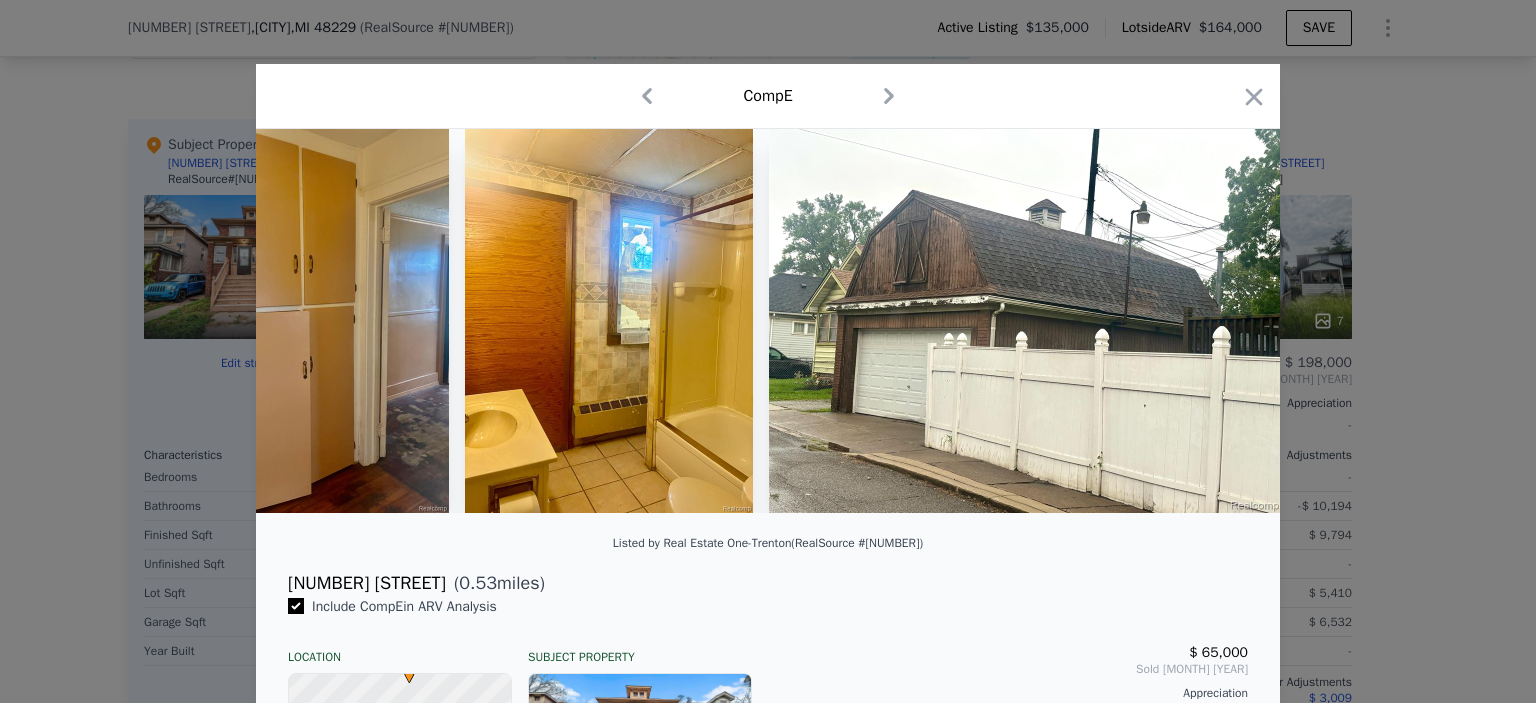 click at bounding box center (768, 351) 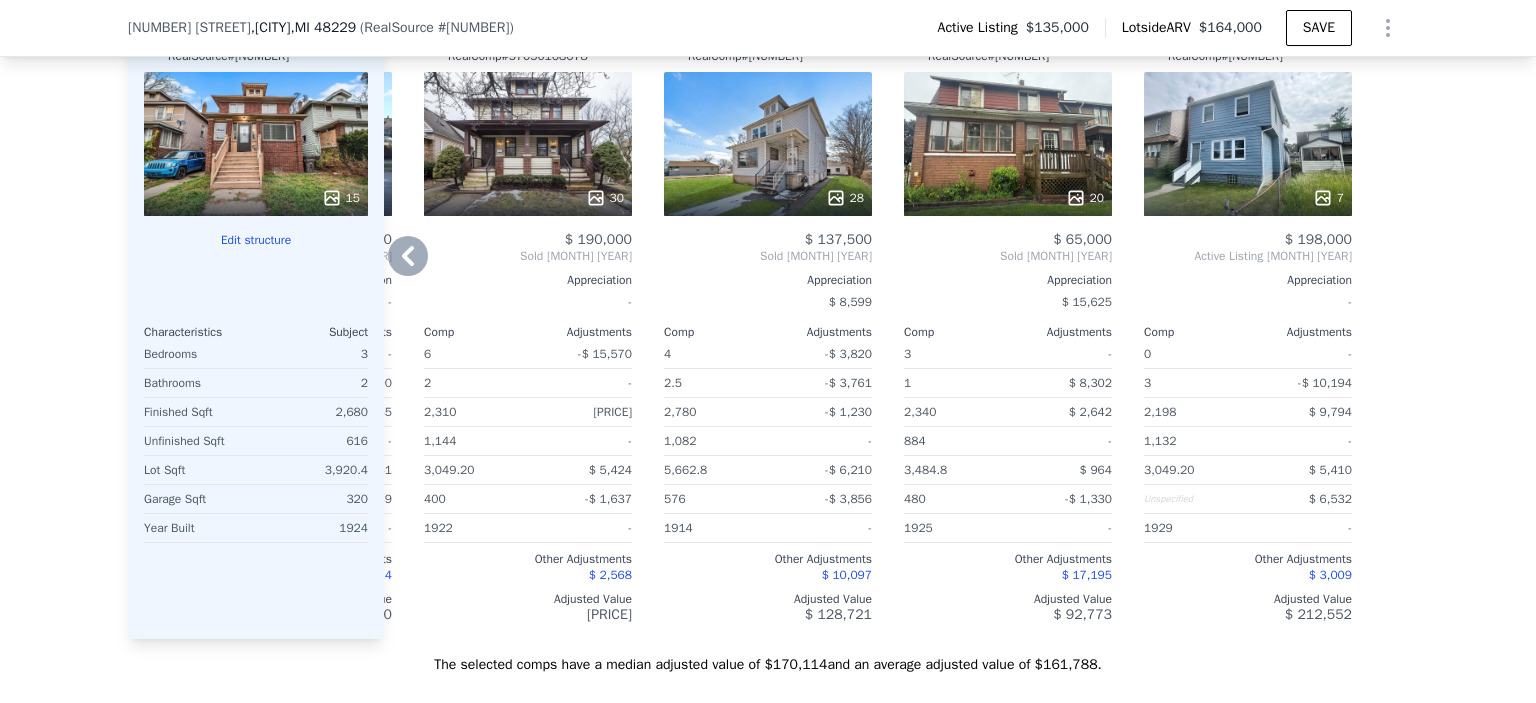 scroll, scrollTop: 2329, scrollLeft: 0, axis: vertical 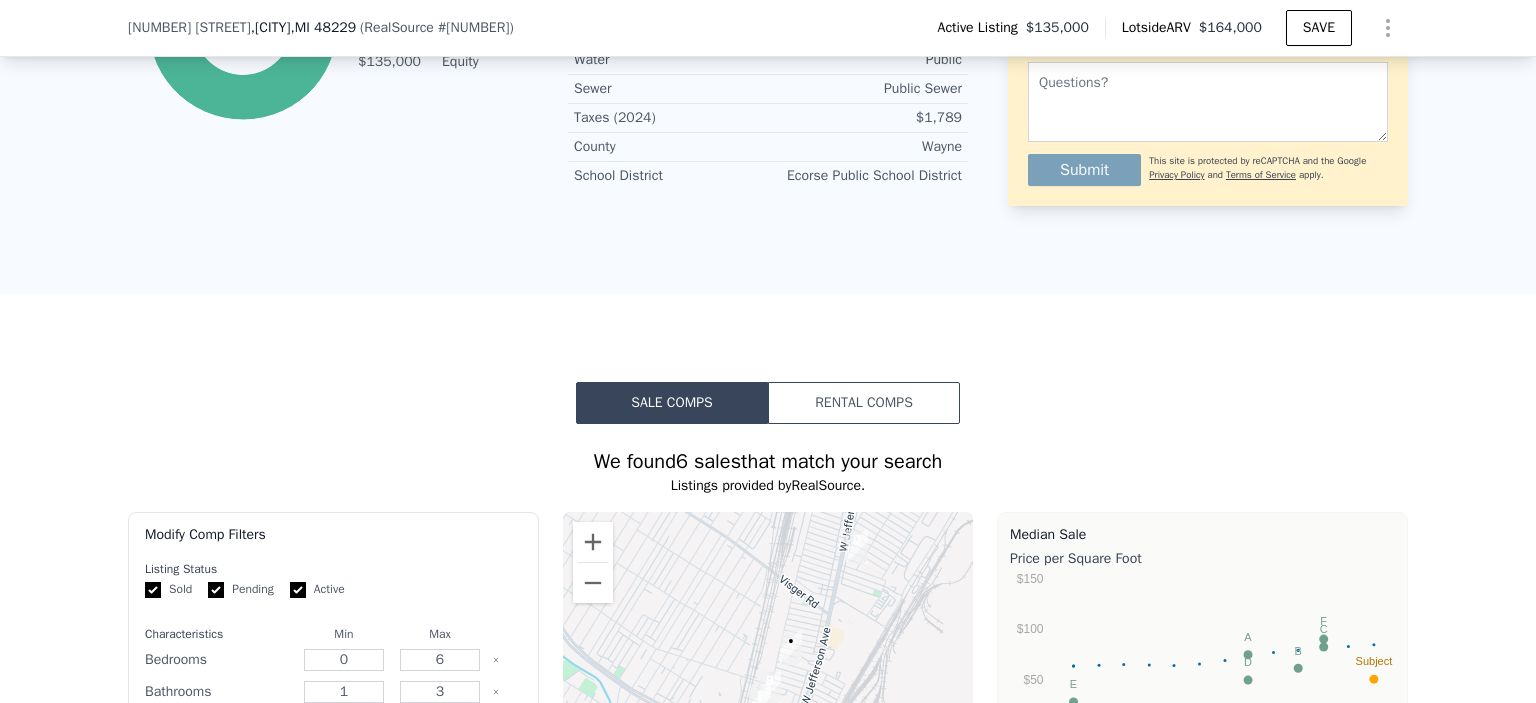 click on "Rental Comps" at bounding box center (864, 403) 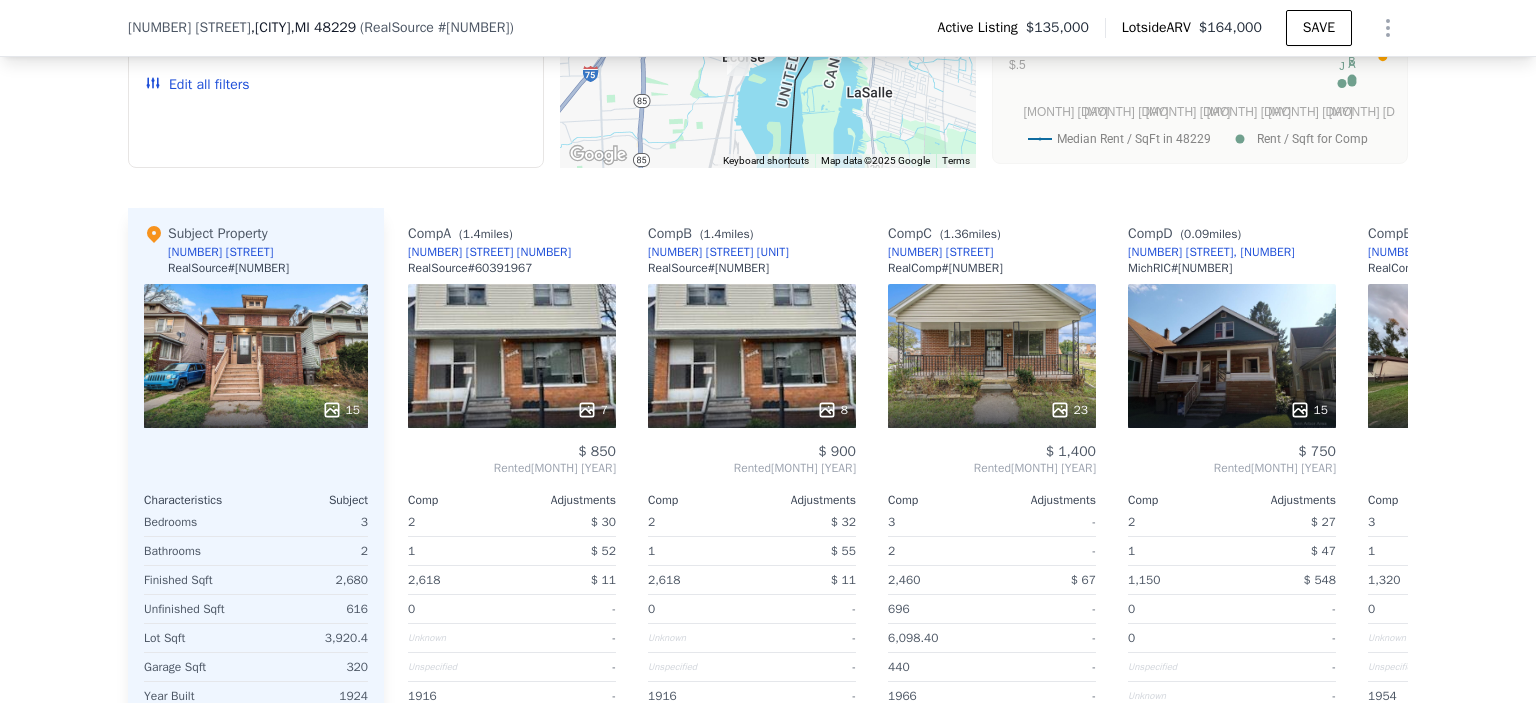 scroll, scrollTop: 2095, scrollLeft: 0, axis: vertical 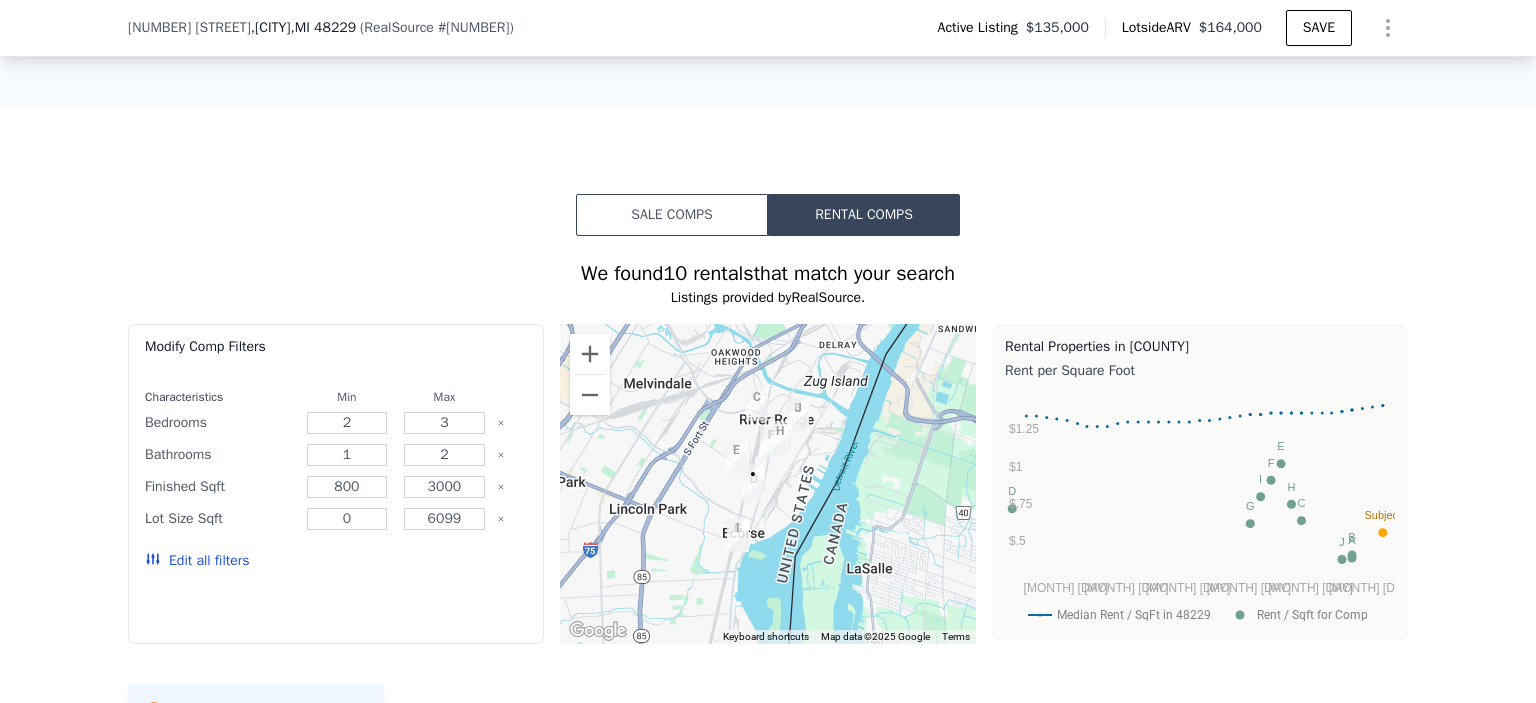 click on "Sale Comps" at bounding box center (672, 215) 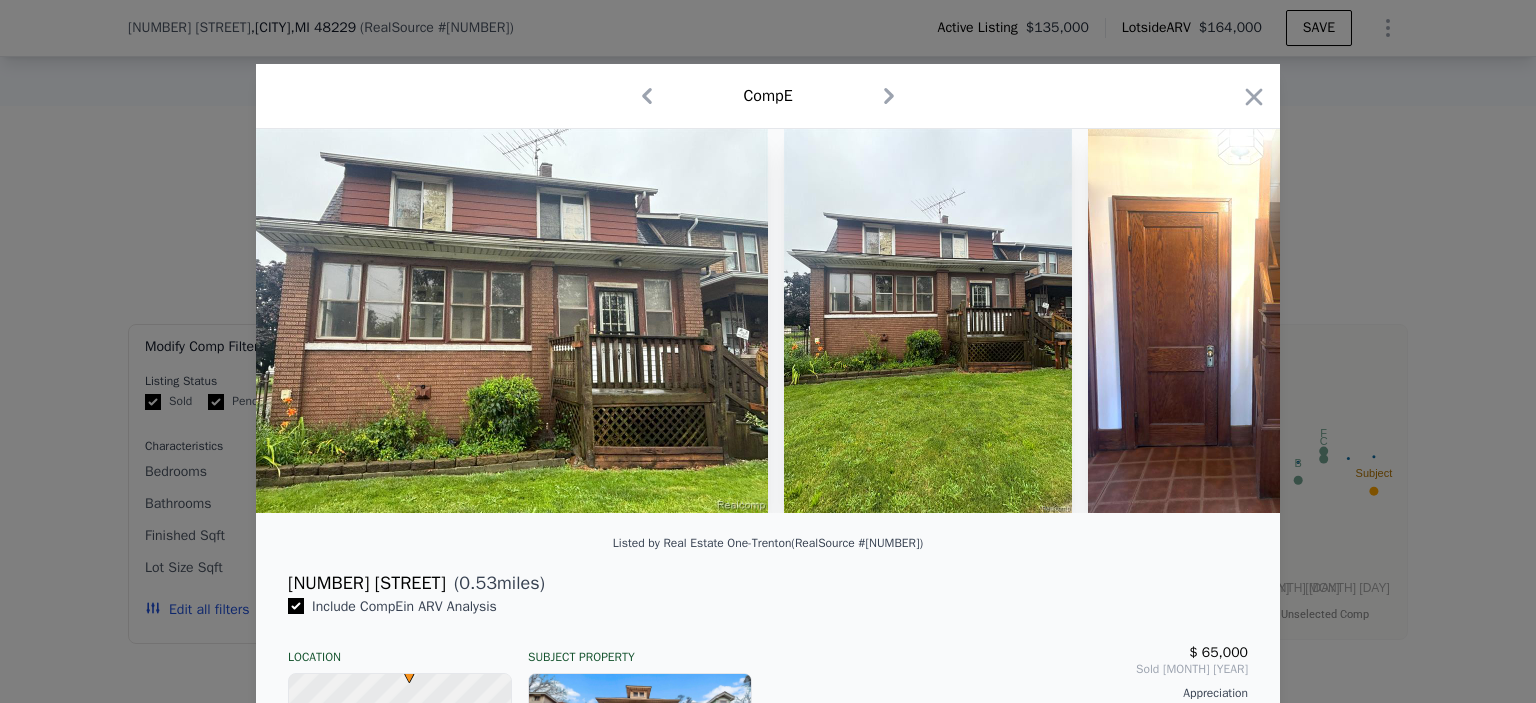 drag, startPoint x: 1264, startPoint y: 95, endPoint x: 680, endPoint y: 267, distance: 608.8021 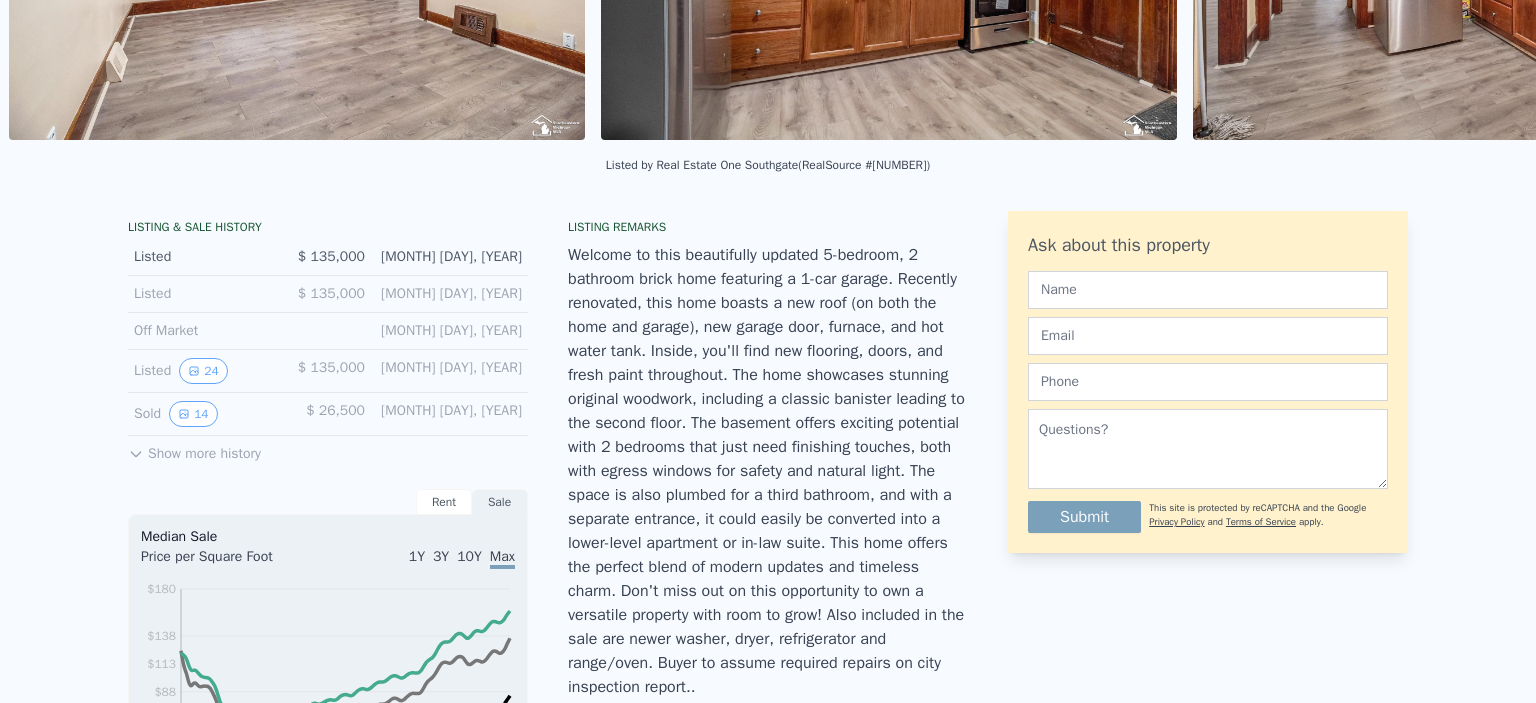 scroll, scrollTop: 0, scrollLeft: 0, axis: both 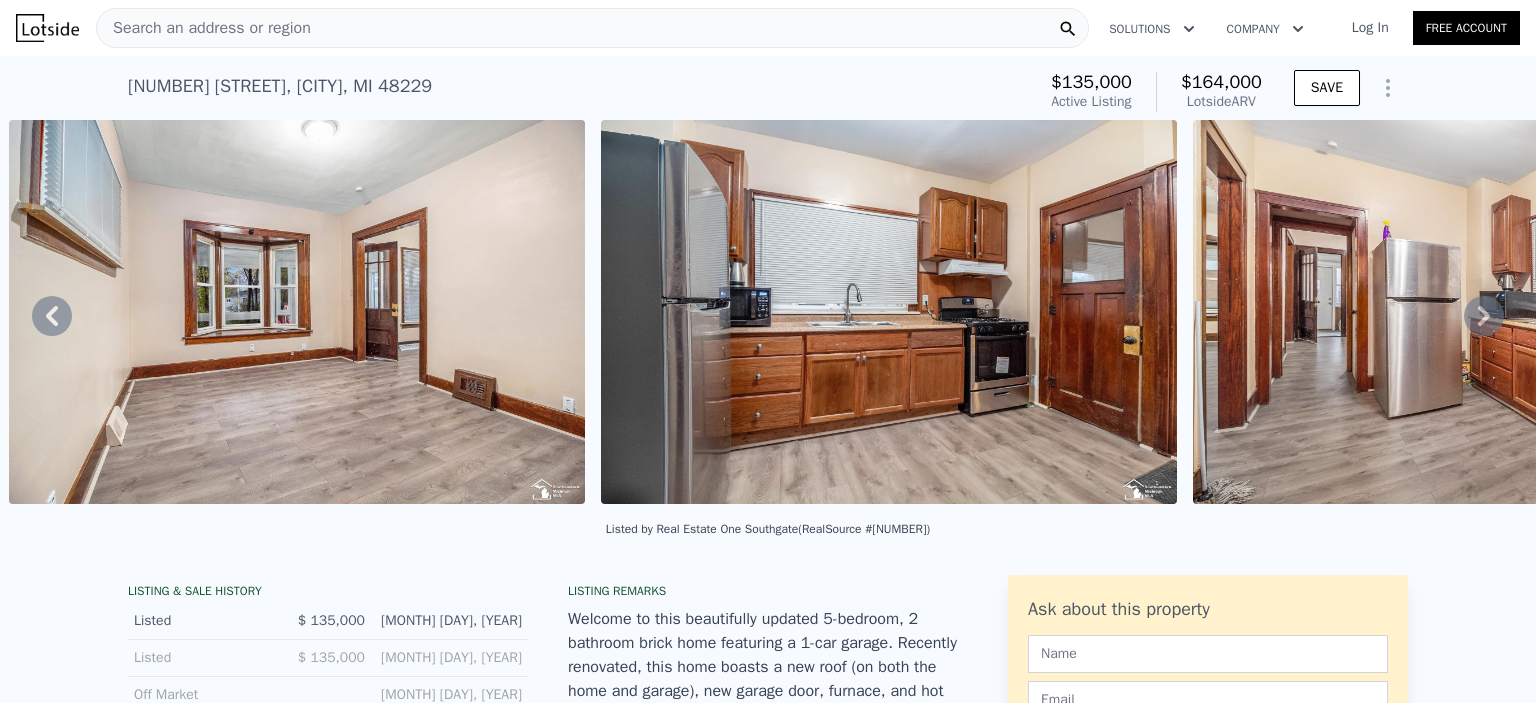 click on "Search an address or region" at bounding box center [592, 28] 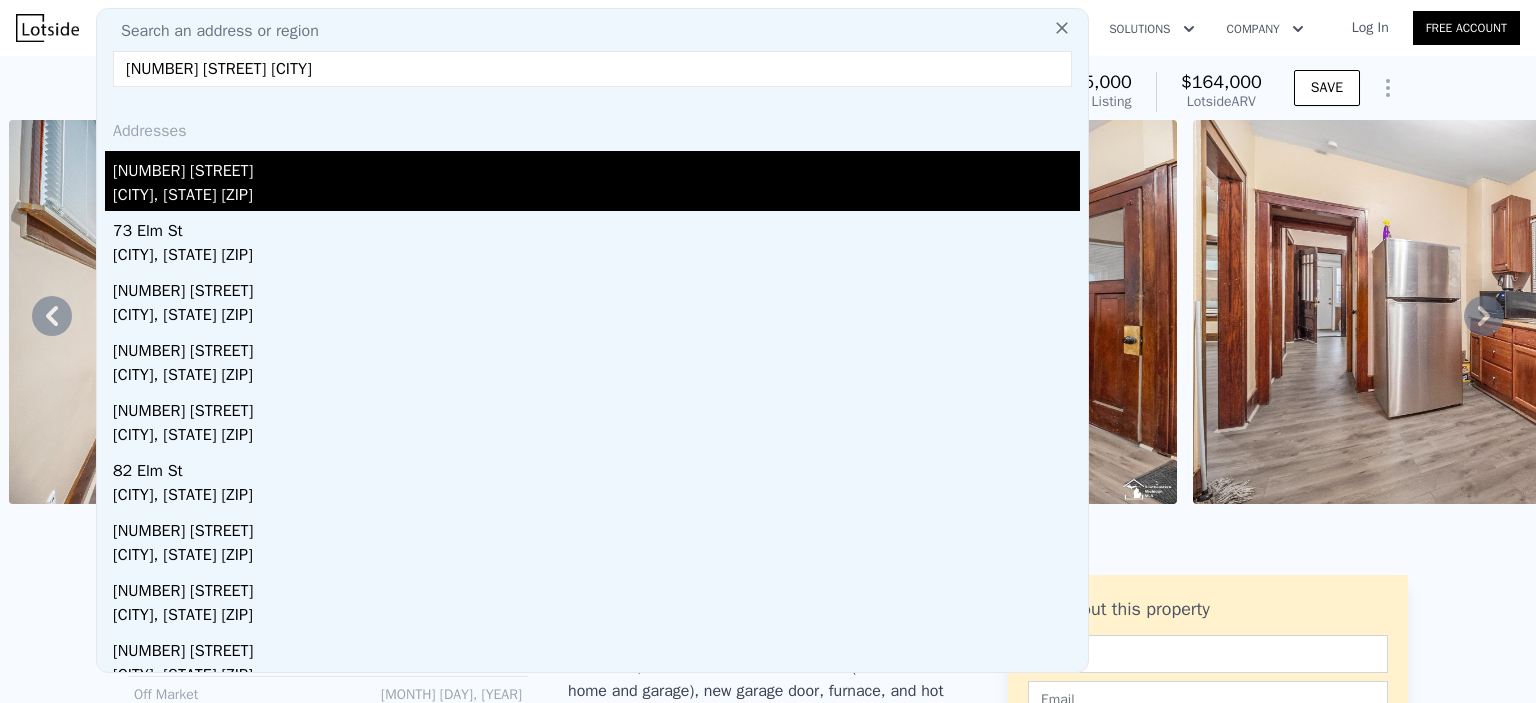 type on "[NUMBER] [STREET] [CITY]" 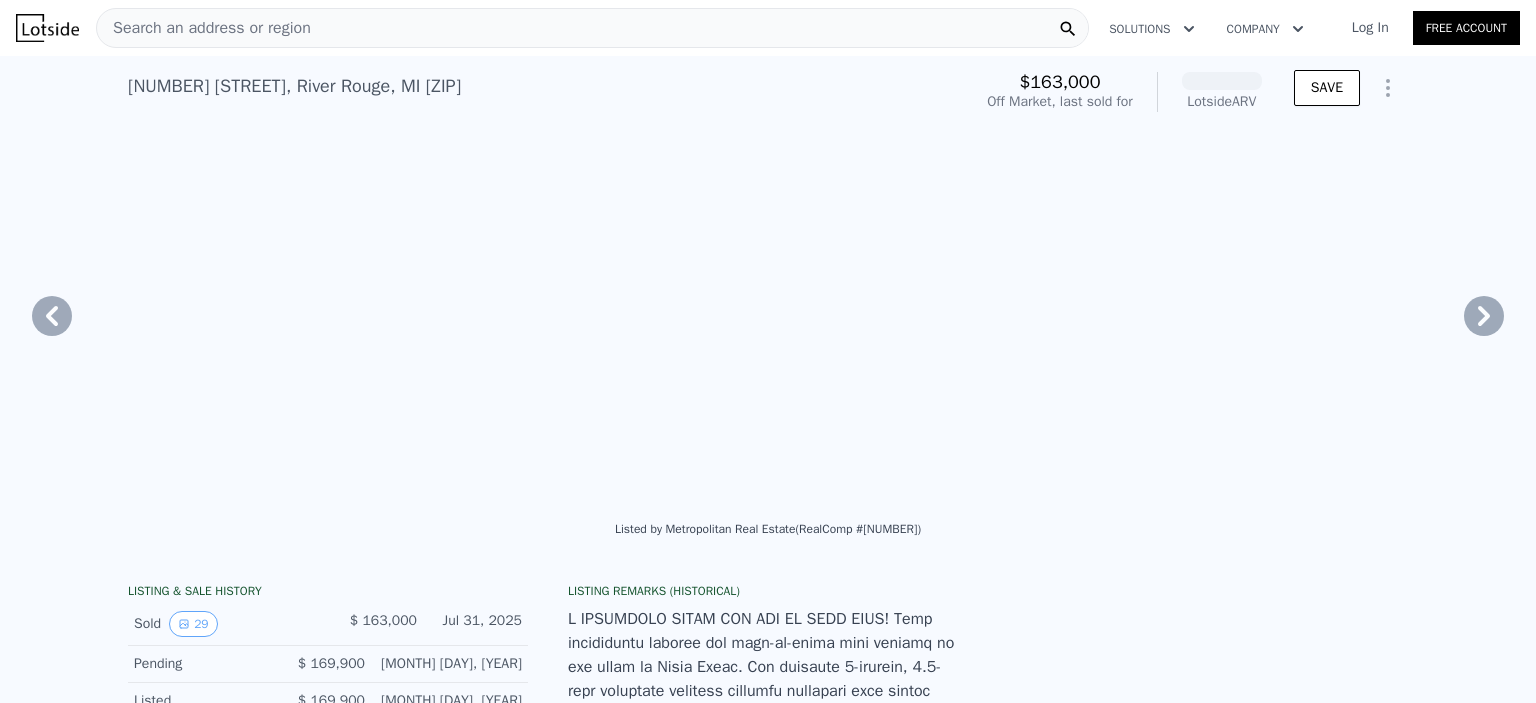 scroll, scrollTop: 0, scrollLeft: 3203, axis: horizontal 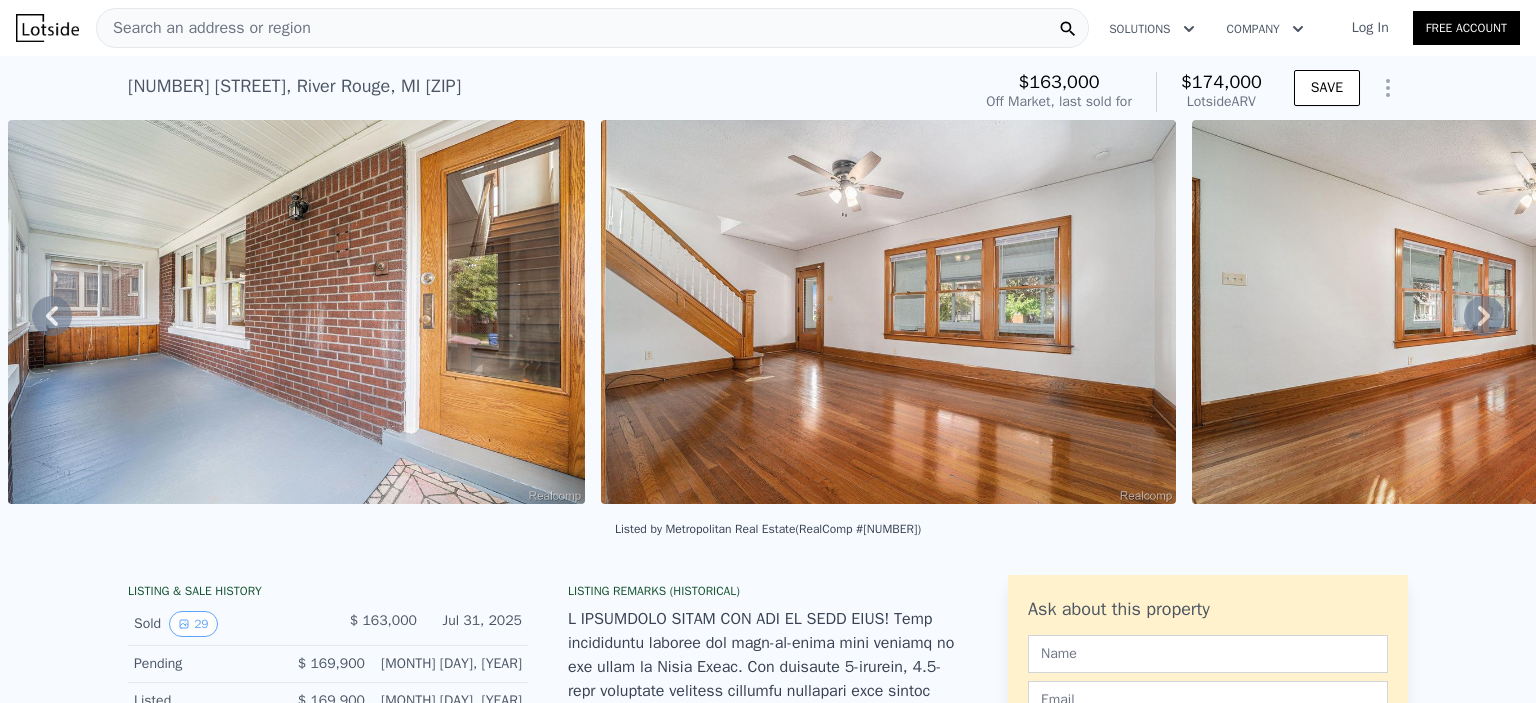 click at bounding box center (296, 312) 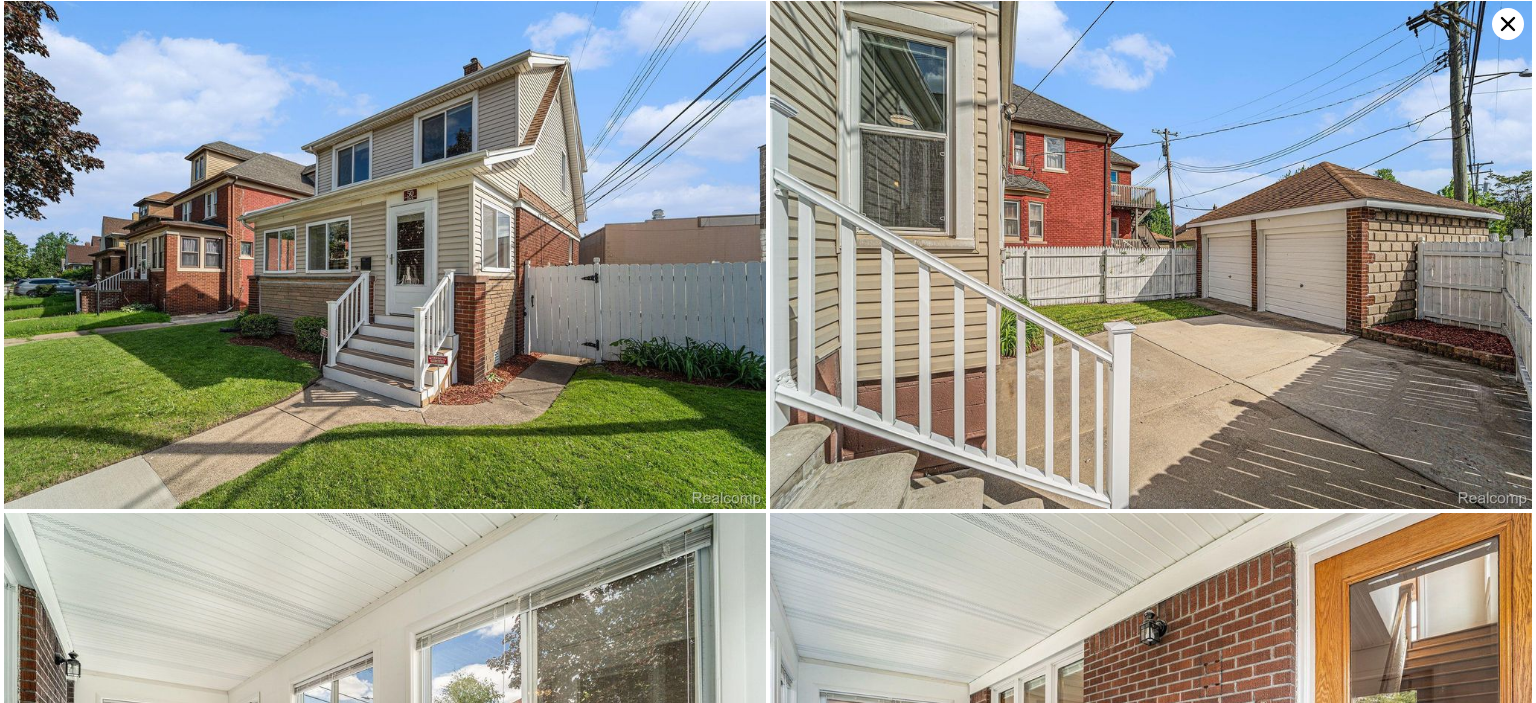 scroll, scrollTop: 1014, scrollLeft: 0, axis: vertical 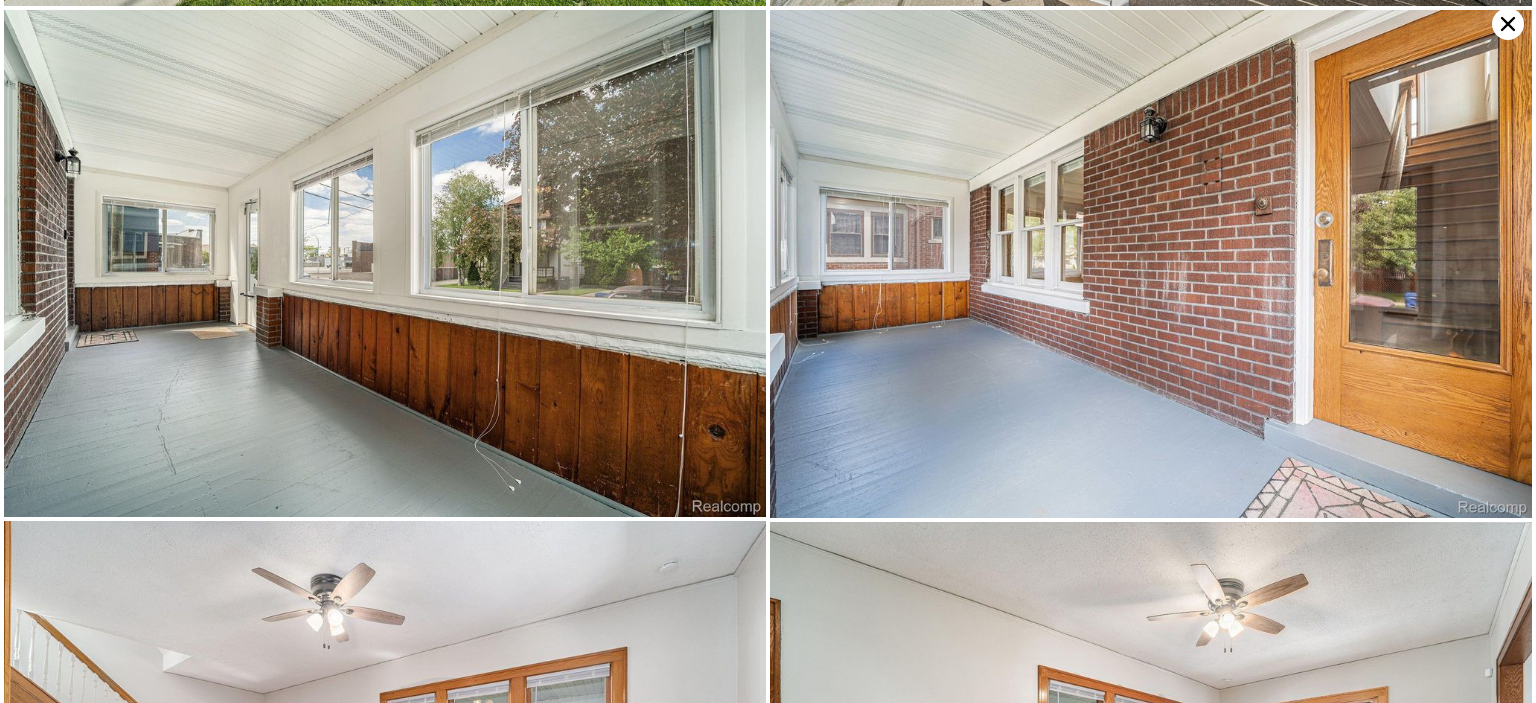 click at bounding box center [385, 264] 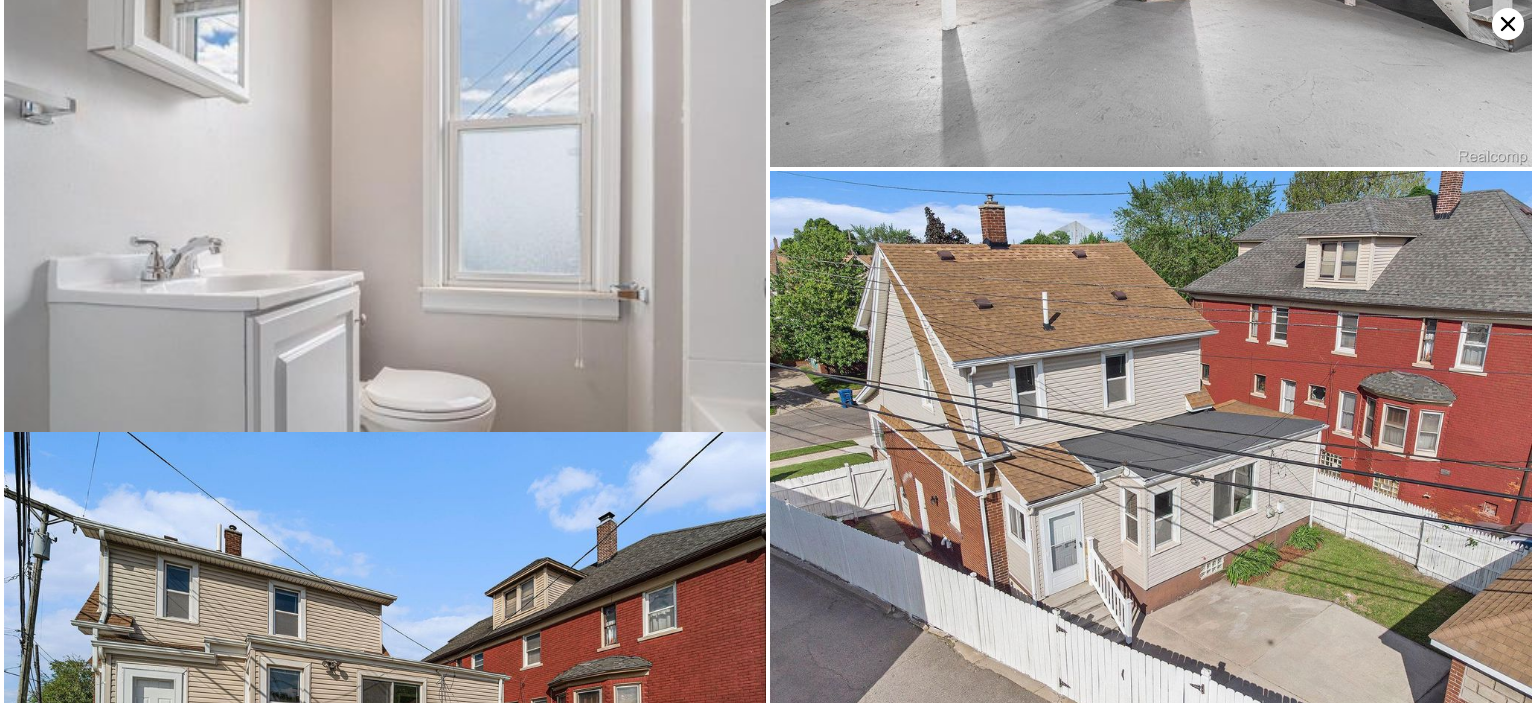 scroll, scrollTop: 6003, scrollLeft: 0, axis: vertical 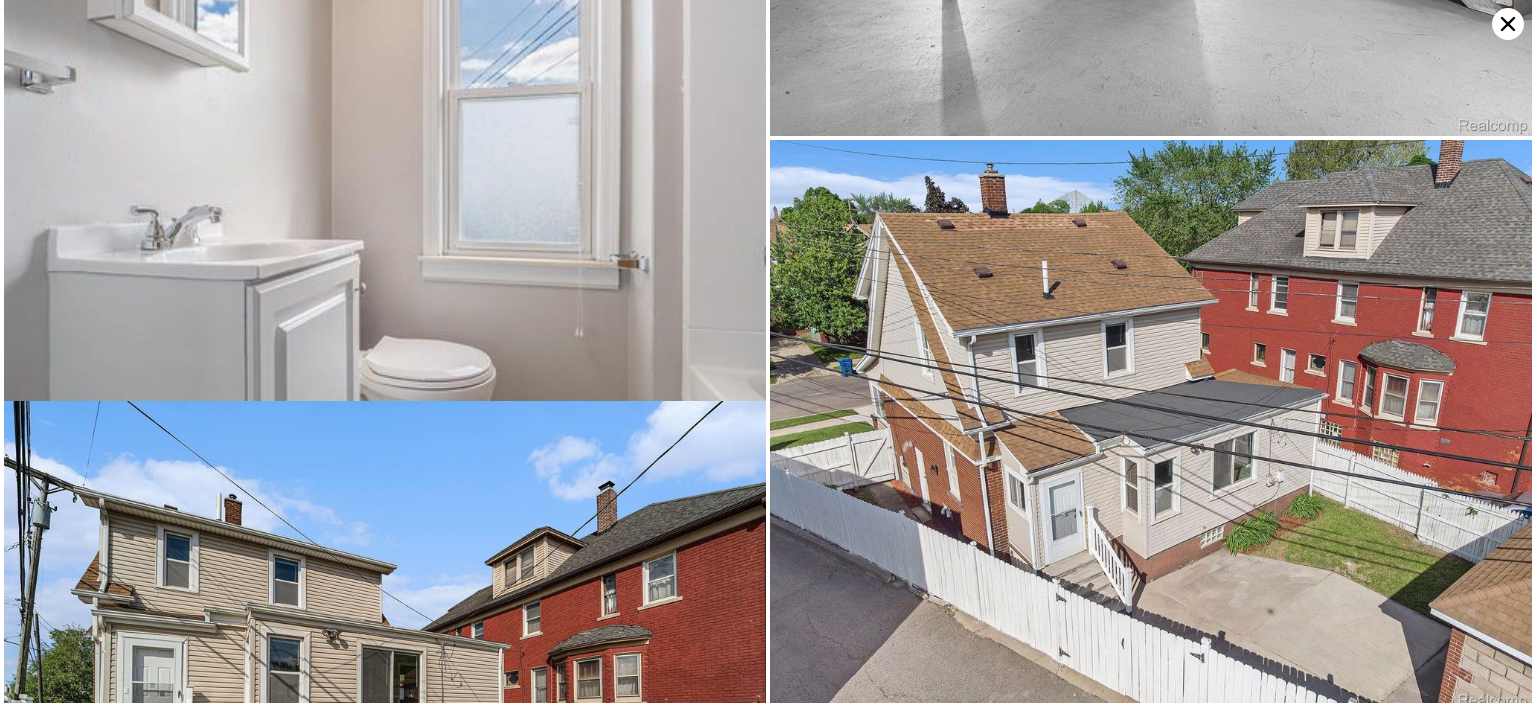 click at bounding box center [1151, 425] 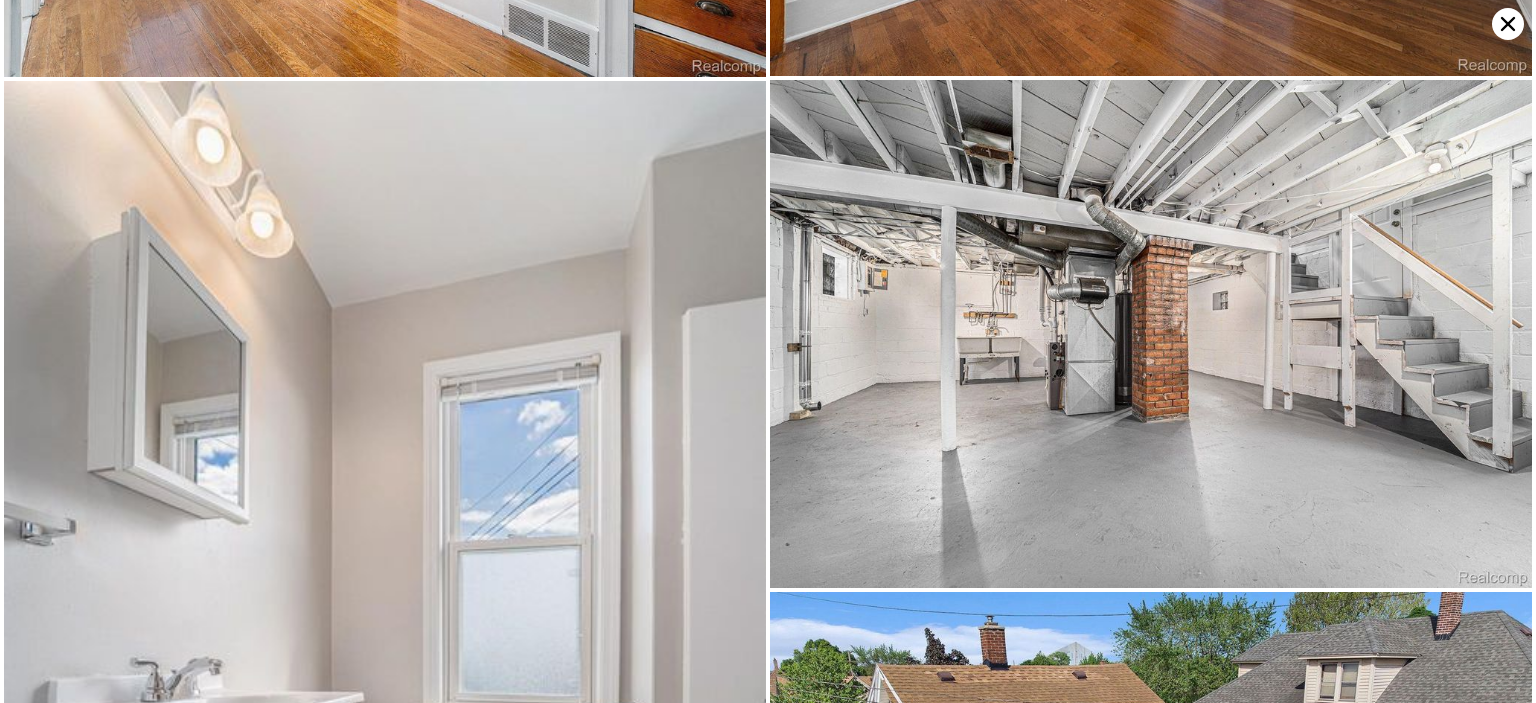 scroll, scrollTop: 5575, scrollLeft: 0, axis: vertical 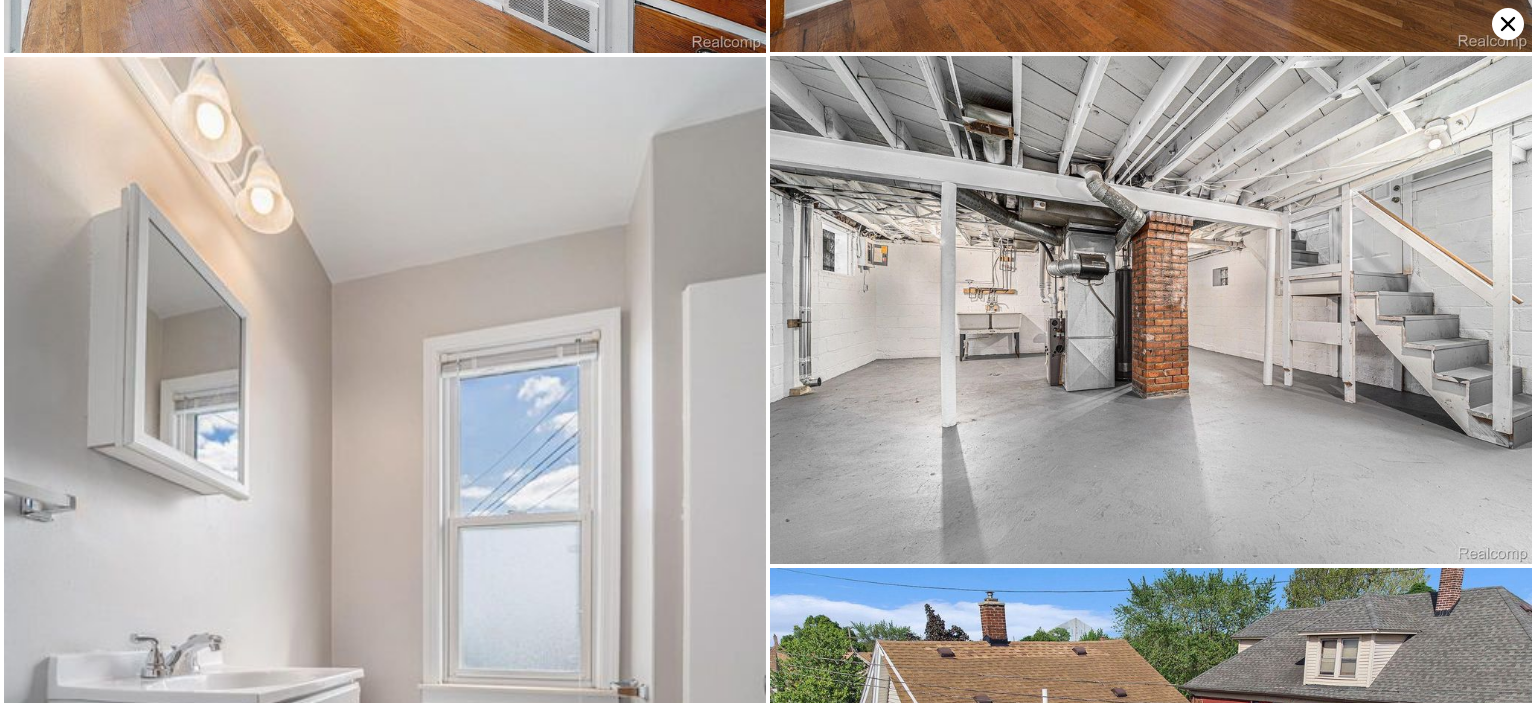 click at bounding box center (1151, 310) 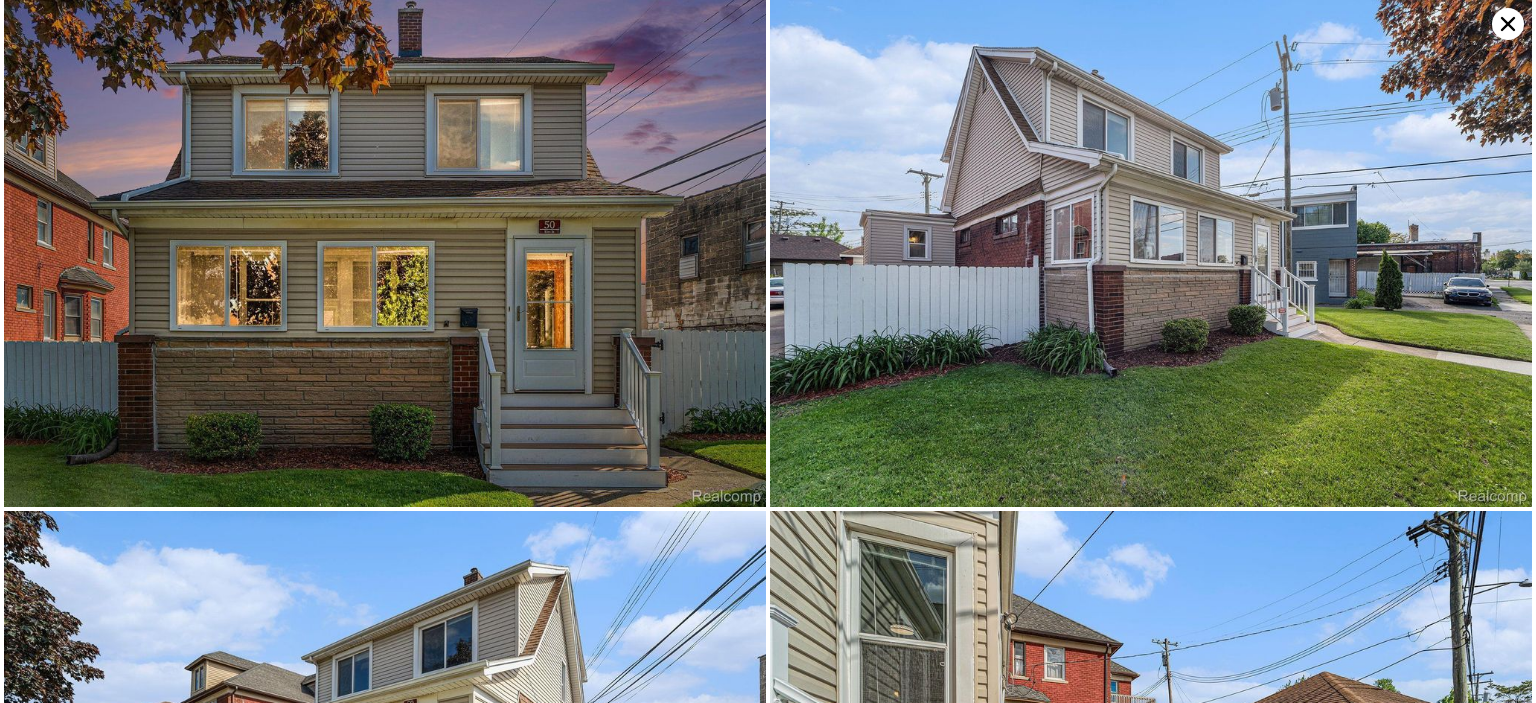 scroll, scrollTop: 0, scrollLeft: 0, axis: both 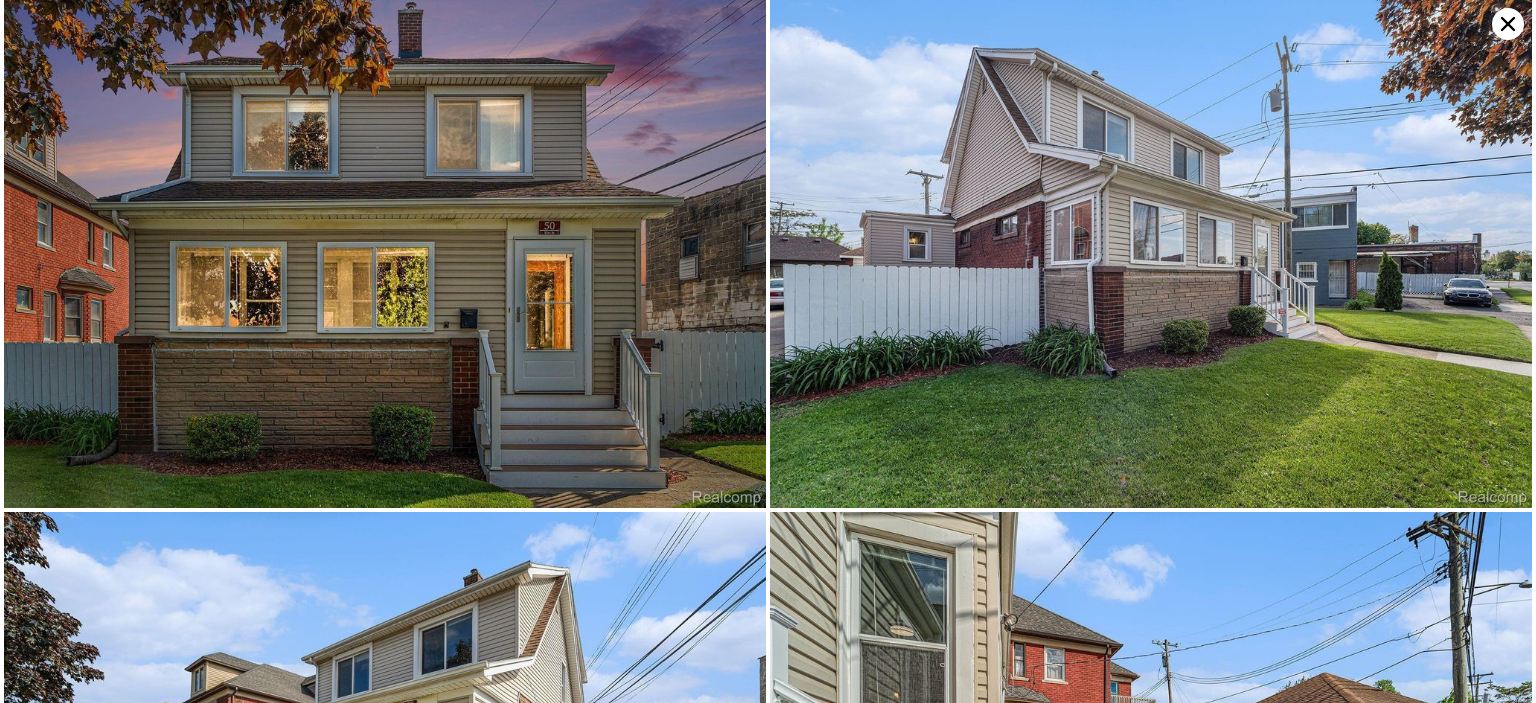 click 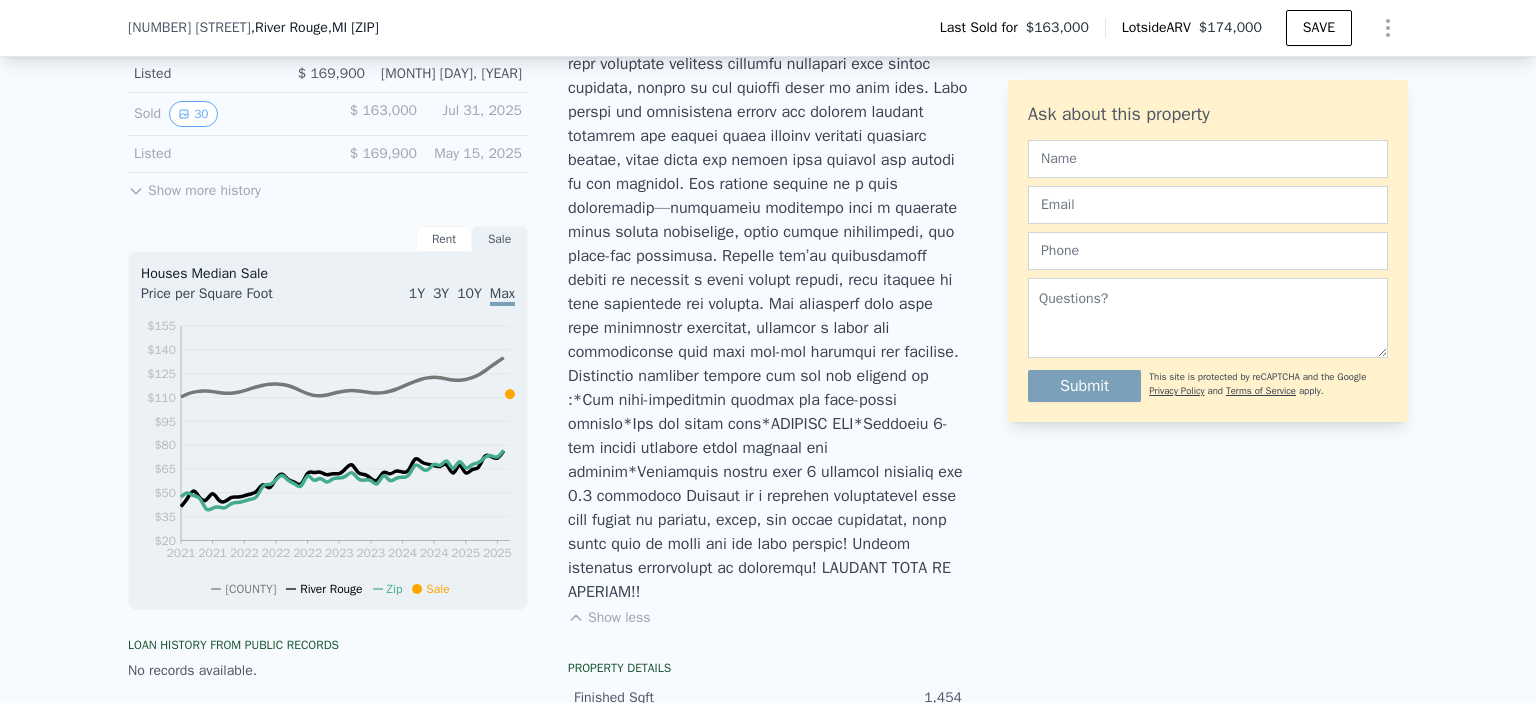 scroll, scrollTop: 613, scrollLeft: 0, axis: vertical 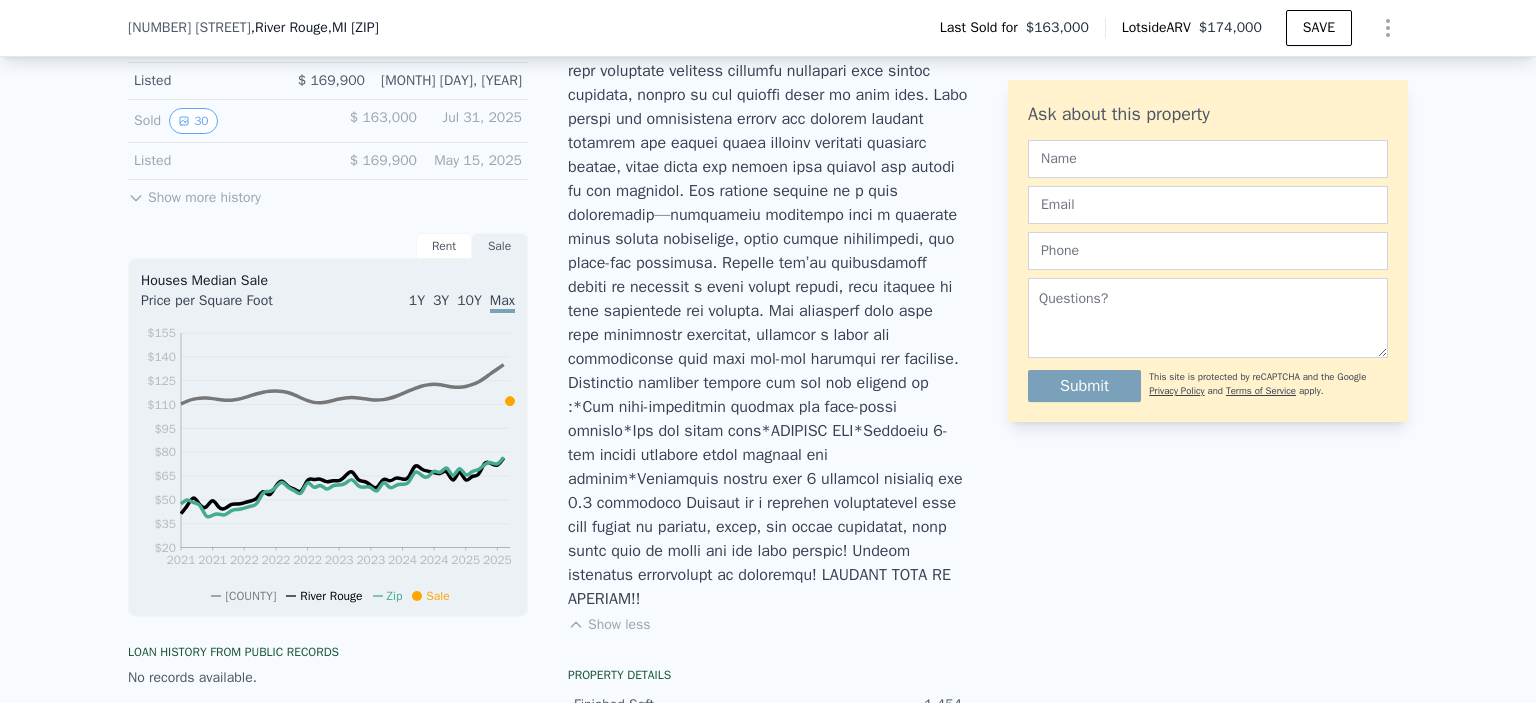 click at bounding box center (768, 299) 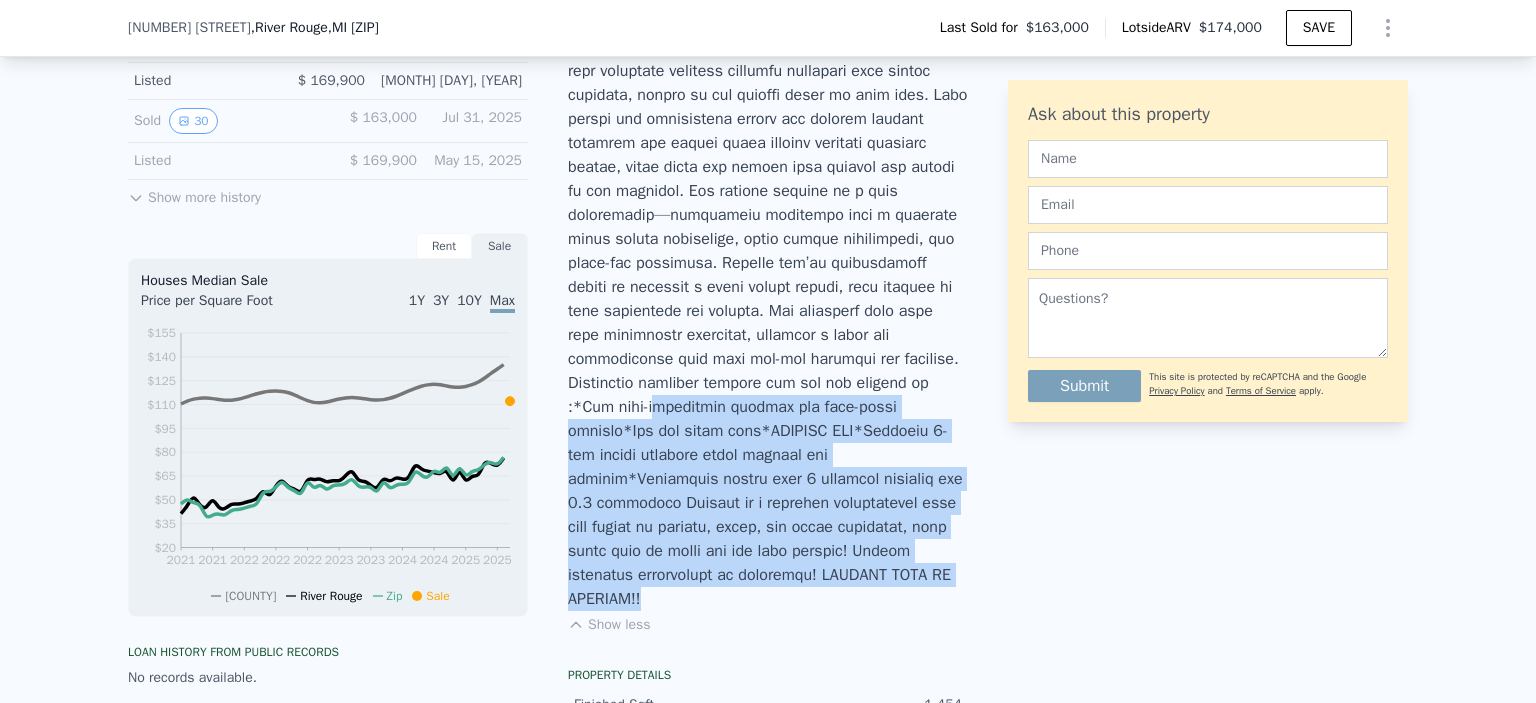 drag, startPoint x: 667, startPoint y: 395, endPoint x: 936, endPoint y: 552, distance: 311.4643 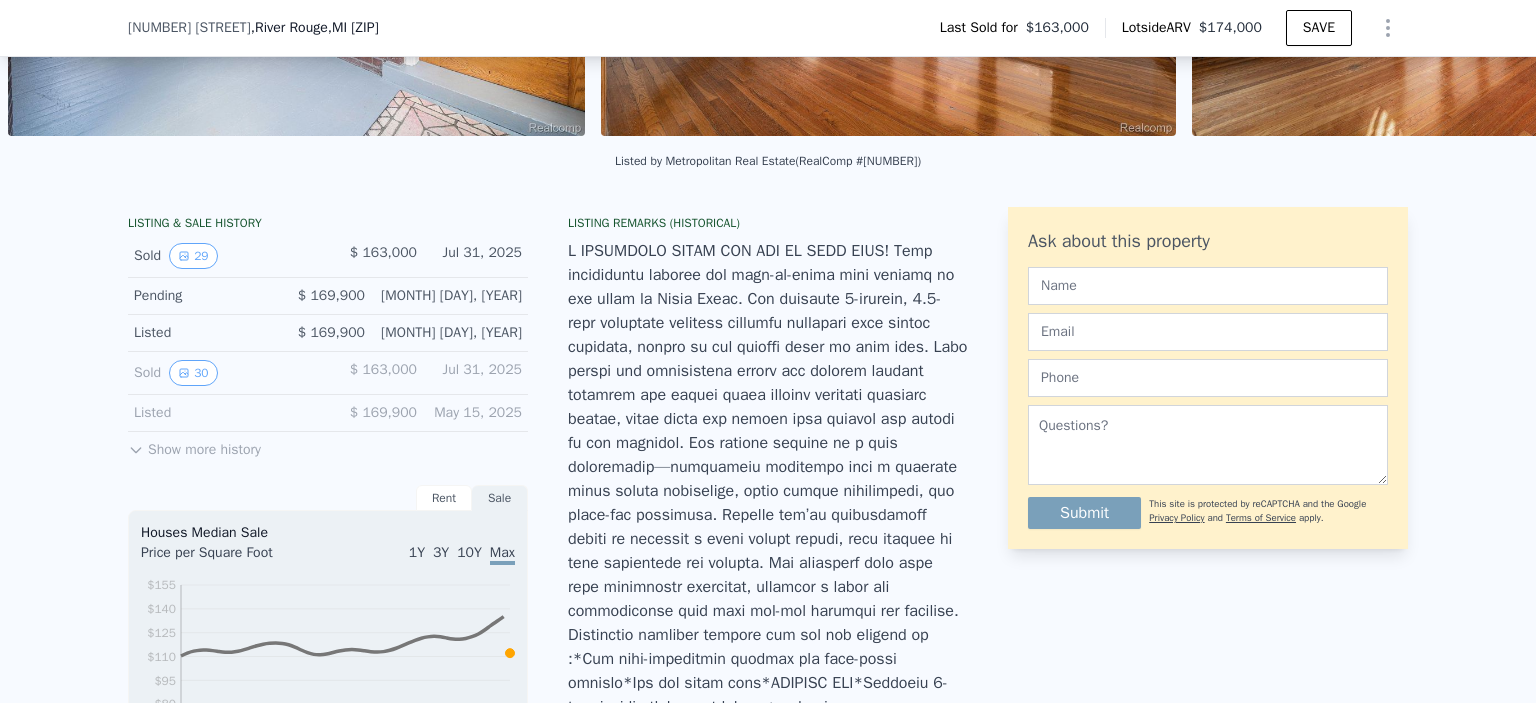 scroll, scrollTop: 363, scrollLeft: 0, axis: vertical 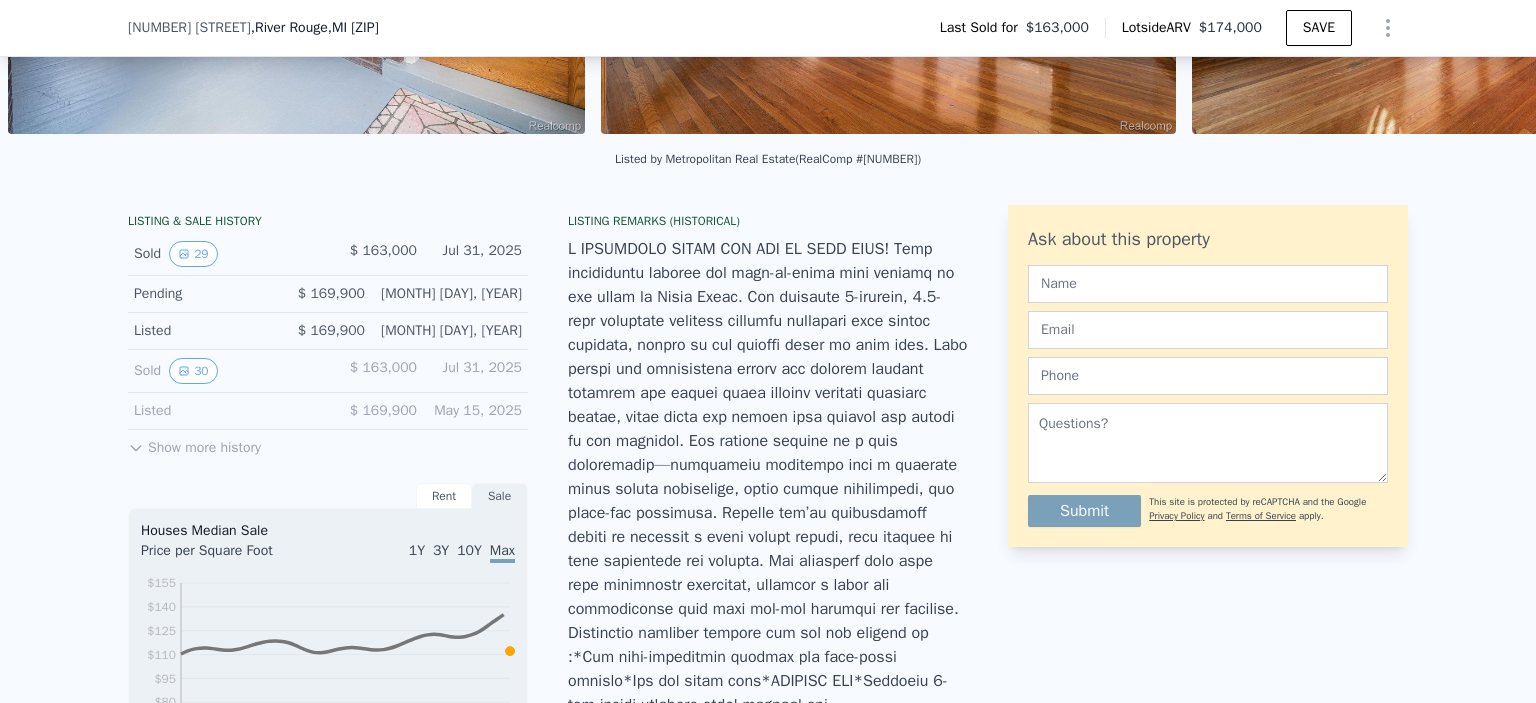 drag, startPoint x: 727, startPoint y: 457, endPoint x: 744, endPoint y: 477, distance: 26.24881 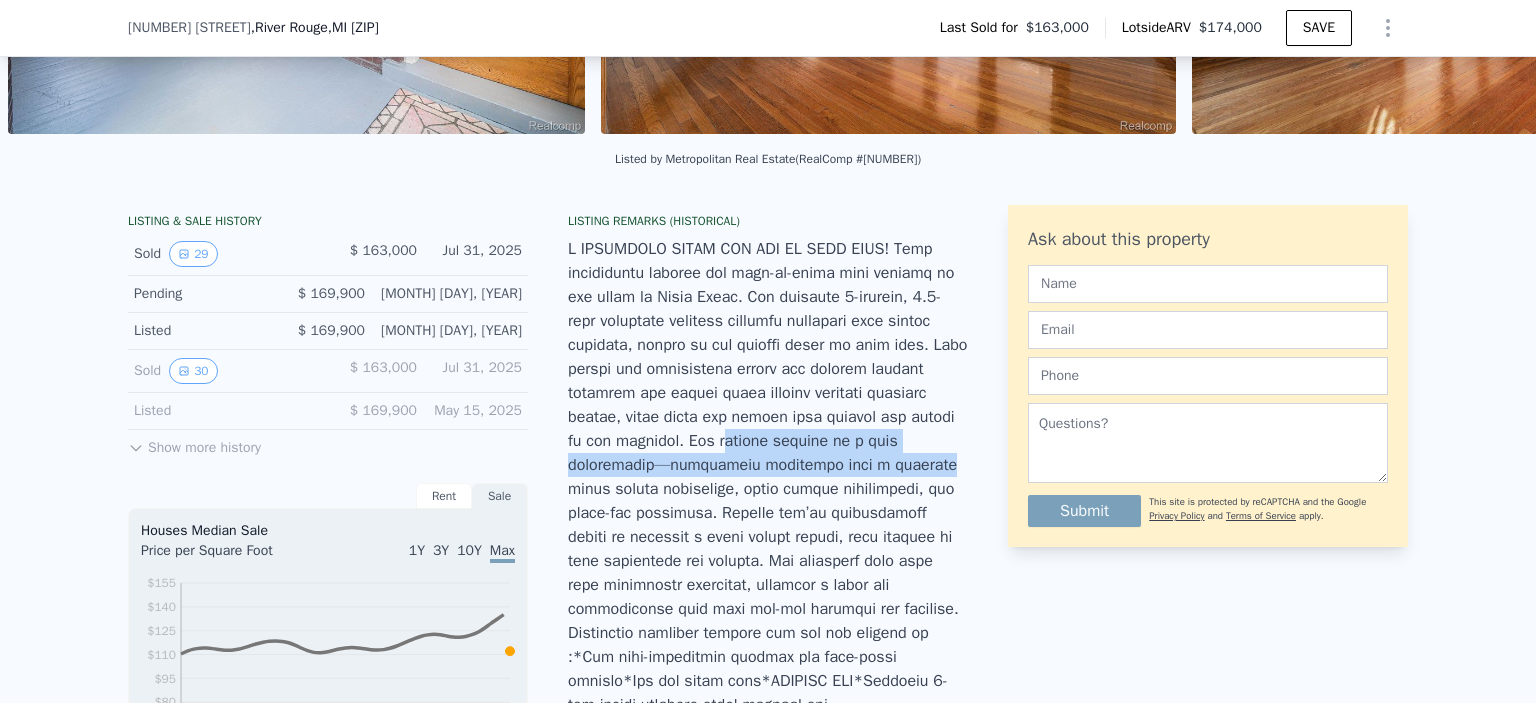 drag, startPoint x: 744, startPoint y: 477, endPoint x: 812, endPoint y: 489, distance: 69.050705 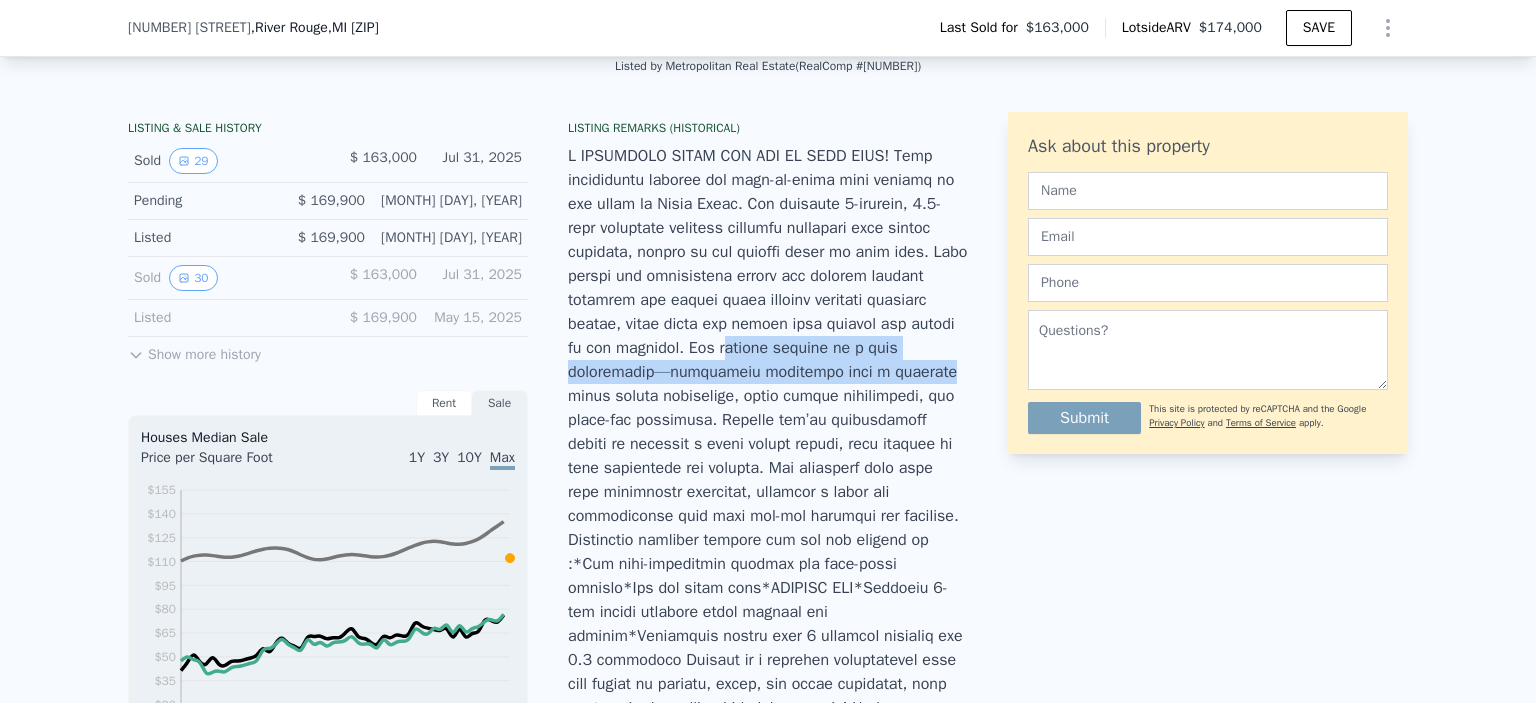 scroll, scrollTop: 463, scrollLeft: 0, axis: vertical 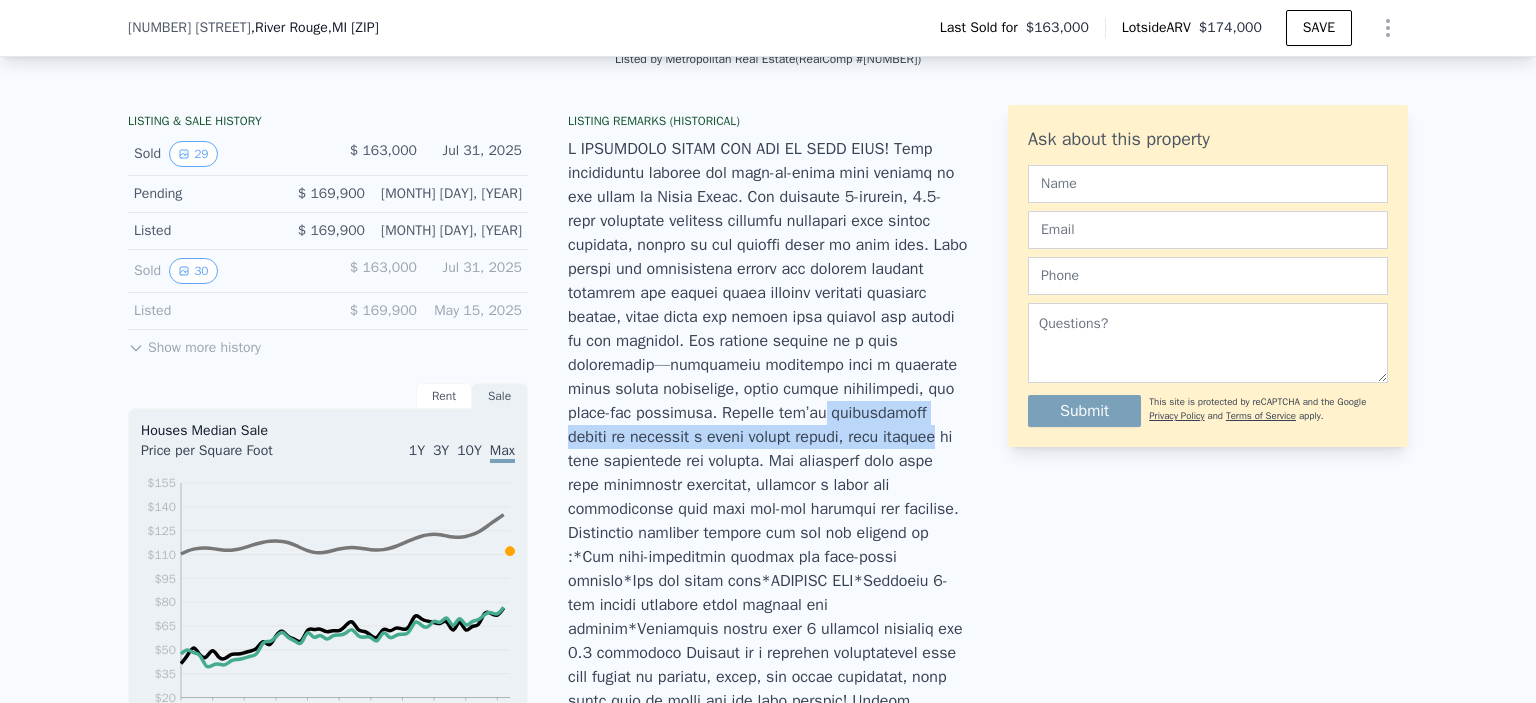 drag, startPoint x: 731, startPoint y: 421, endPoint x: 763, endPoint y: 455, distance: 46.69047 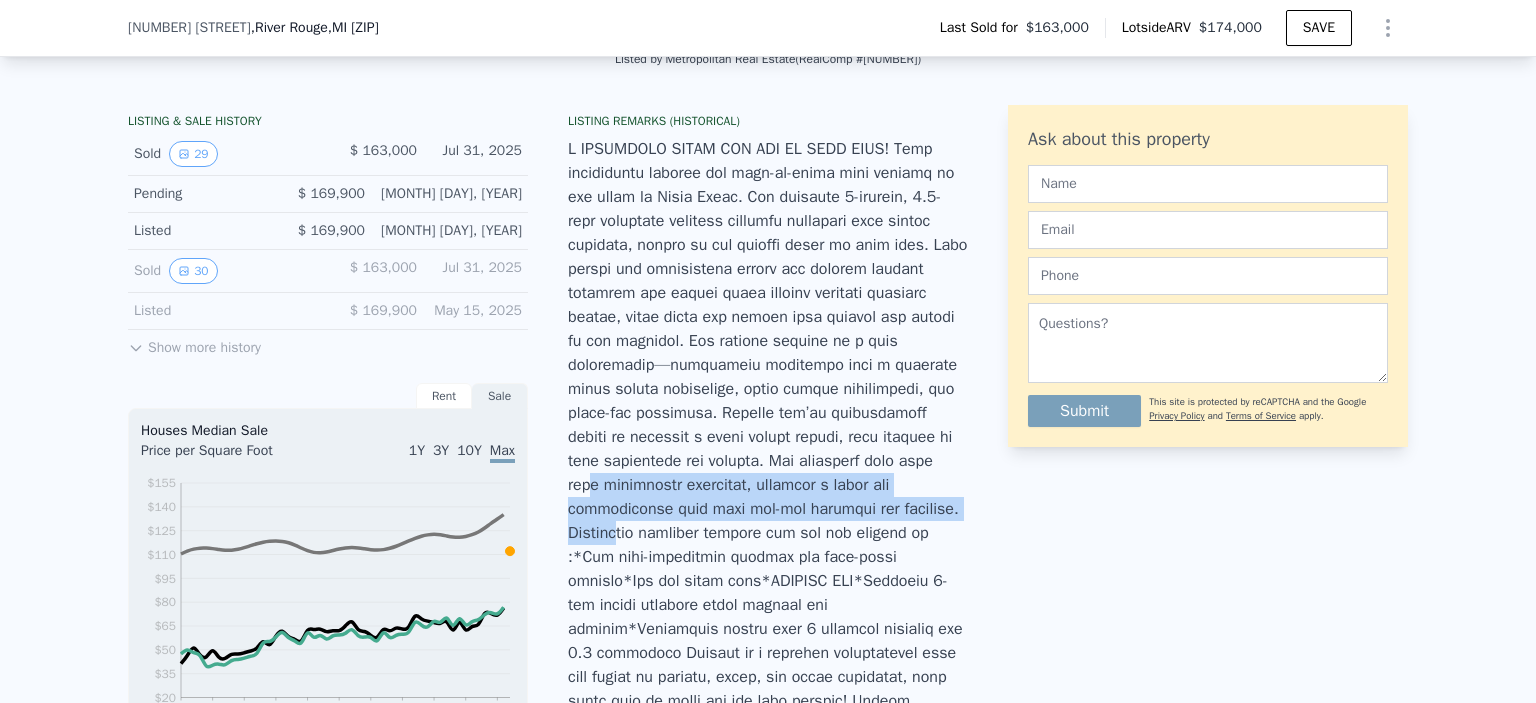 drag, startPoint x: 808, startPoint y: 477, endPoint x: 692, endPoint y: 520, distance: 123.71338 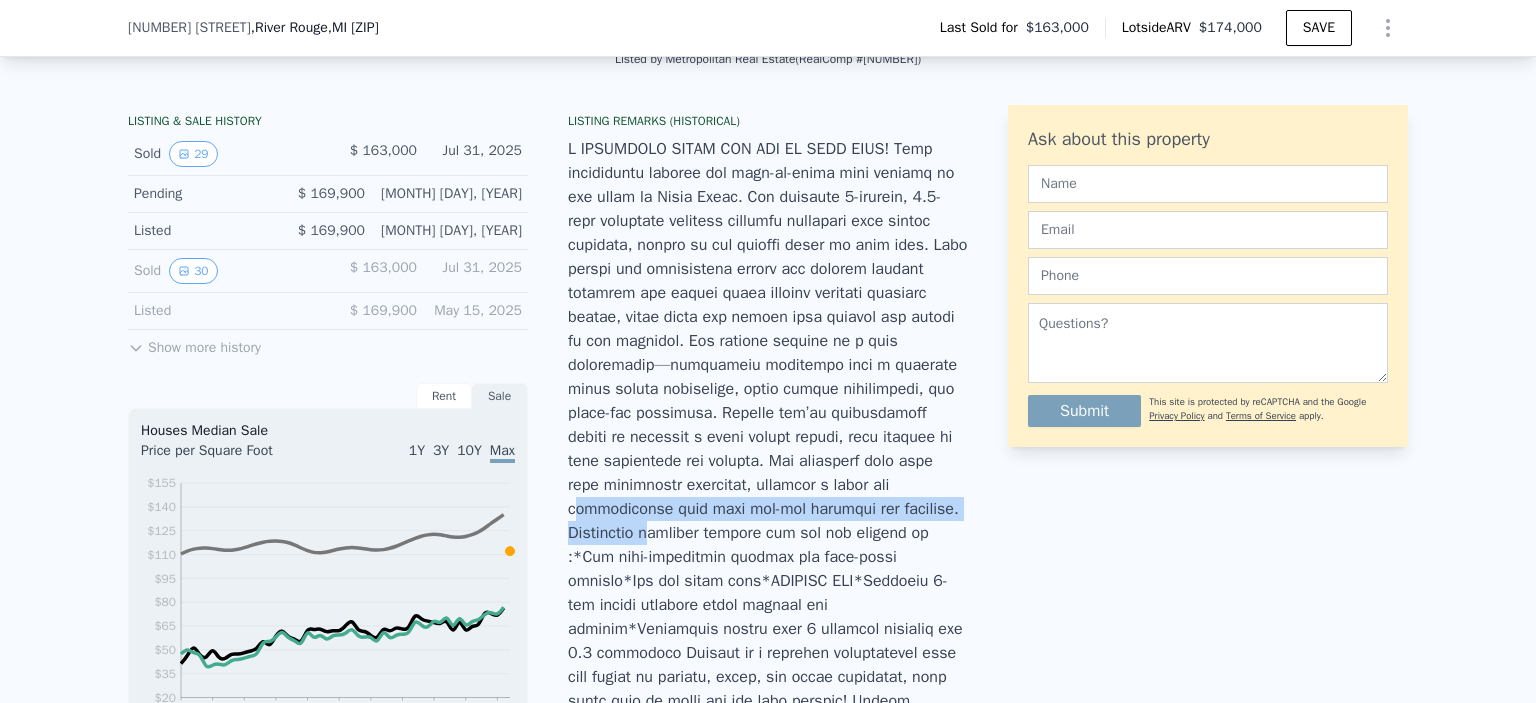 drag, startPoint x: 702, startPoint y: 503, endPoint x: 732, endPoint y: 534, distance: 43.13931 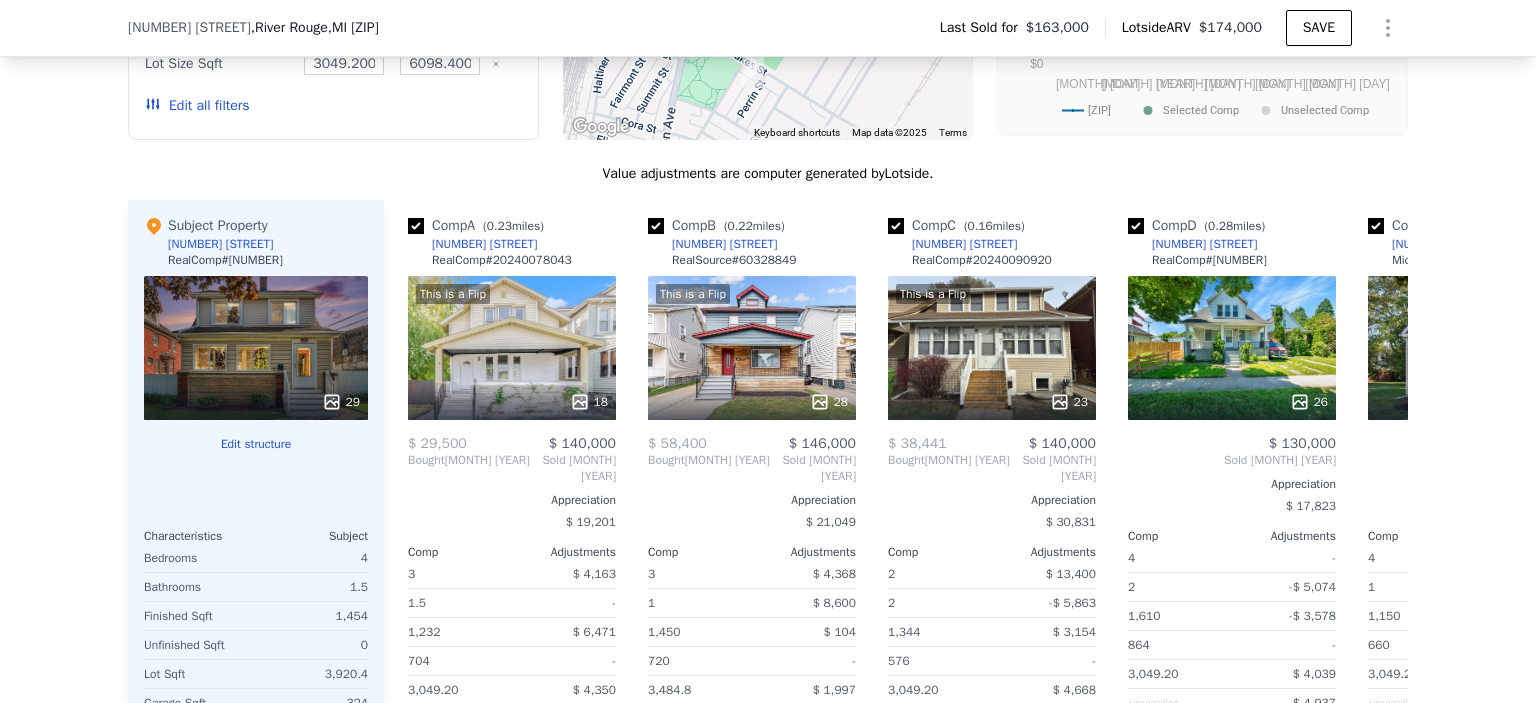 scroll, scrollTop: 2292, scrollLeft: 0, axis: vertical 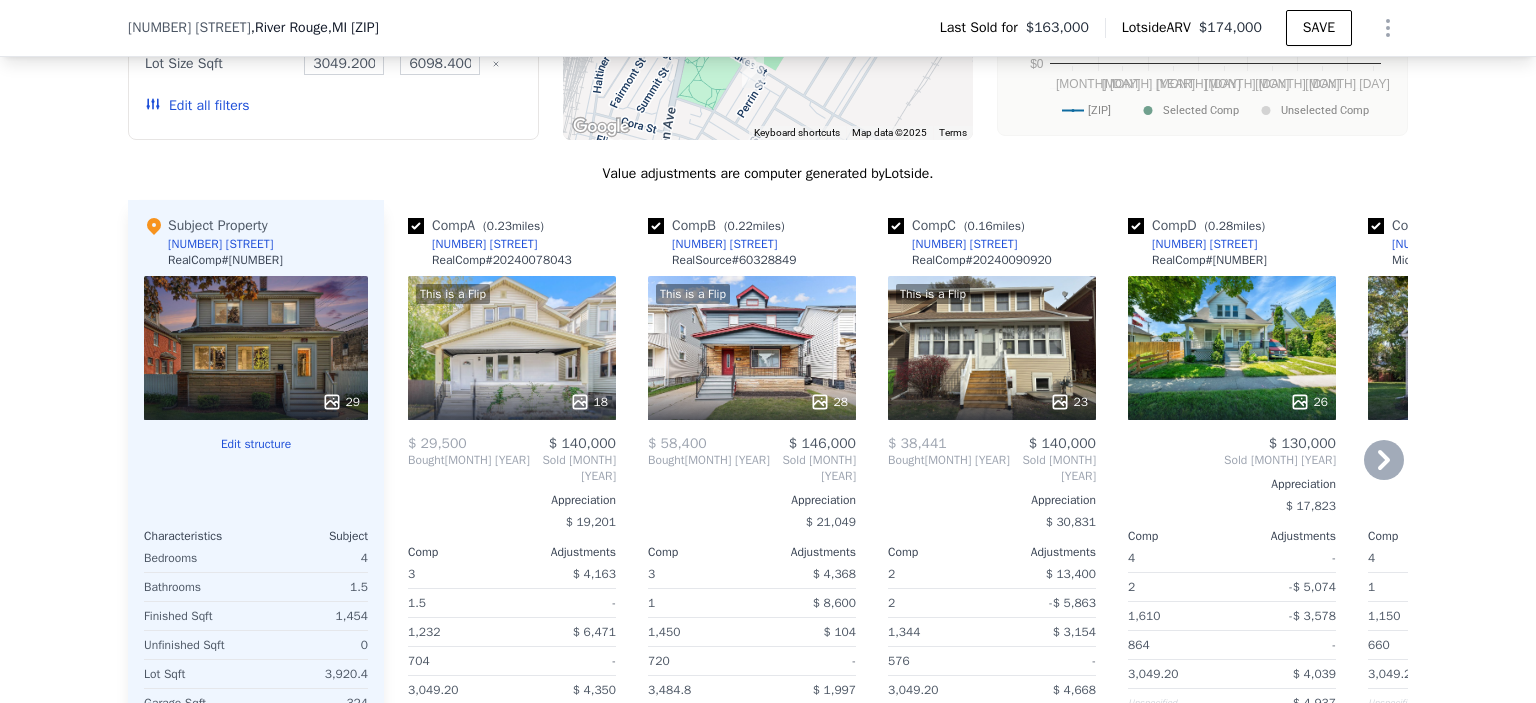 click on "This is a Flip 23" at bounding box center [992, 348] 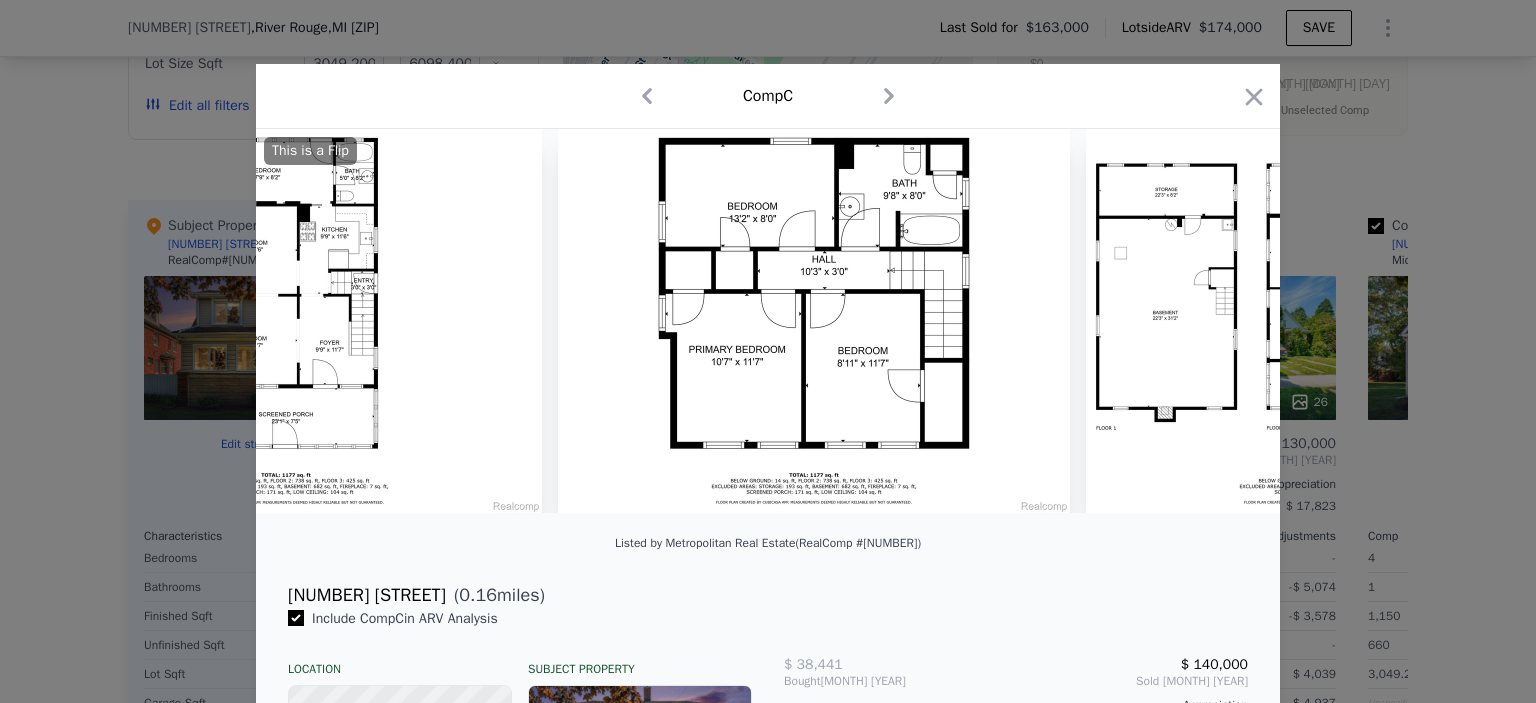 scroll, scrollTop: 0, scrollLeft: 11104, axis: horizontal 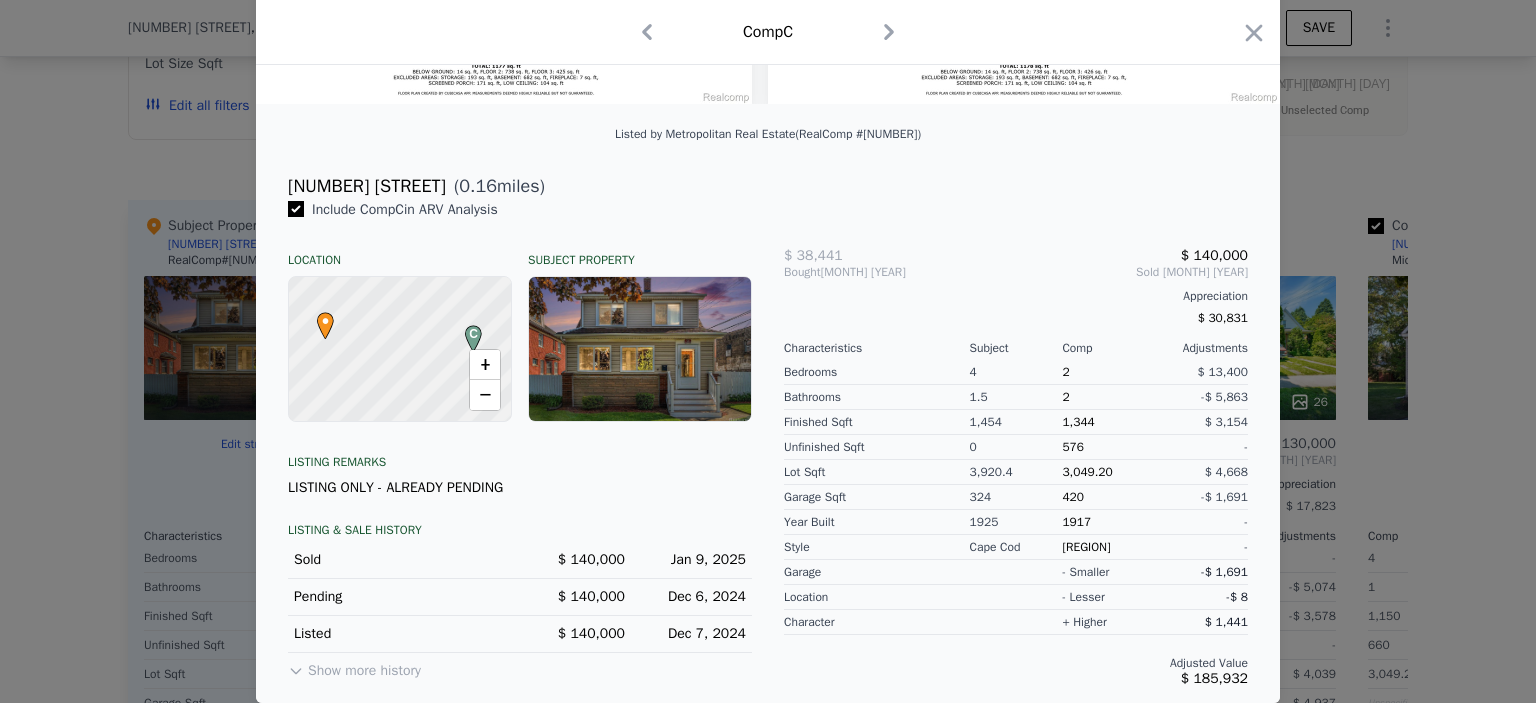click on "Show more history" at bounding box center (354, 667) 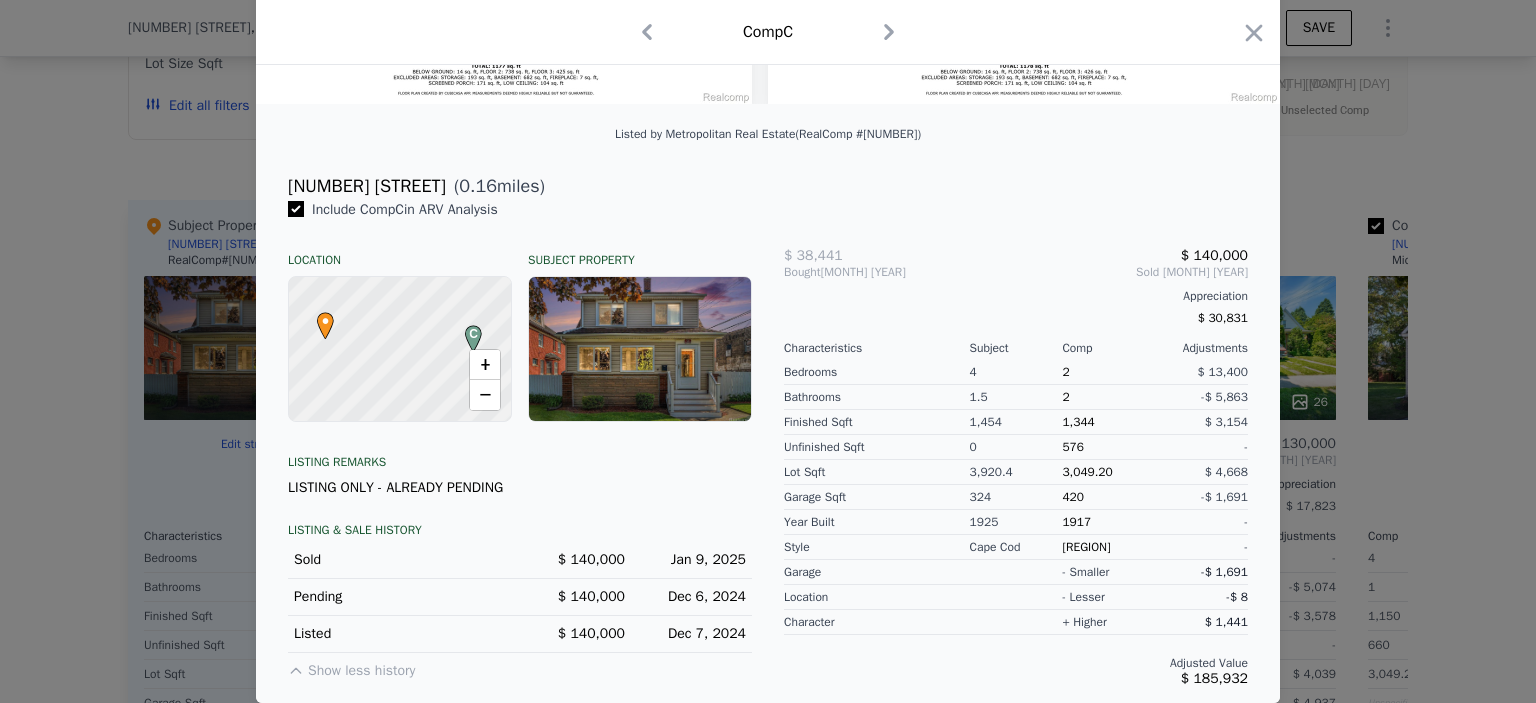 click on "Show less history" at bounding box center [351, 667] 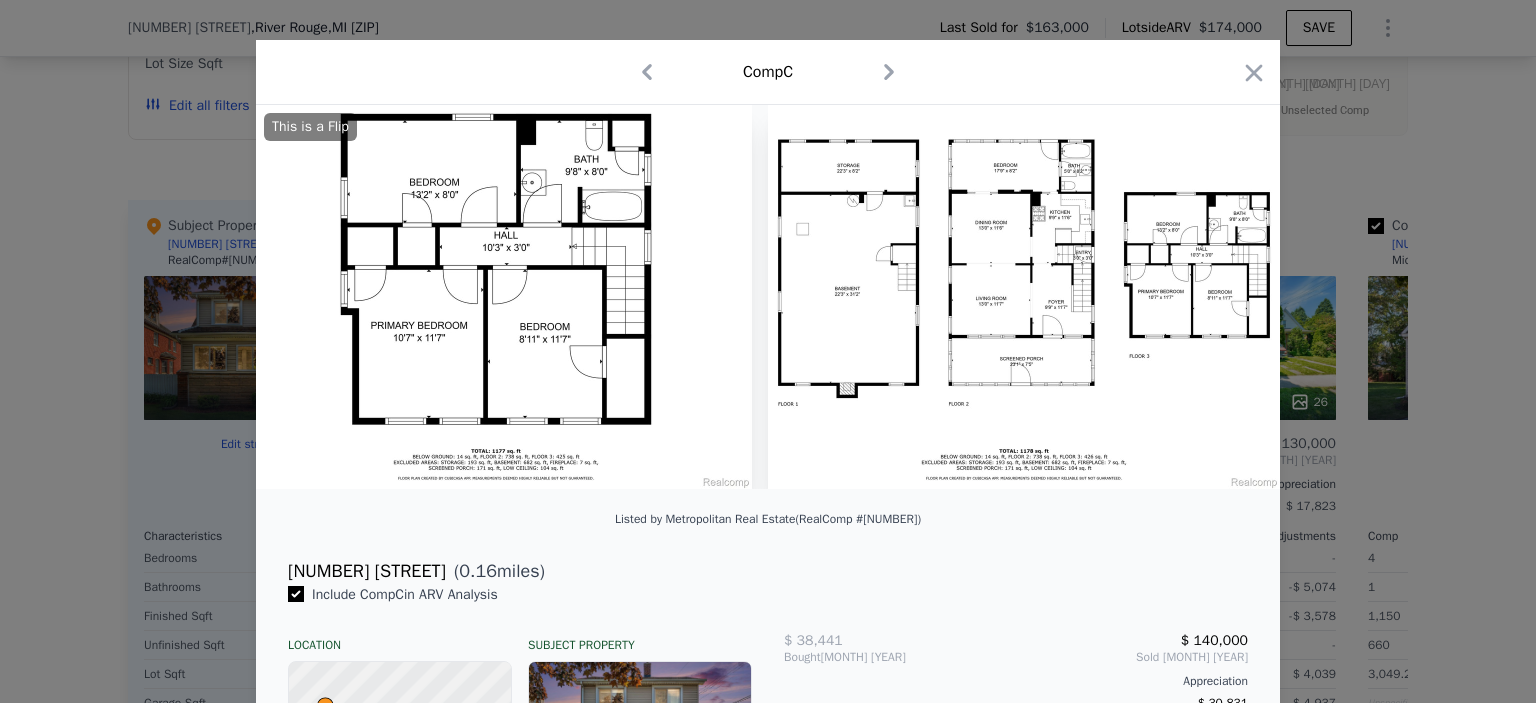 scroll, scrollTop: 0, scrollLeft: 0, axis: both 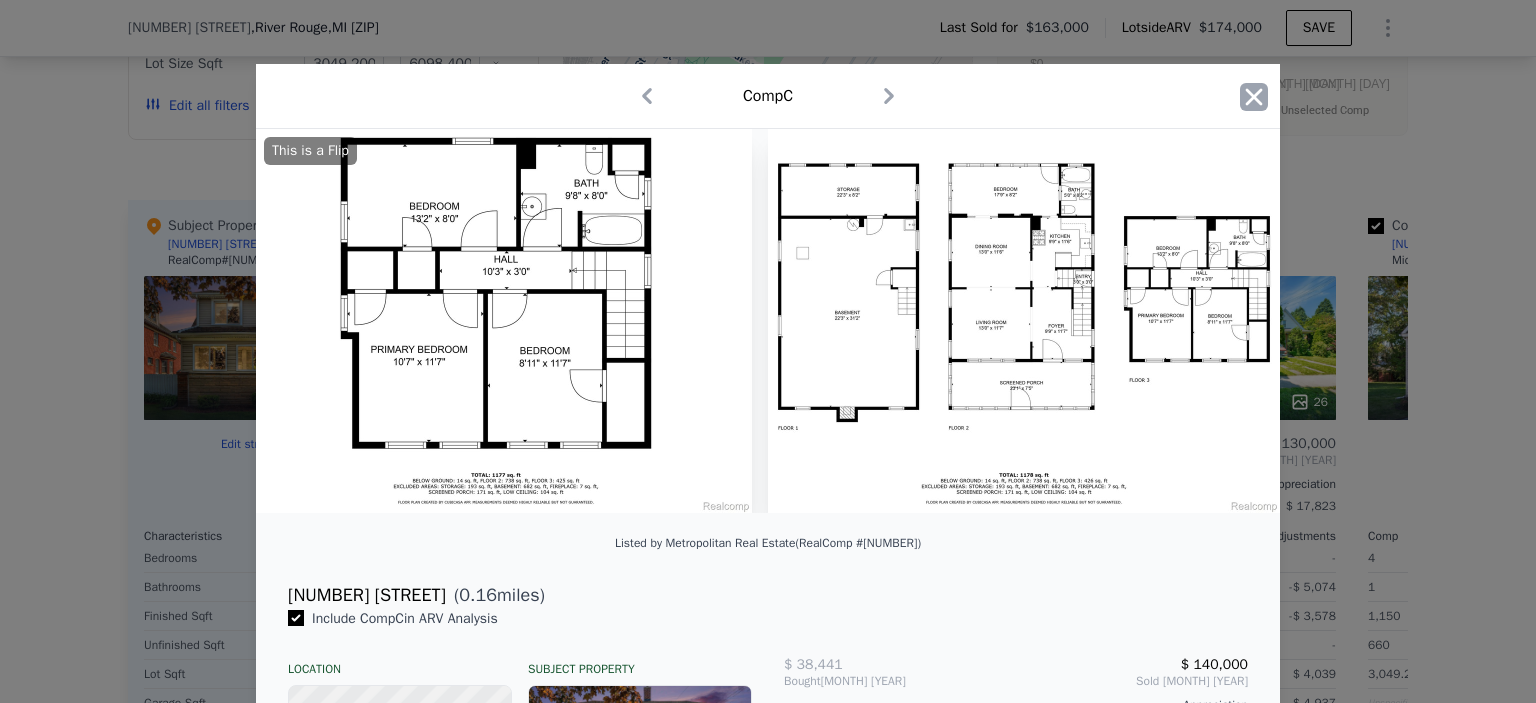 click 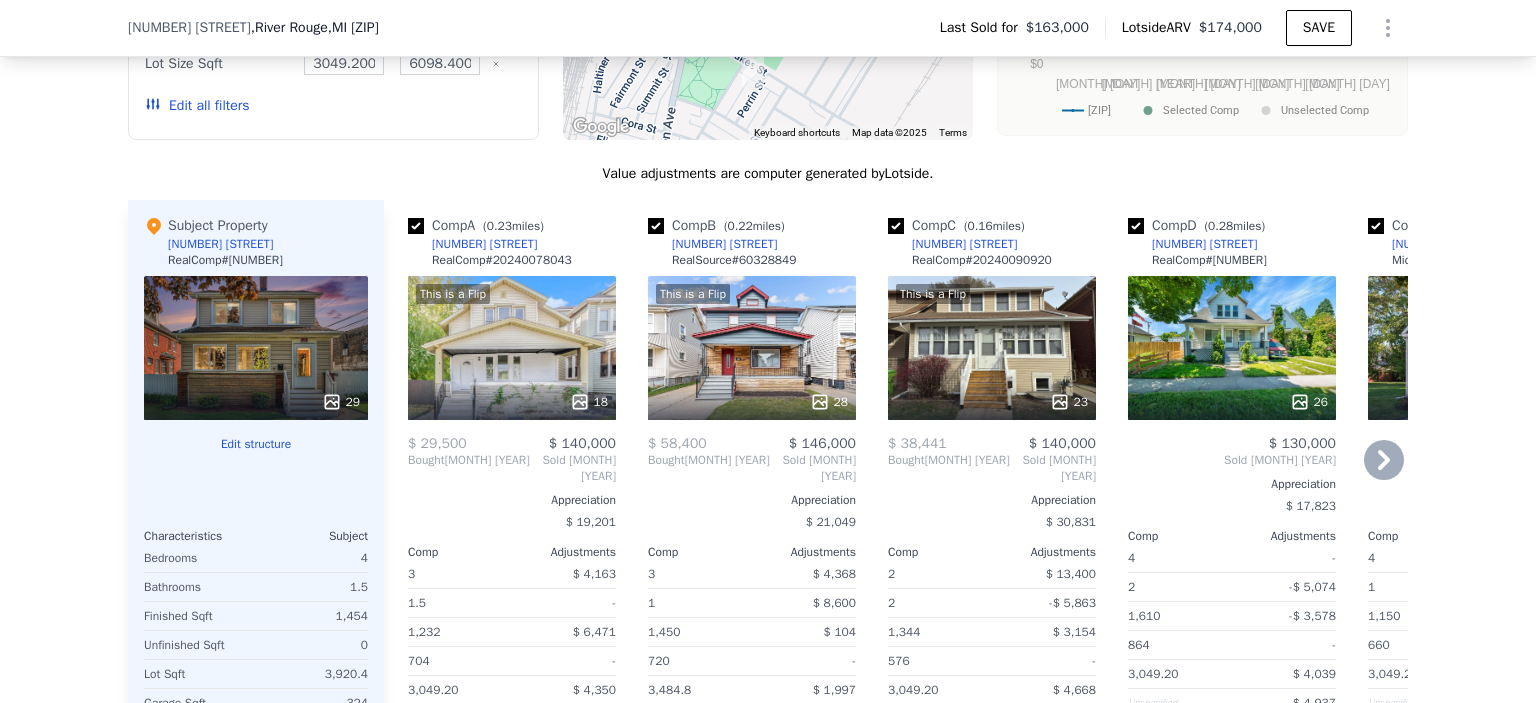 click 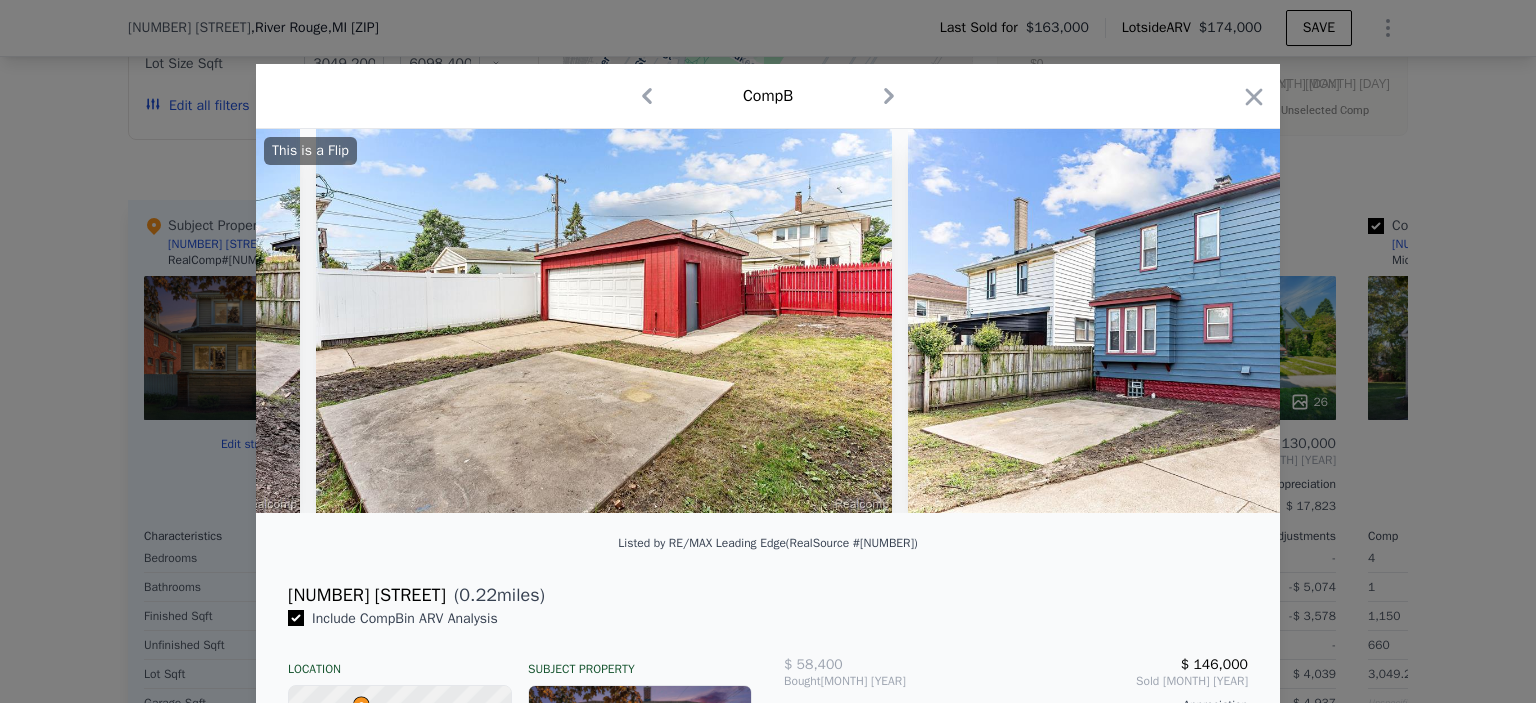 scroll, scrollTop: 0, scrollLeft: 15551, axis: horizontal 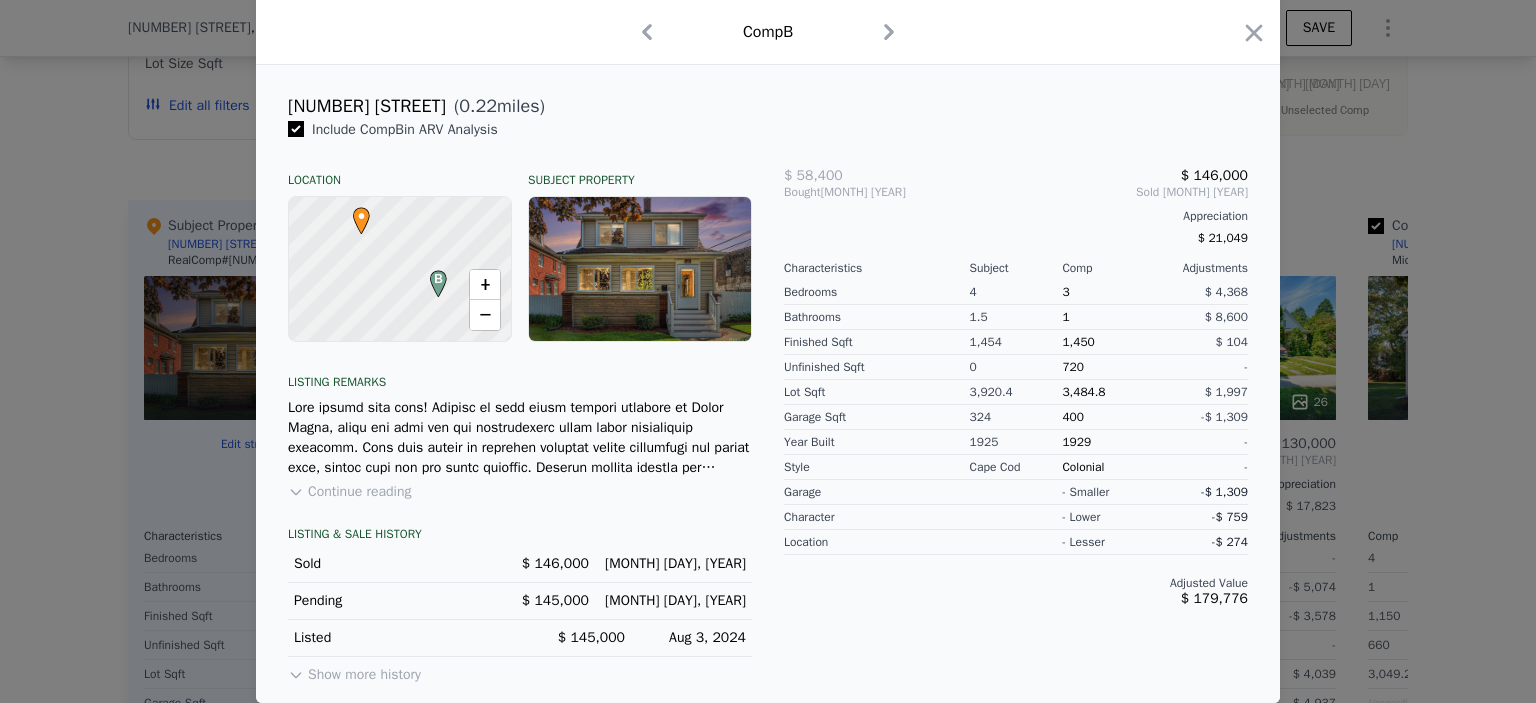 click on "Continue reading" at bounding box center [349, 492] 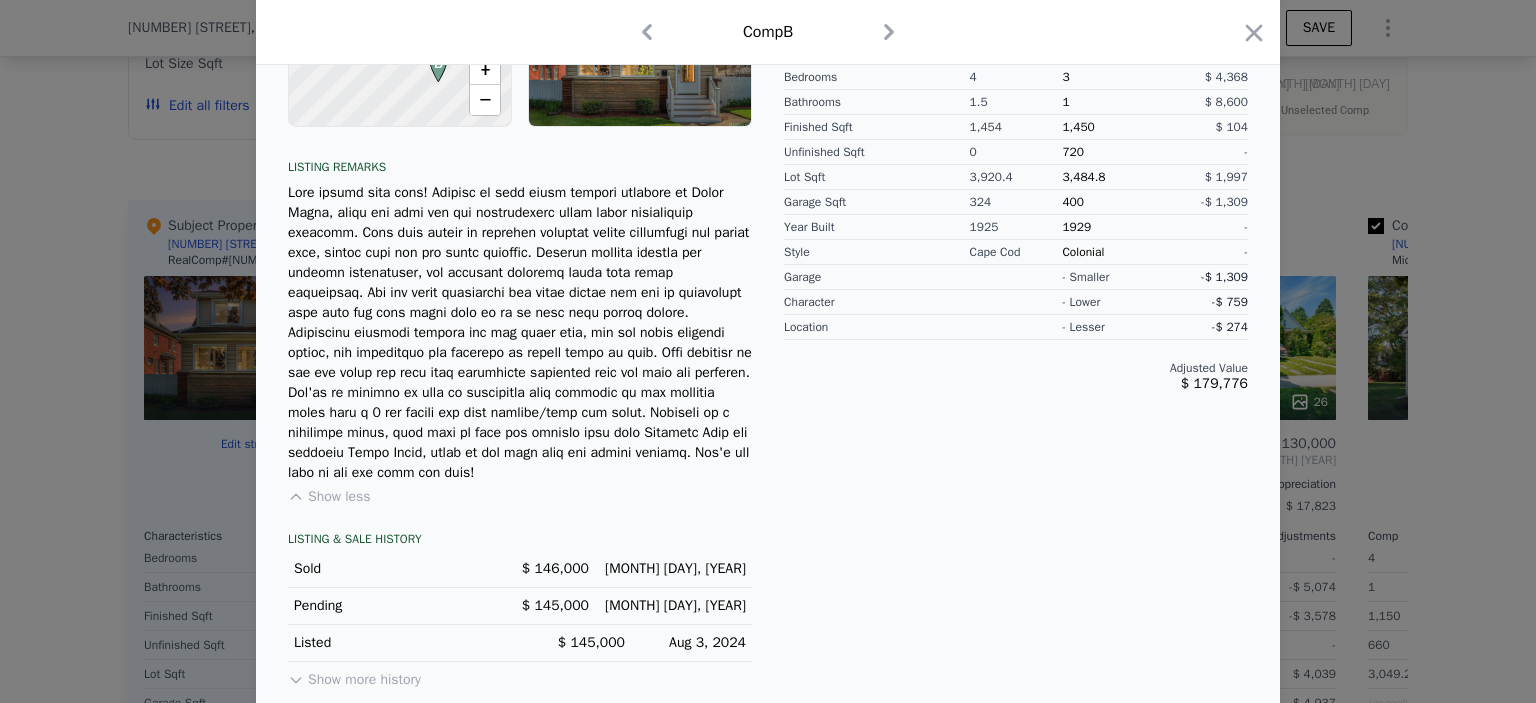 scroll, scrollTop: 0, scrollLeft: 0, axis: both 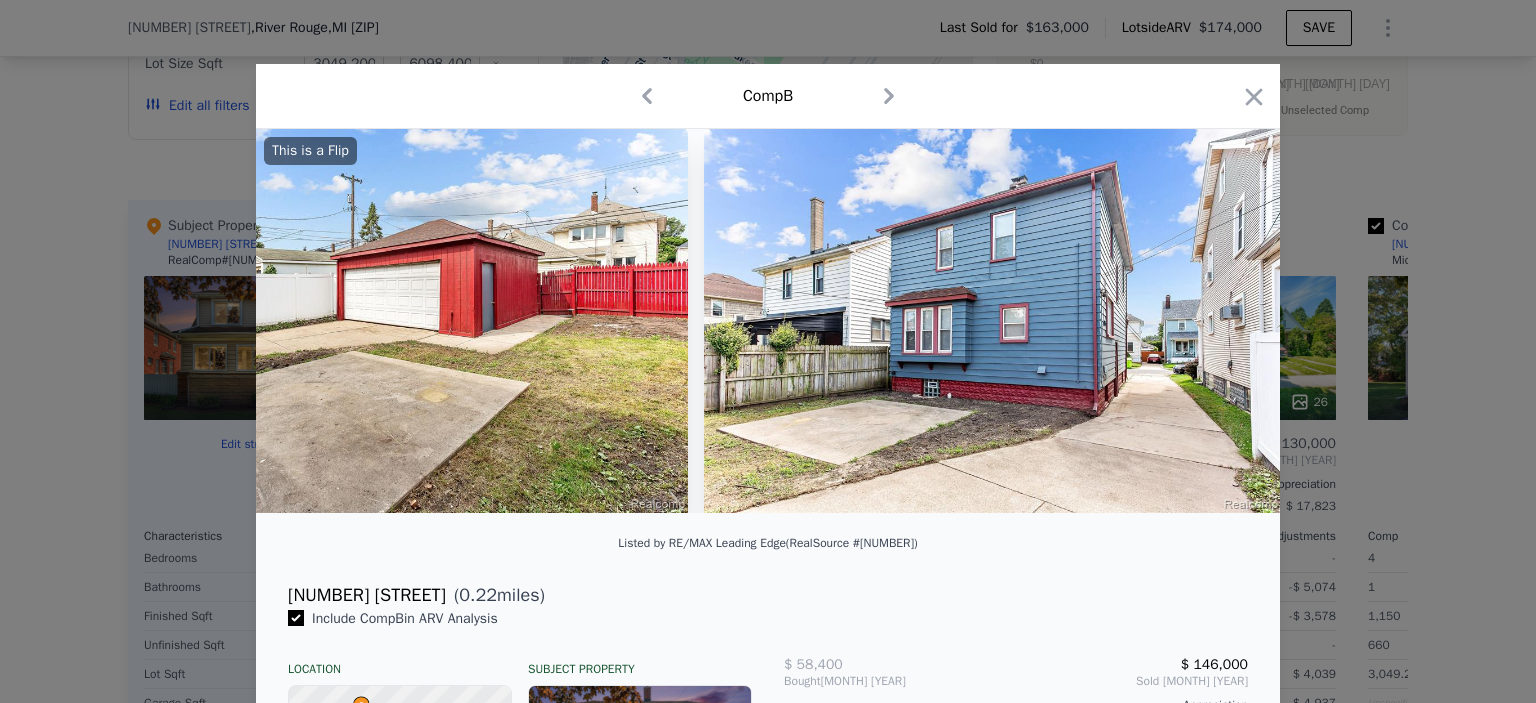 click at bounding box center [768, 351] 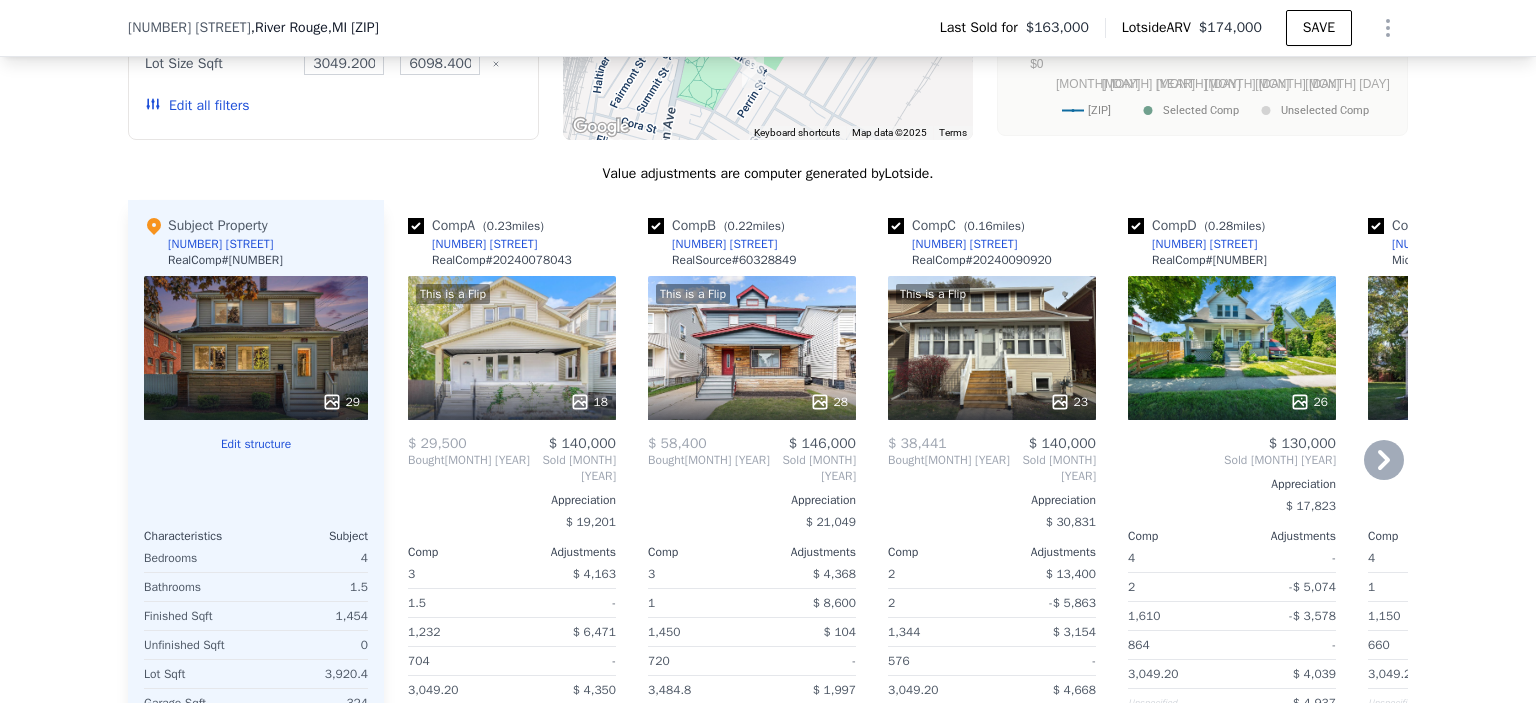 click 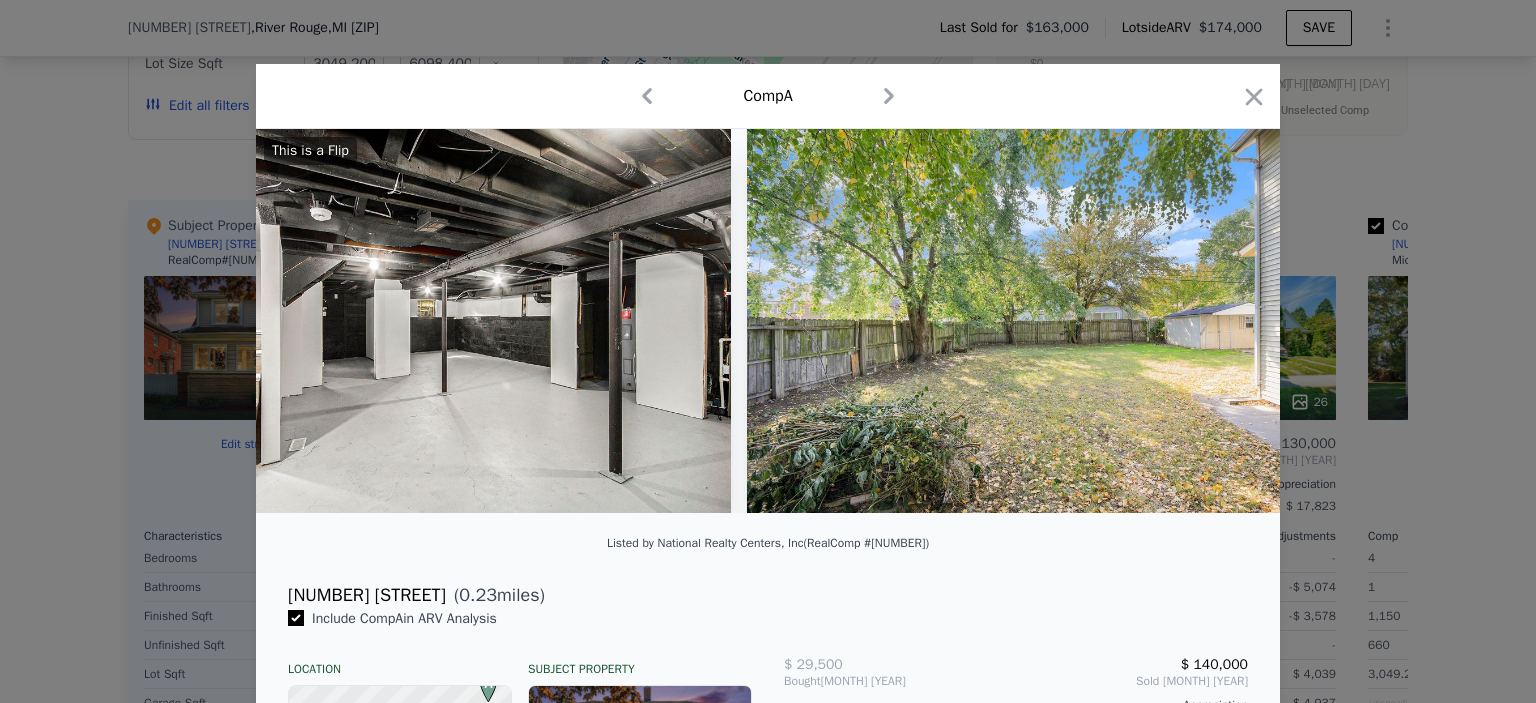 scroll, scrollTop: 0, scrollLeft: 9377, axis: horizontal 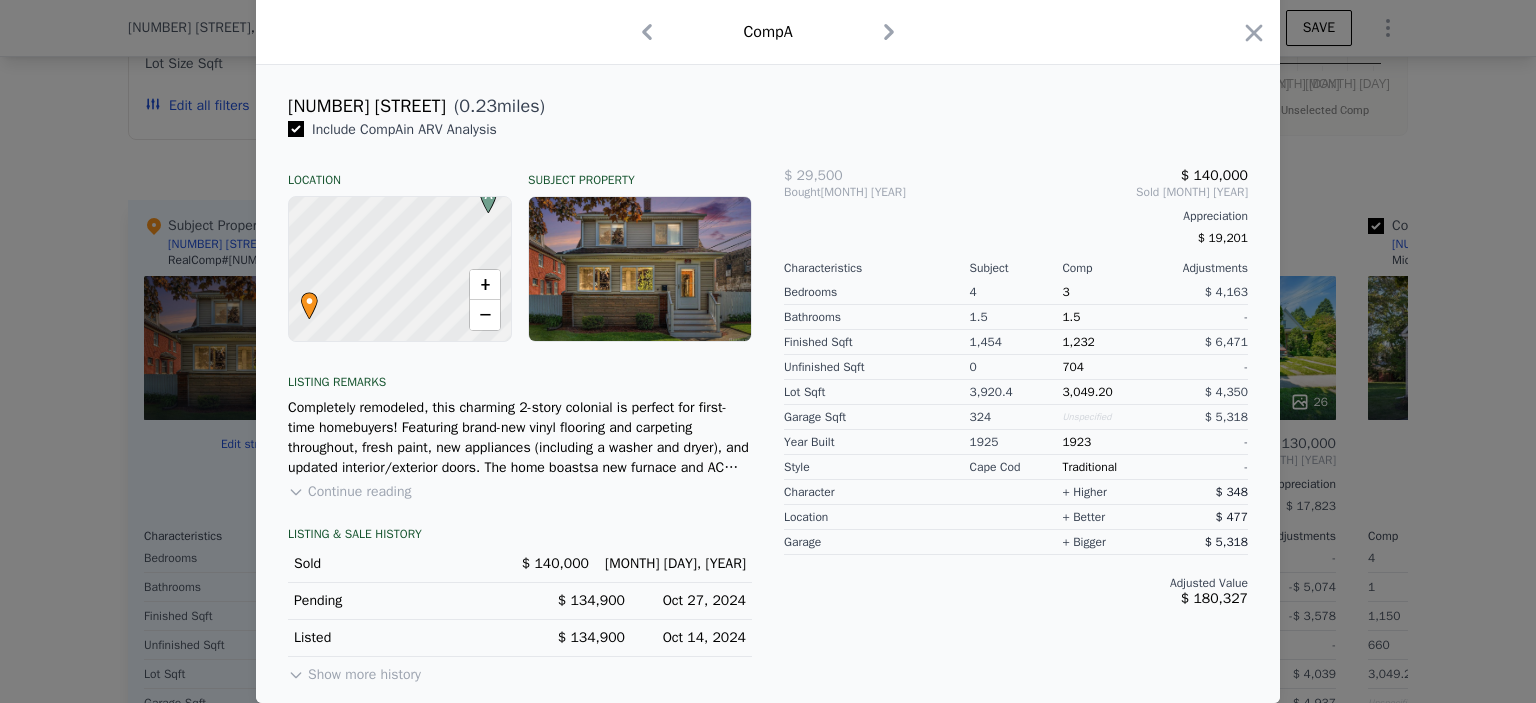 click on "Show more history" at bounding box center (354, 671) 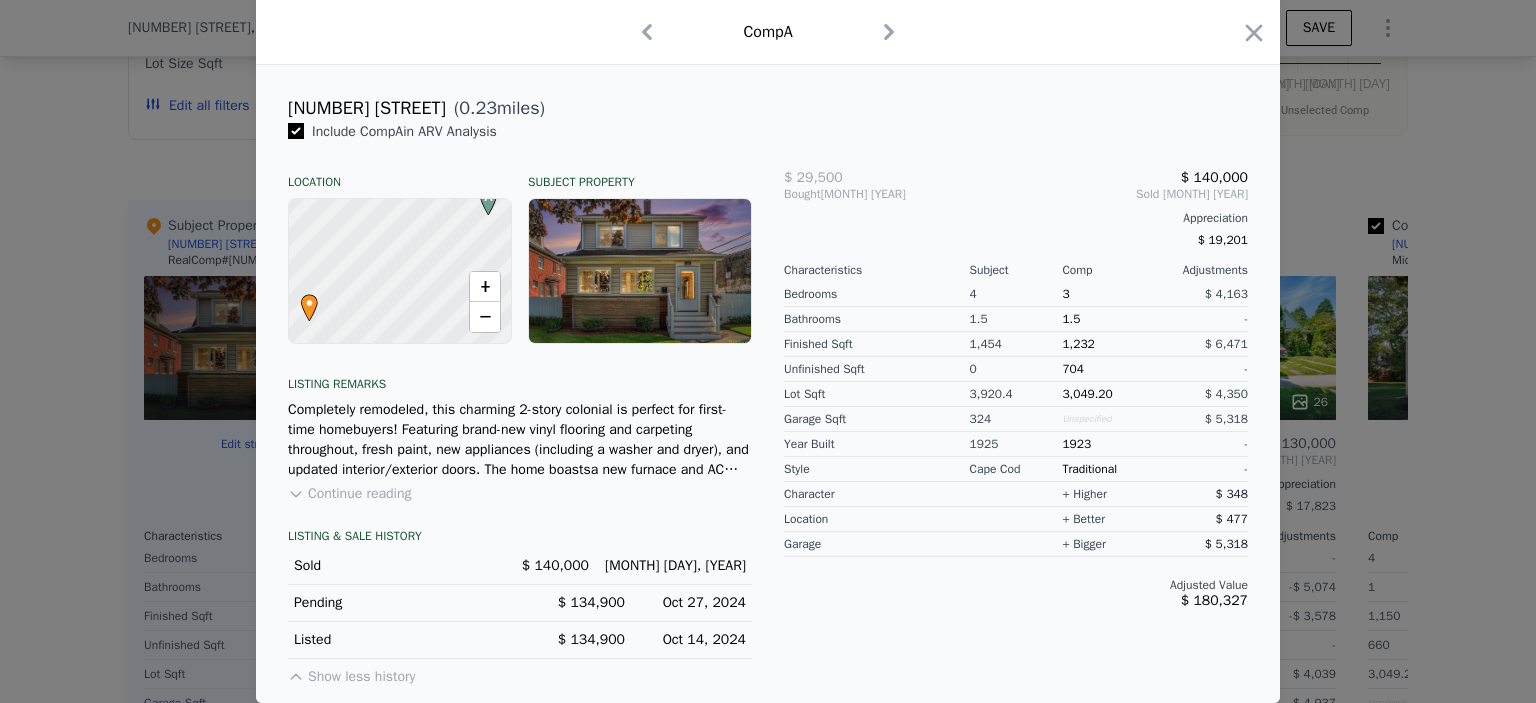click on "Show less history" at bounding box center [351, 673] 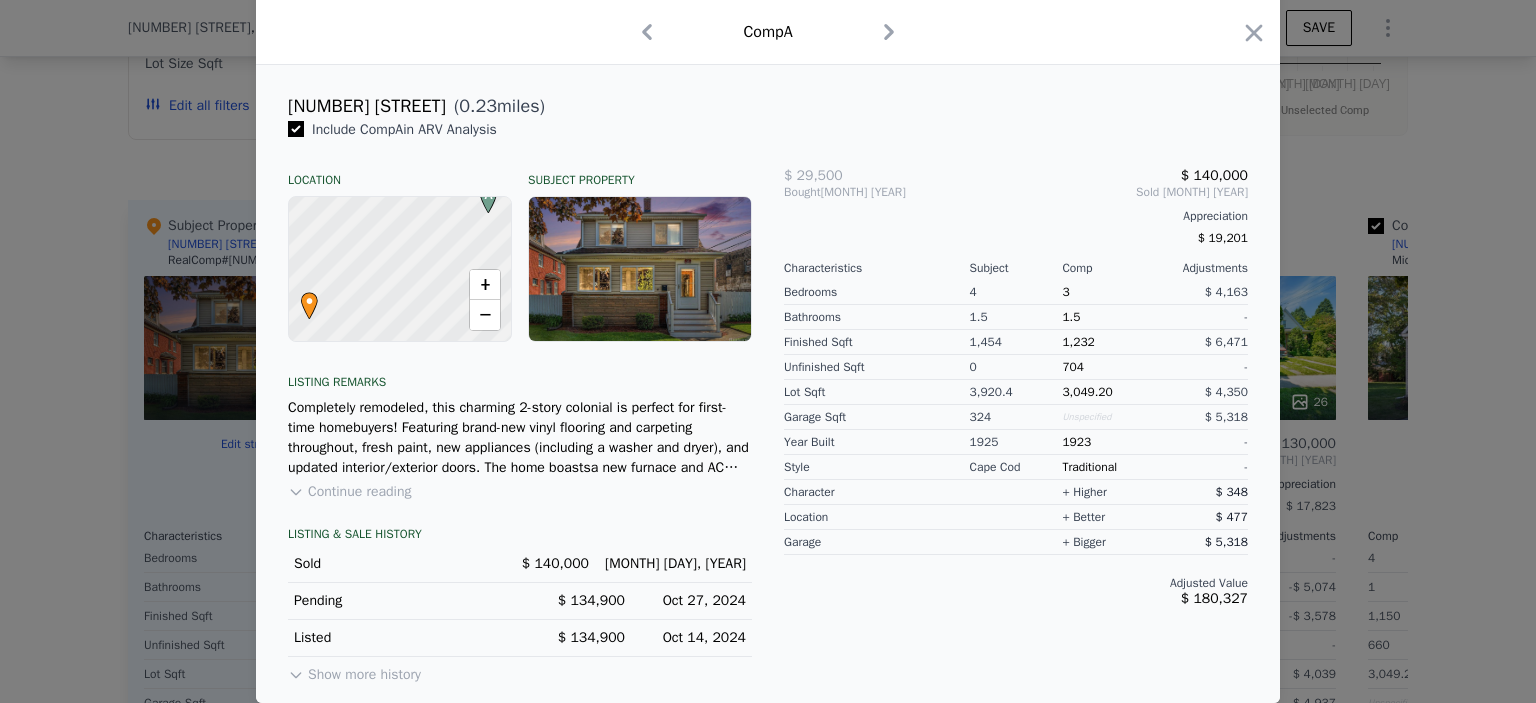 click on "Show more history" at bounding box center (354, 671) 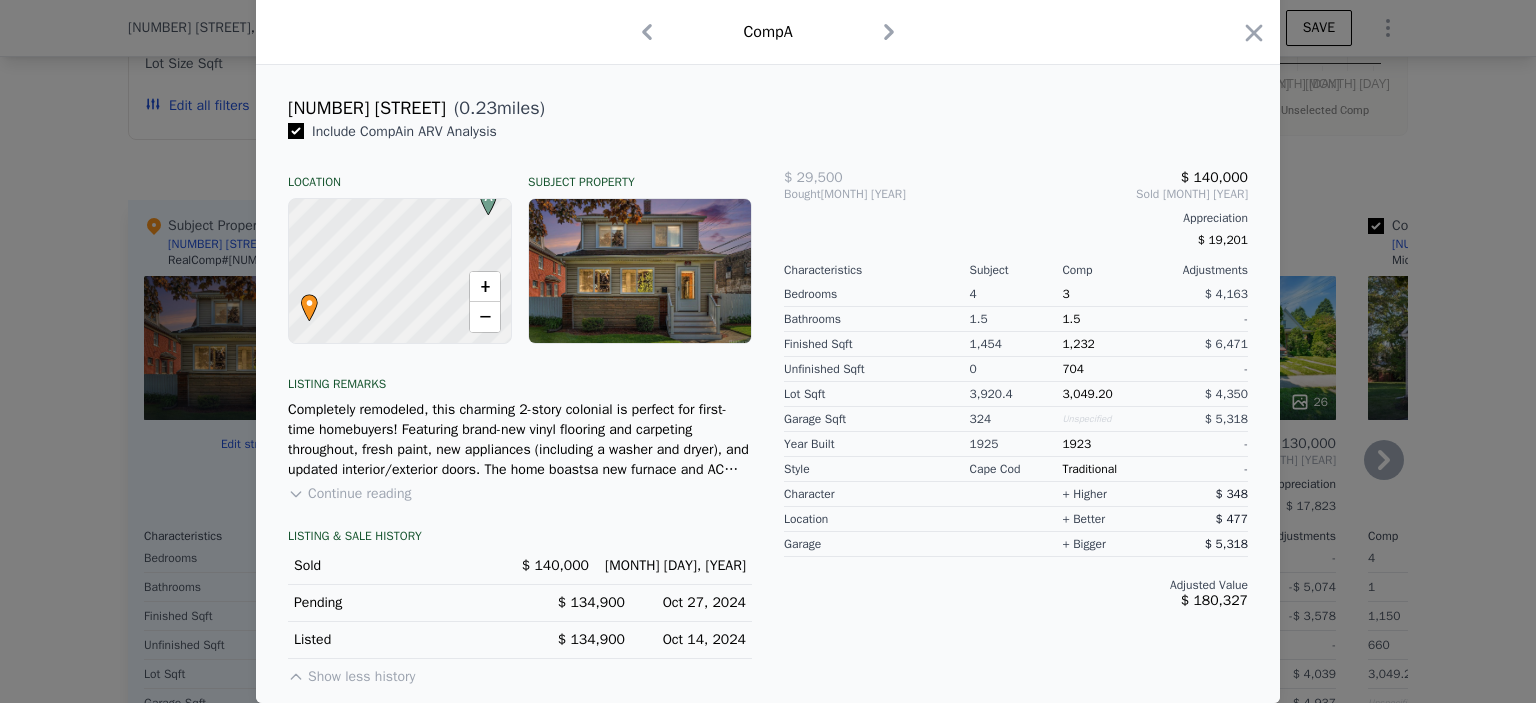 click at bounding box center [768, 351] 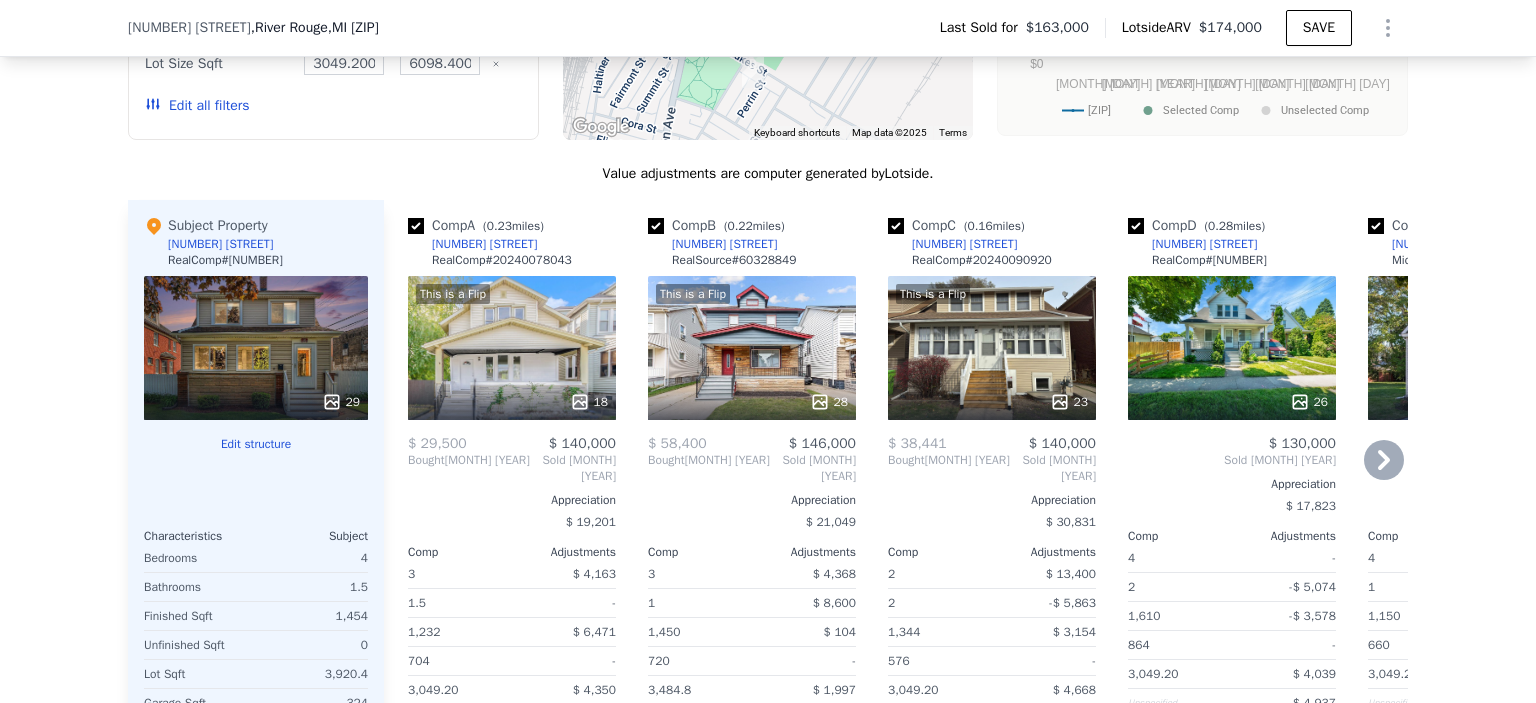 click on "This is a Flip 18" at bounding box center (512, 348) 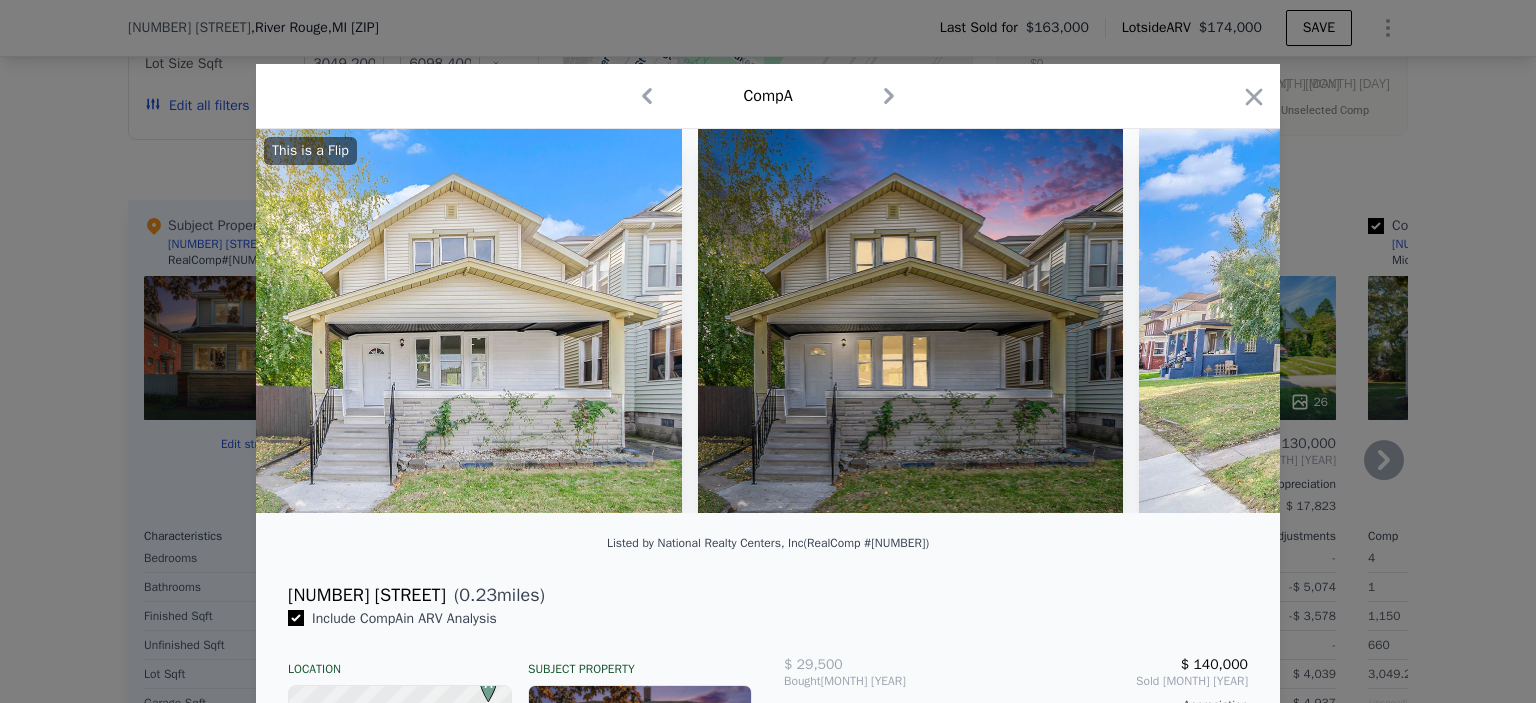 click at bounding box center (768, 351) 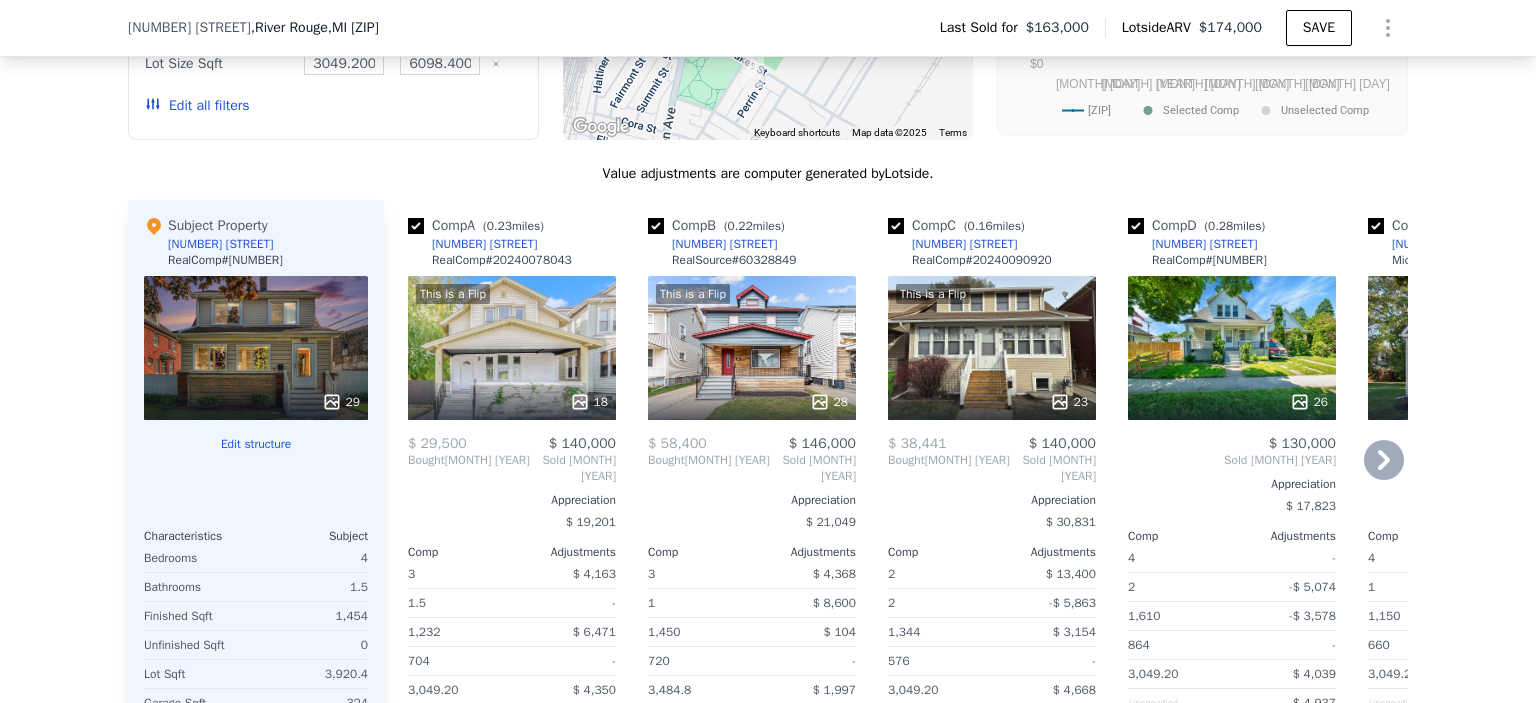 click on "[NUMBER] [STREET]" at bounding box center [484, 244] 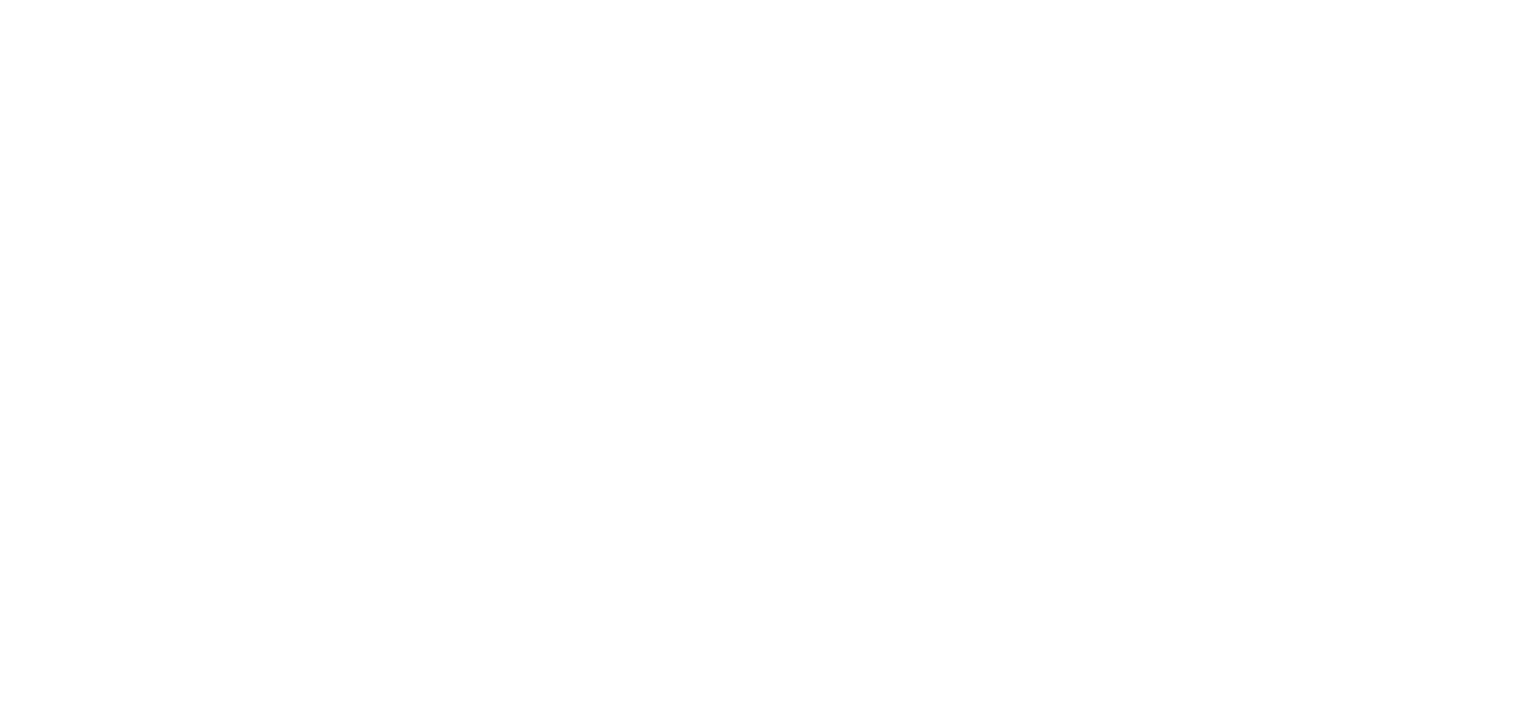scroll, scrollTop: 0, scrollLeft: 0, axis: both 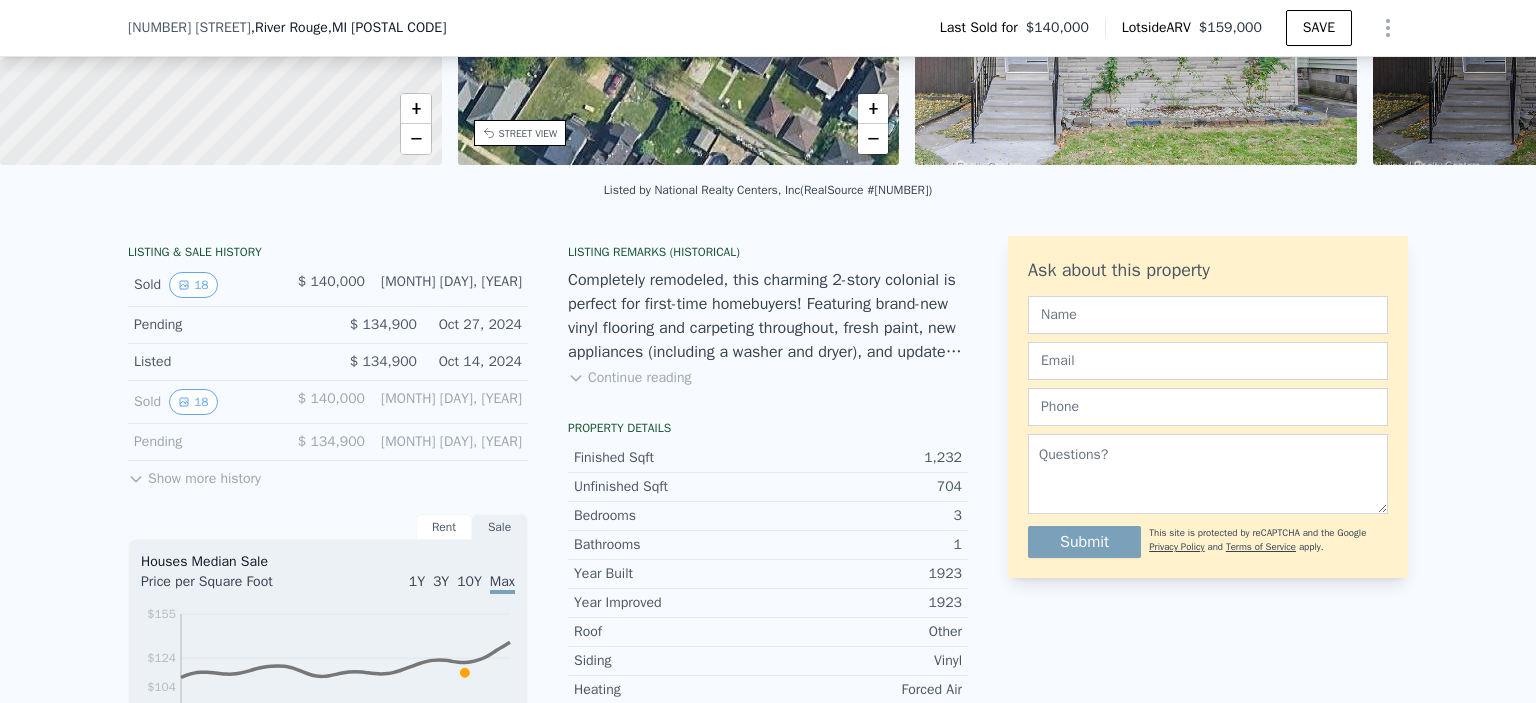 click on "Show more history" at bounding box center [194, 475] 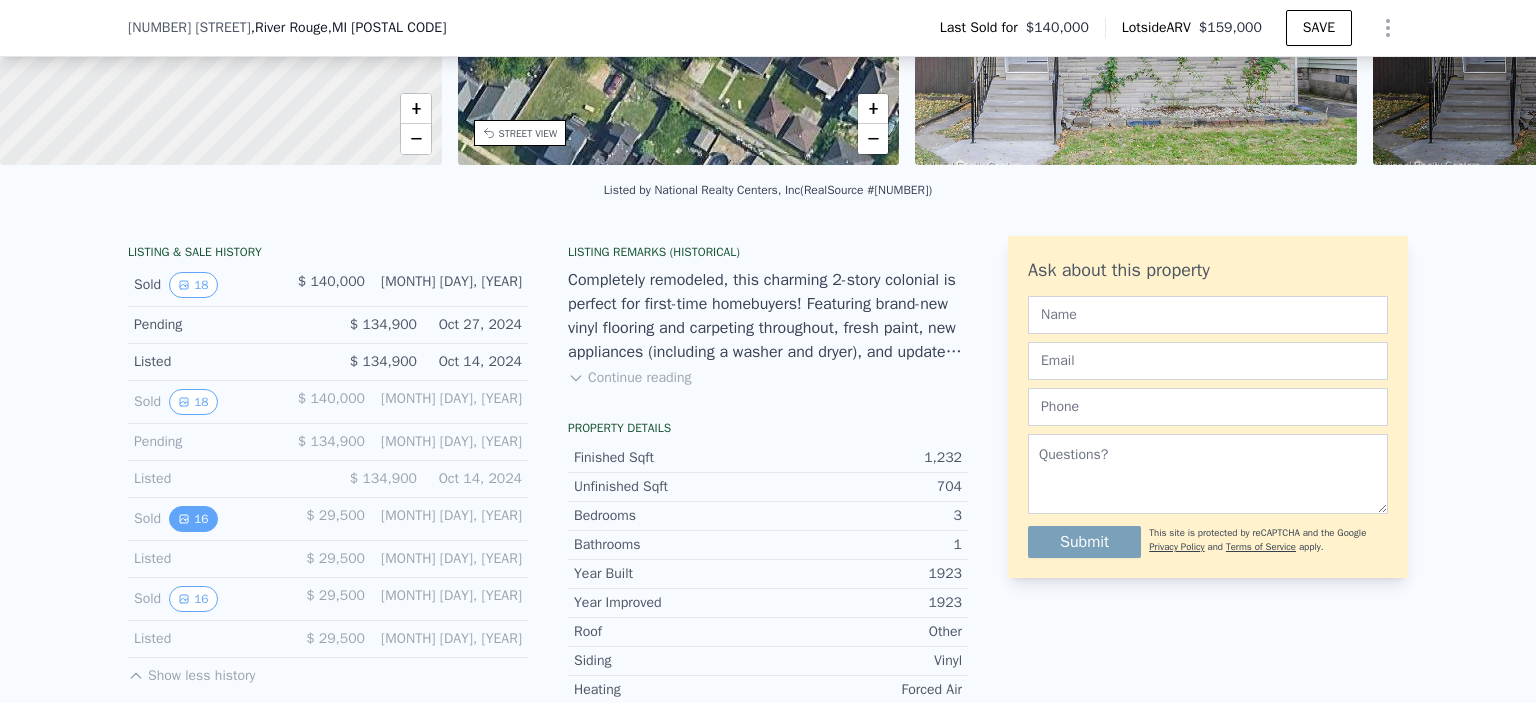 click on "16" at bounding box center (193, 519) 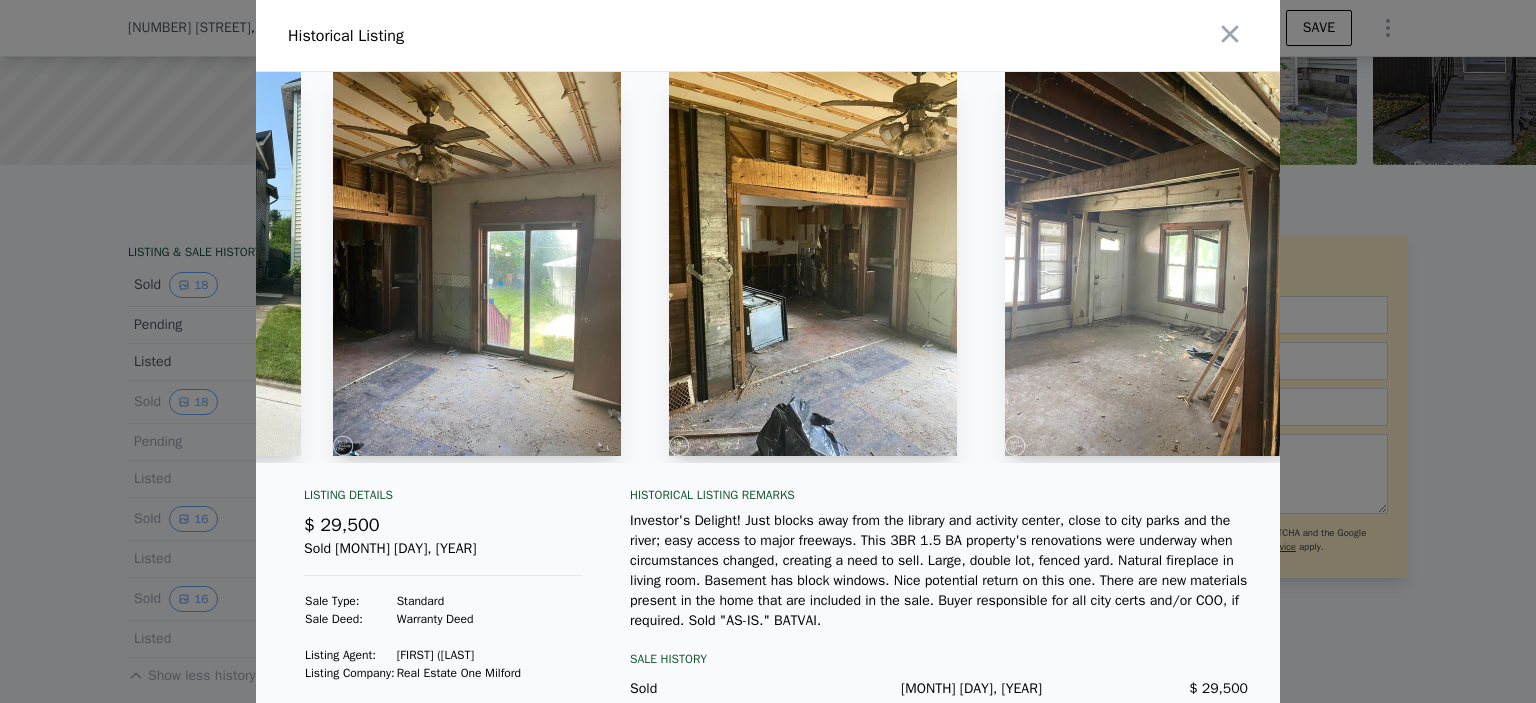 scroll, scrollTop: 0, scrollLeft: 0, axis: both 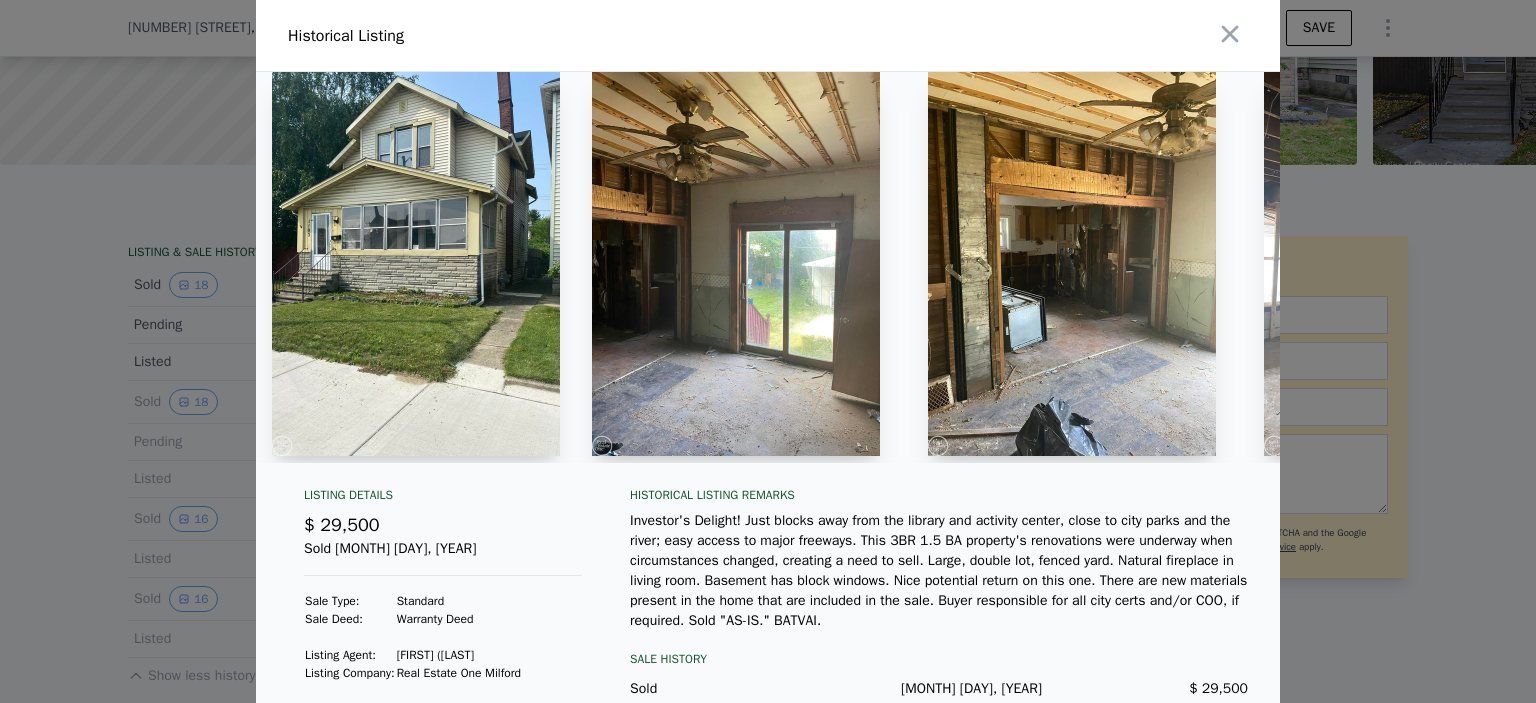 click at bounding box center (416, 264) 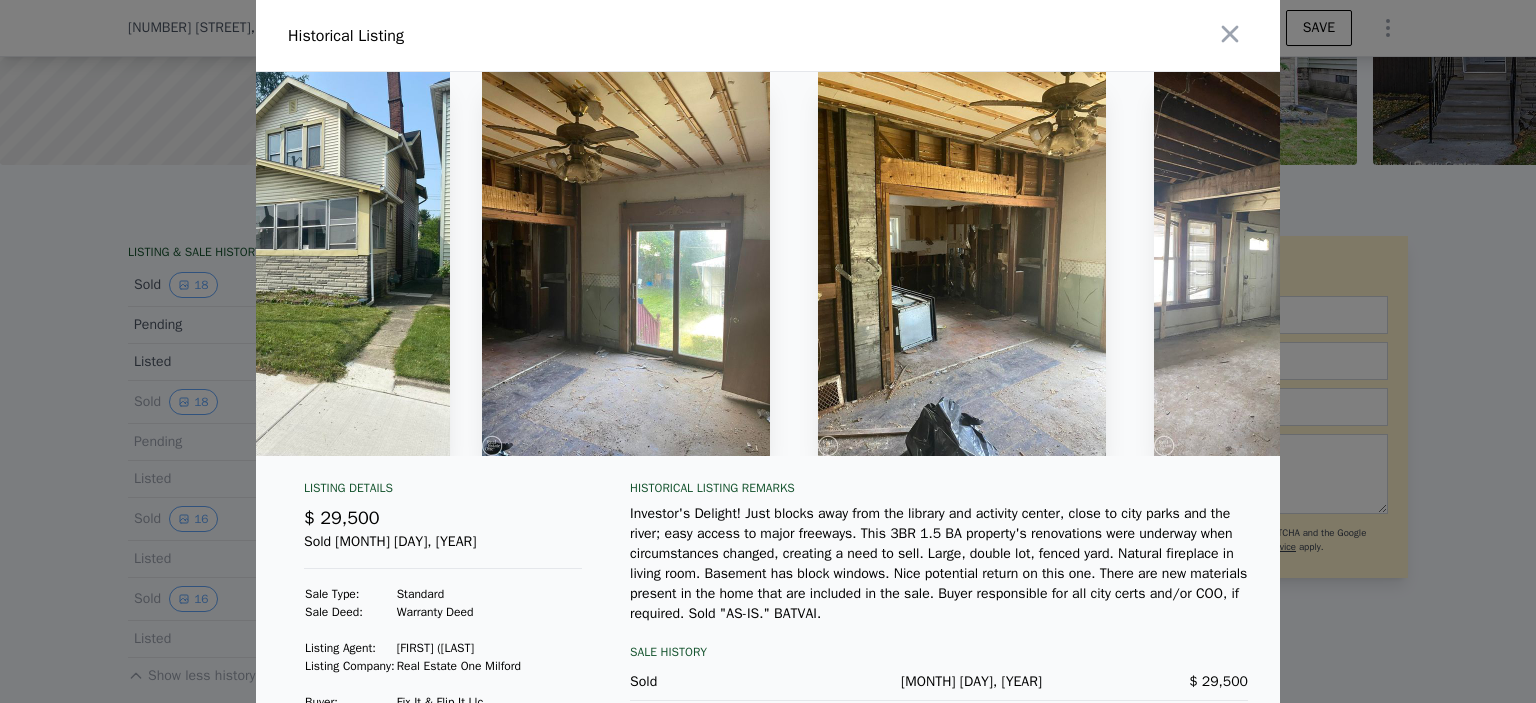 scroll, scrollTop: 0, scrollLeft: 0, axis: both 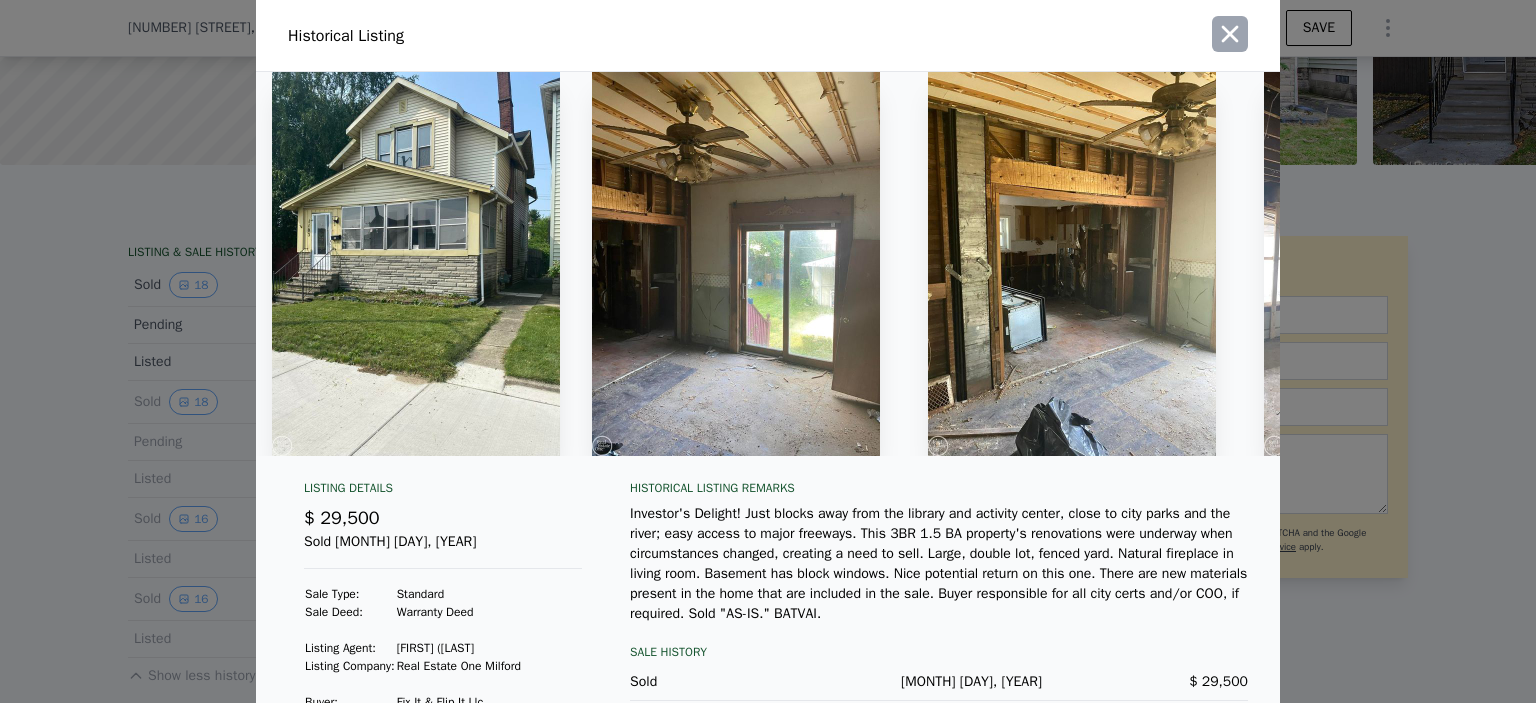click 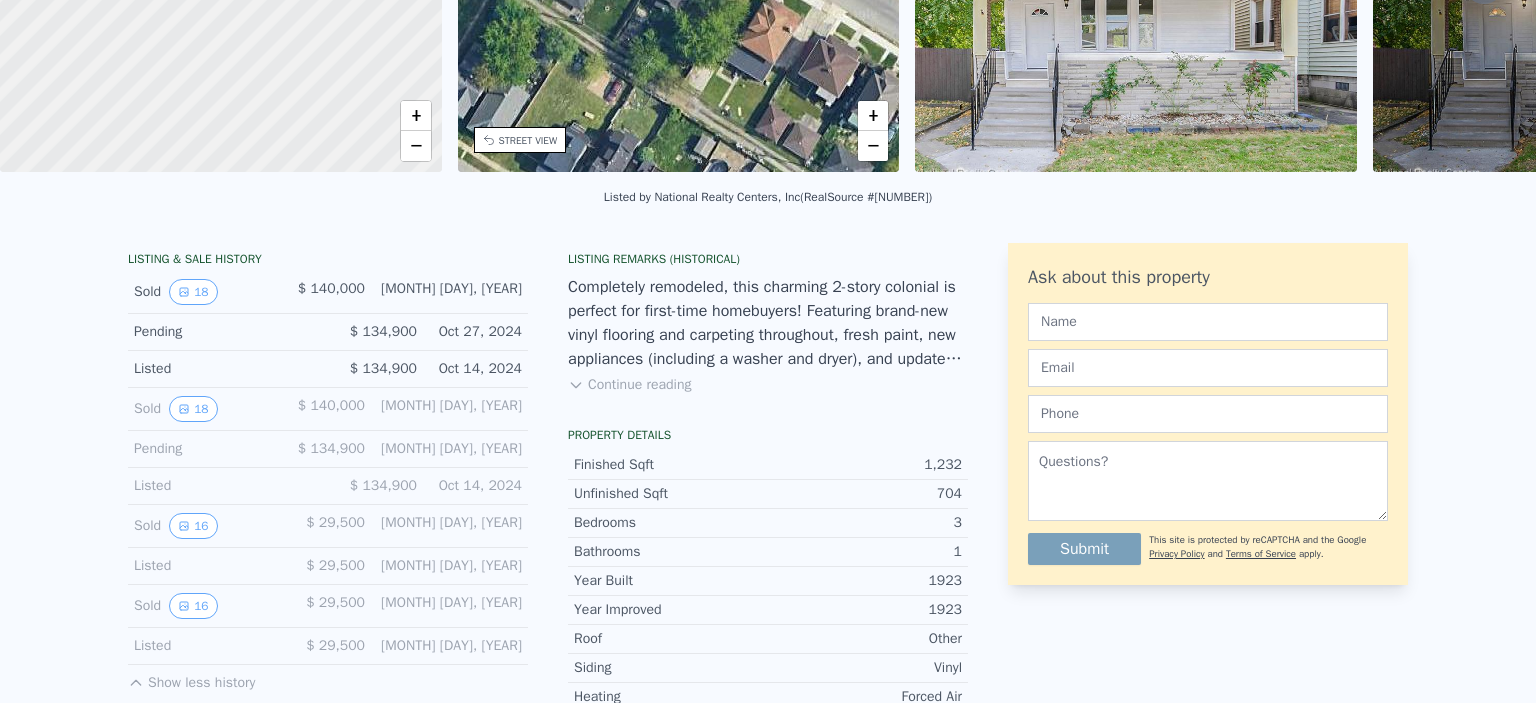 scroll, scrollTop: 7, scrollLeft: 0, axis: vertical 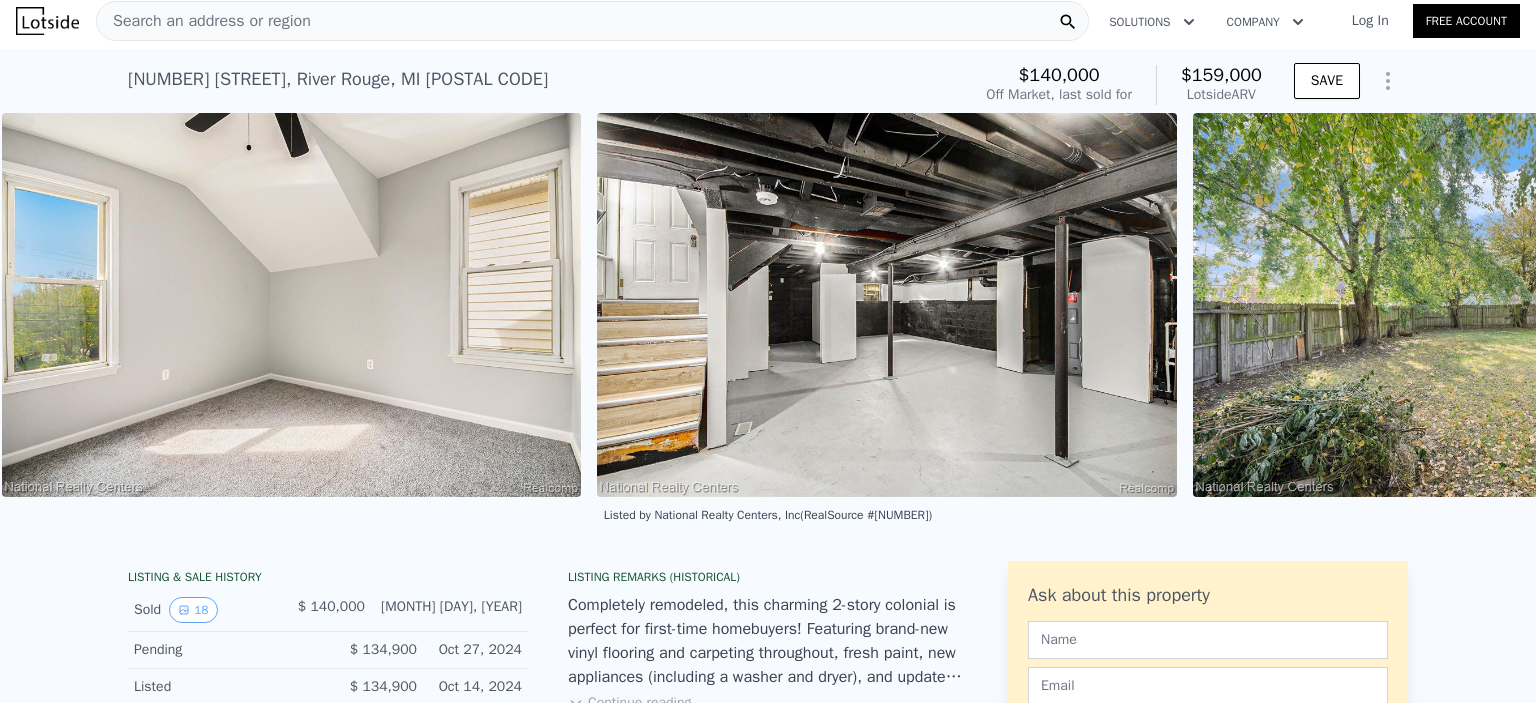 click at bounding box center [886, 305] 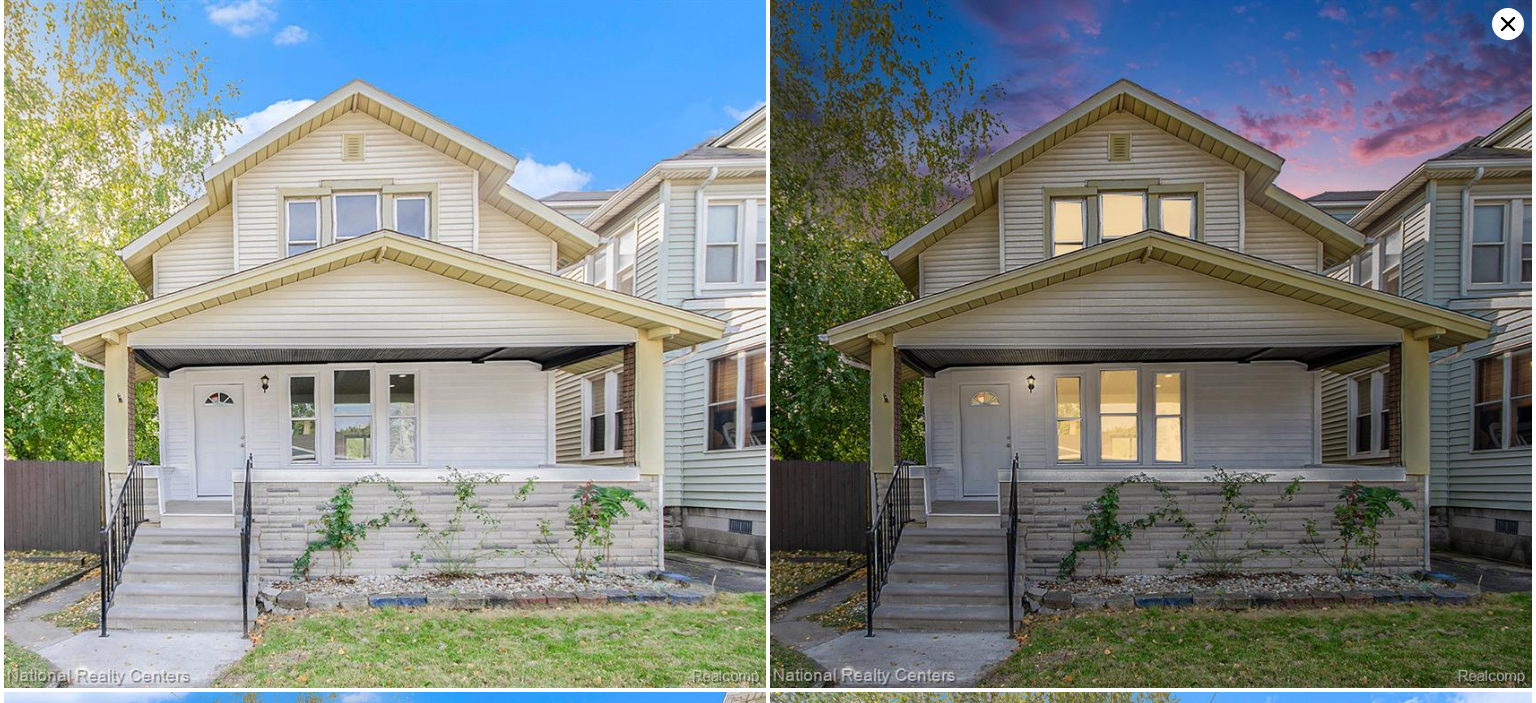 scroll, scrollTop: 0, scrollLeft: 9573, axis: horizontal 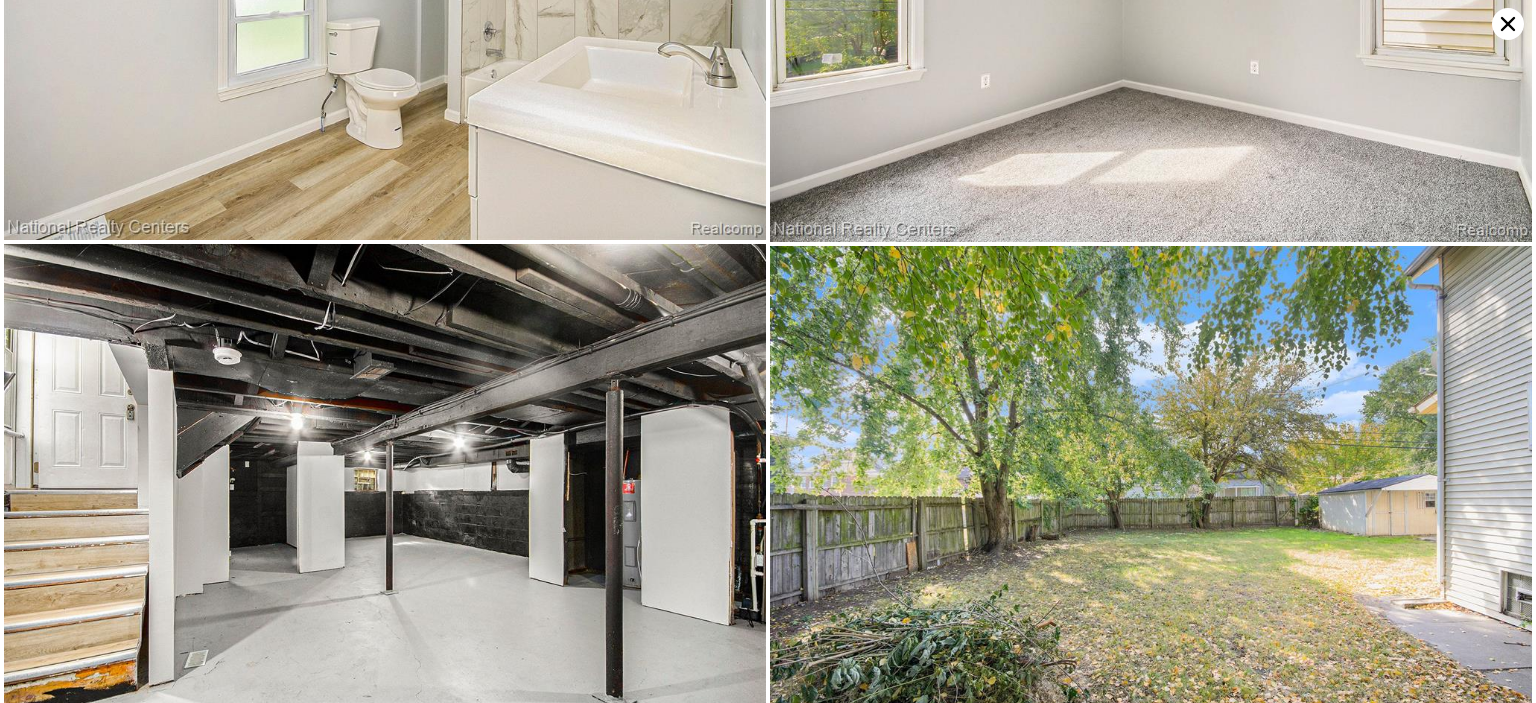 click at bounding box center [385, 496] 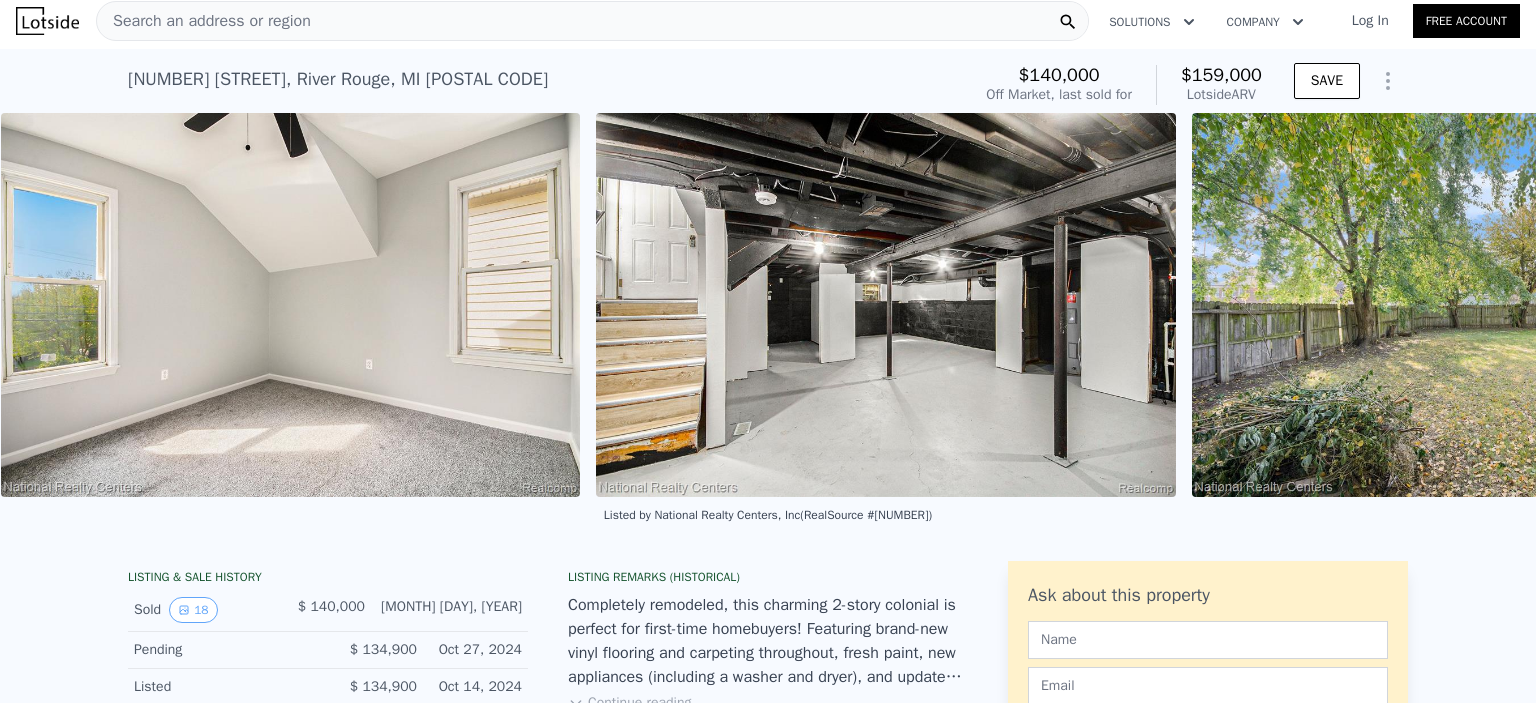 scroll, scrollTop: 0, scrollLeft: 9573, axis: horizontal 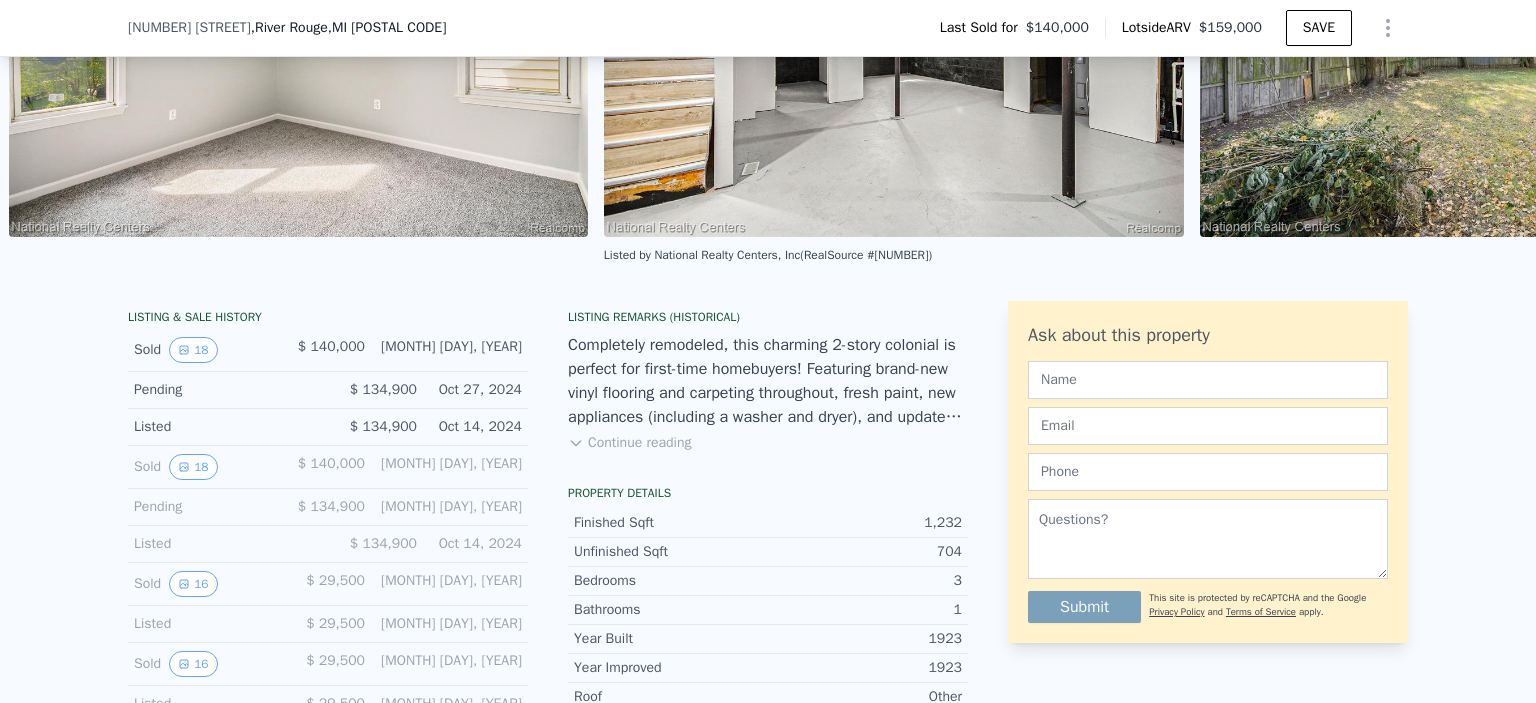 click on "Continue reading" at bounding box center [629, 443] 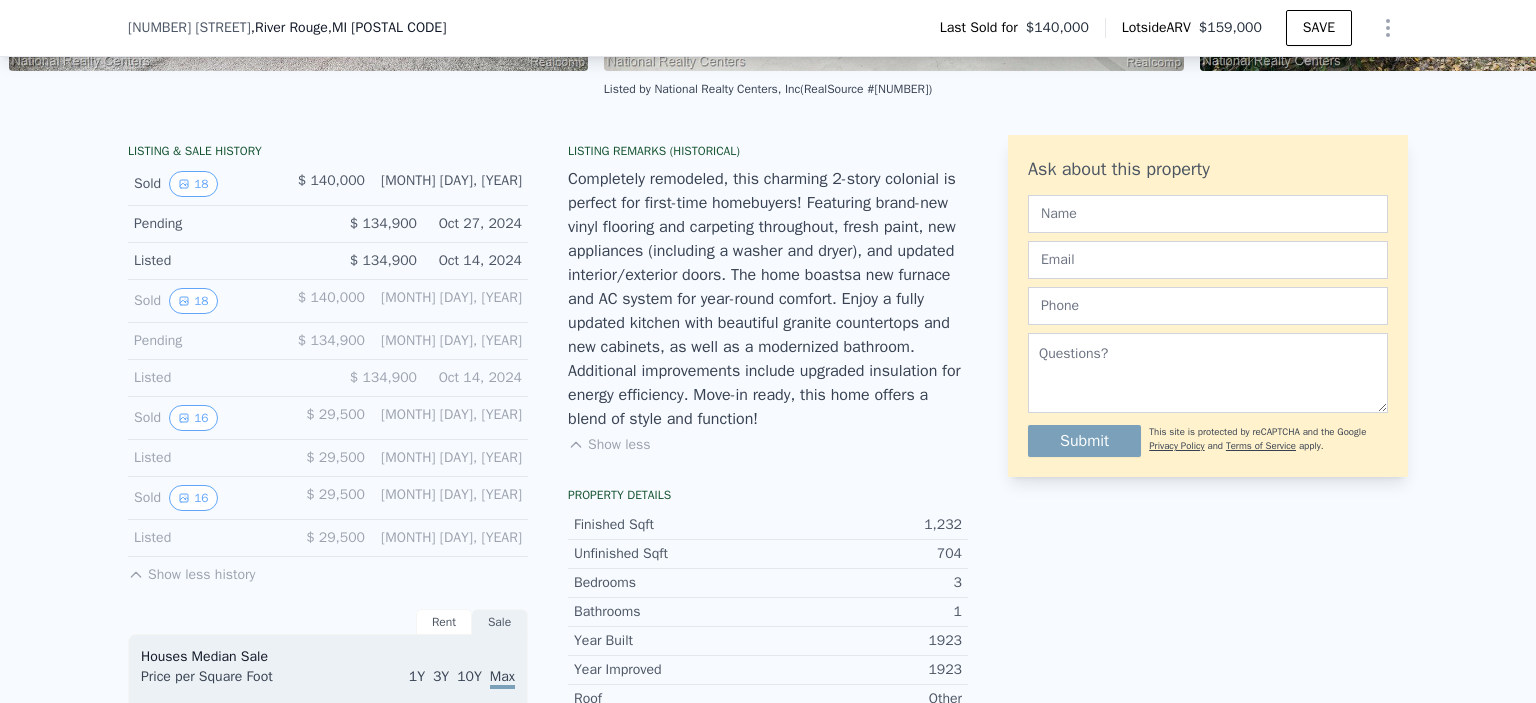 scroll, scrollTop: 427, scrollLeft: 0, axis: vertical 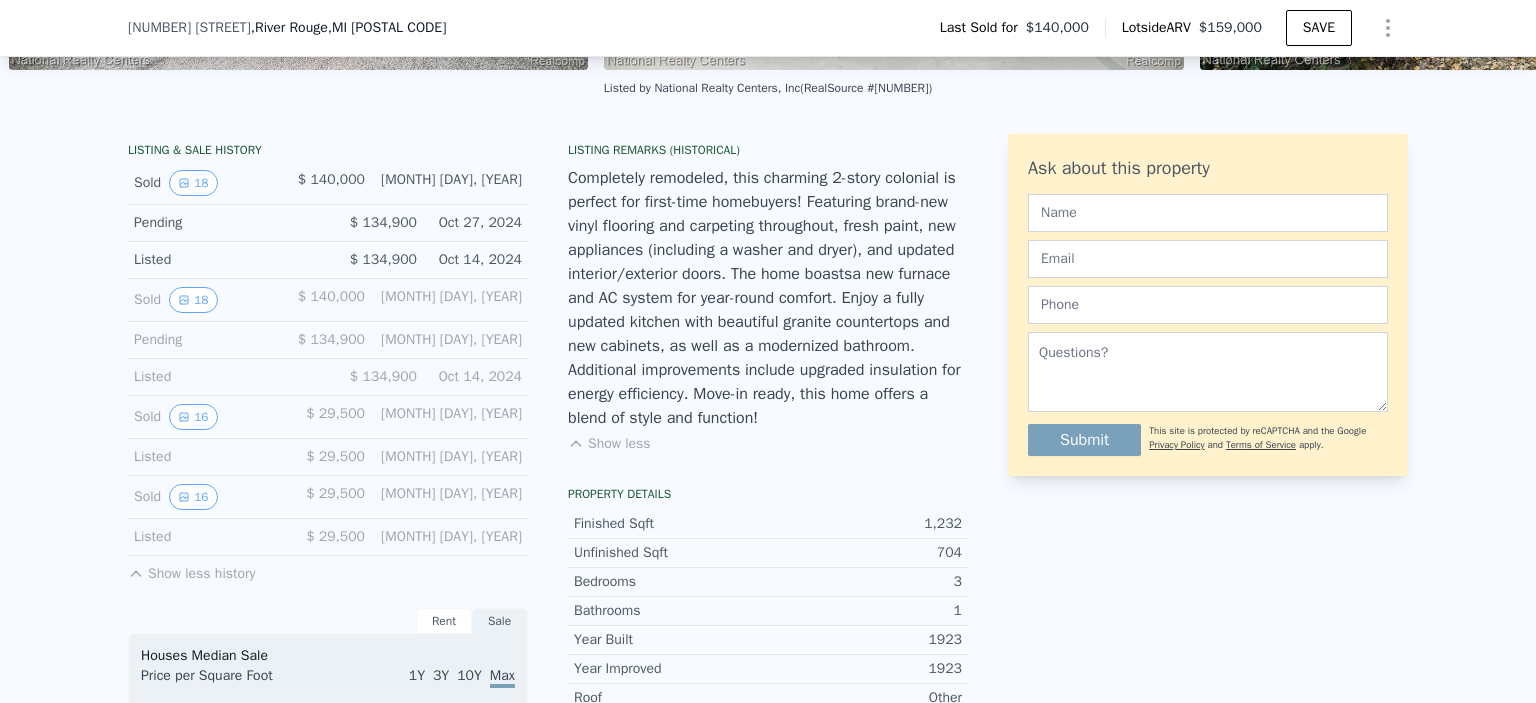 click on "Show less history" at bounding box center (191, 570) 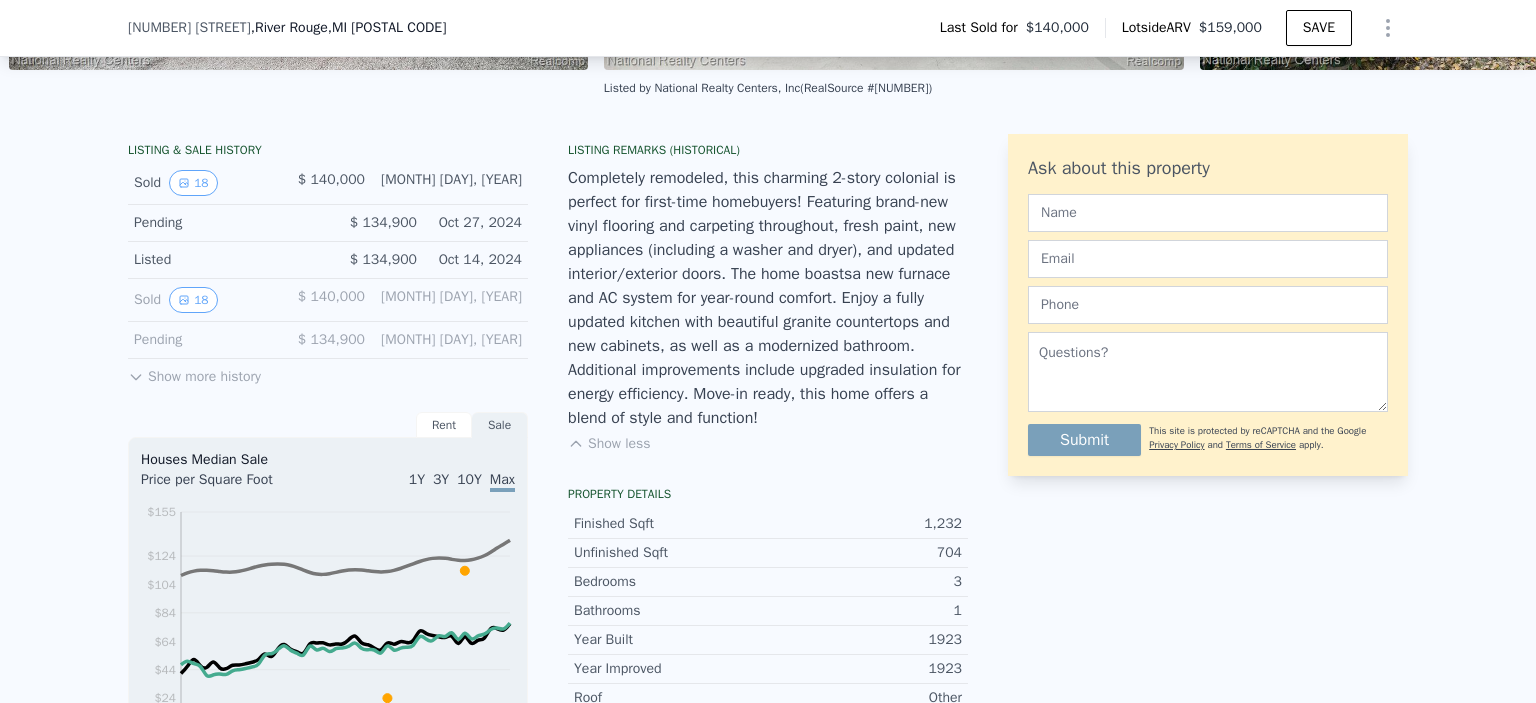 click on "Show more history" at bounding box center [194, 373] 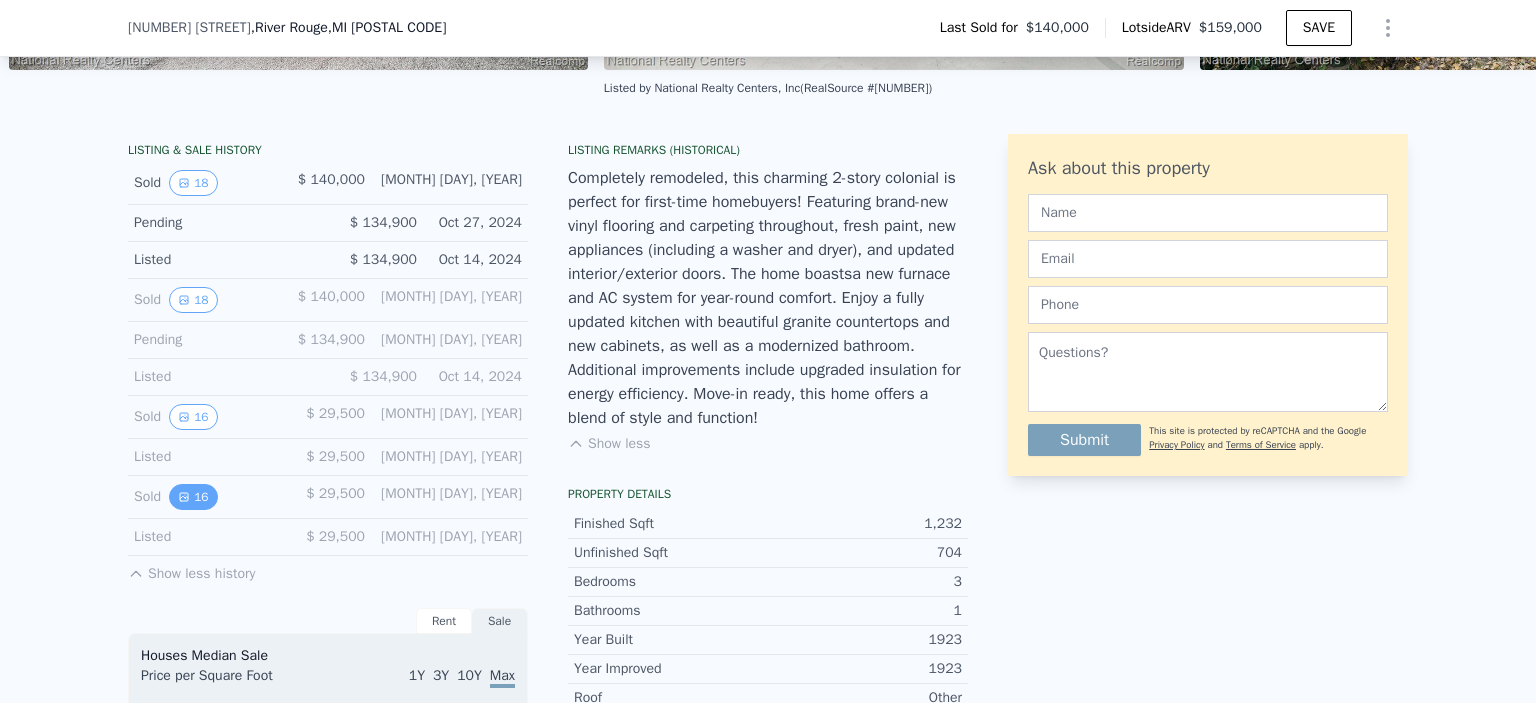 click on "16" at bounding box center (193, 497) 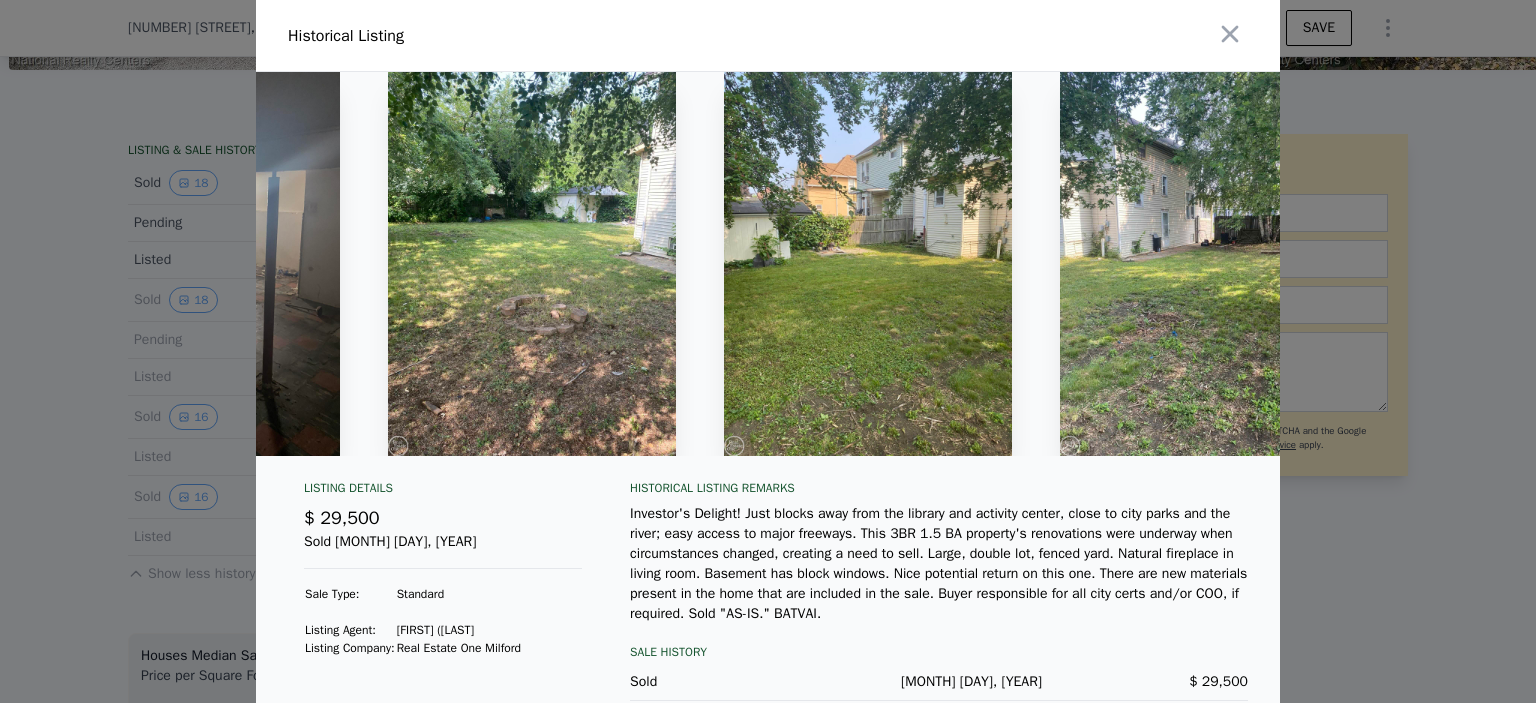 scroll, scrollTop: 0, scrollLeft: 4336, axis: horizontal 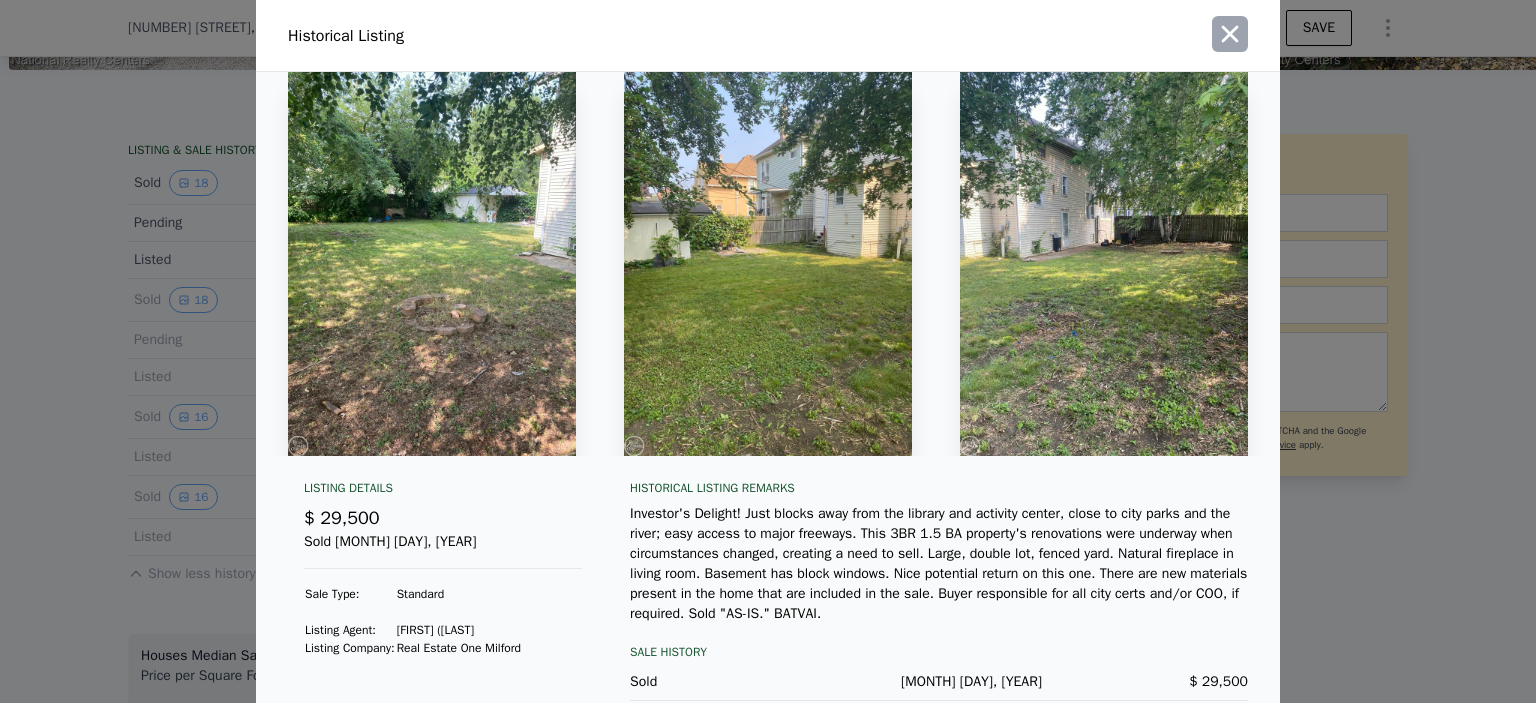 click 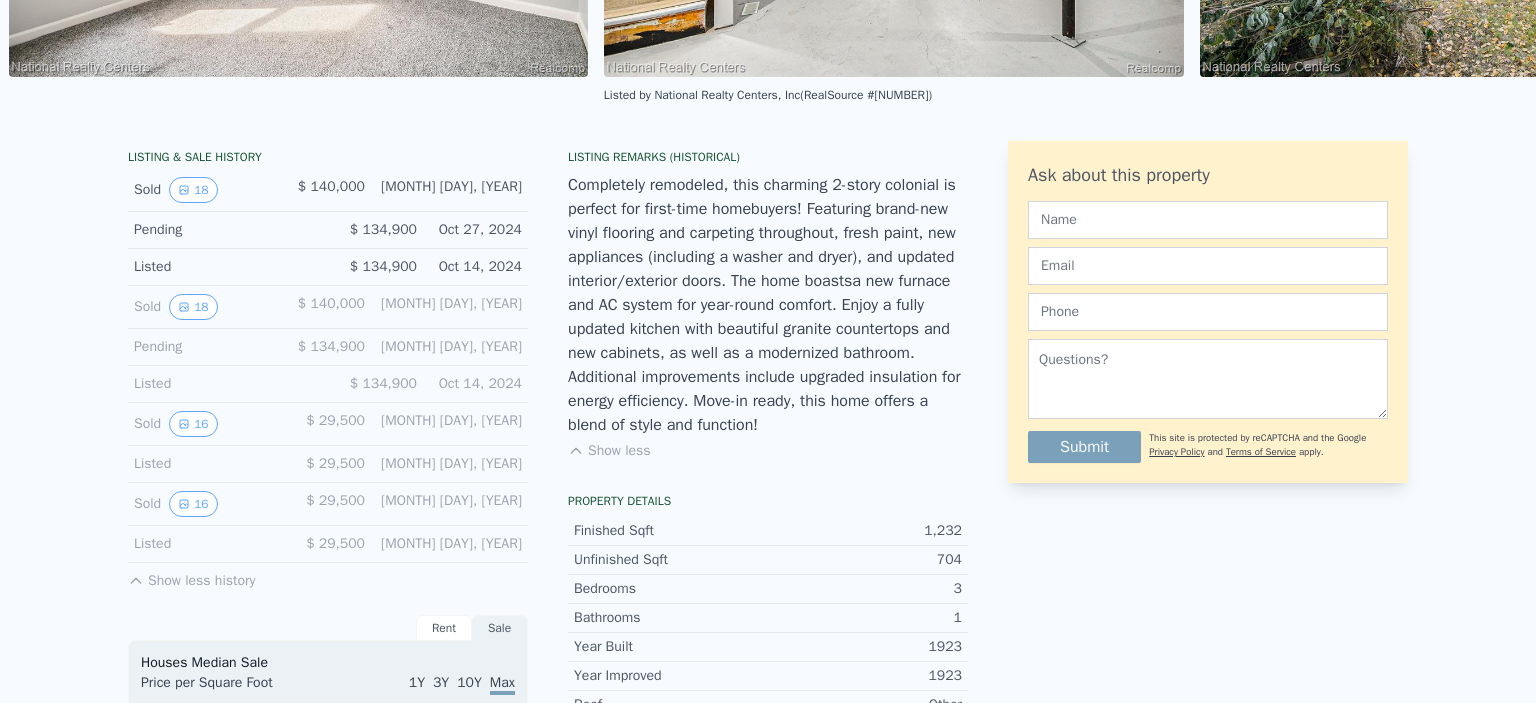scroll, scrollTop: 7, scrollLeft: 0, axis: vertical 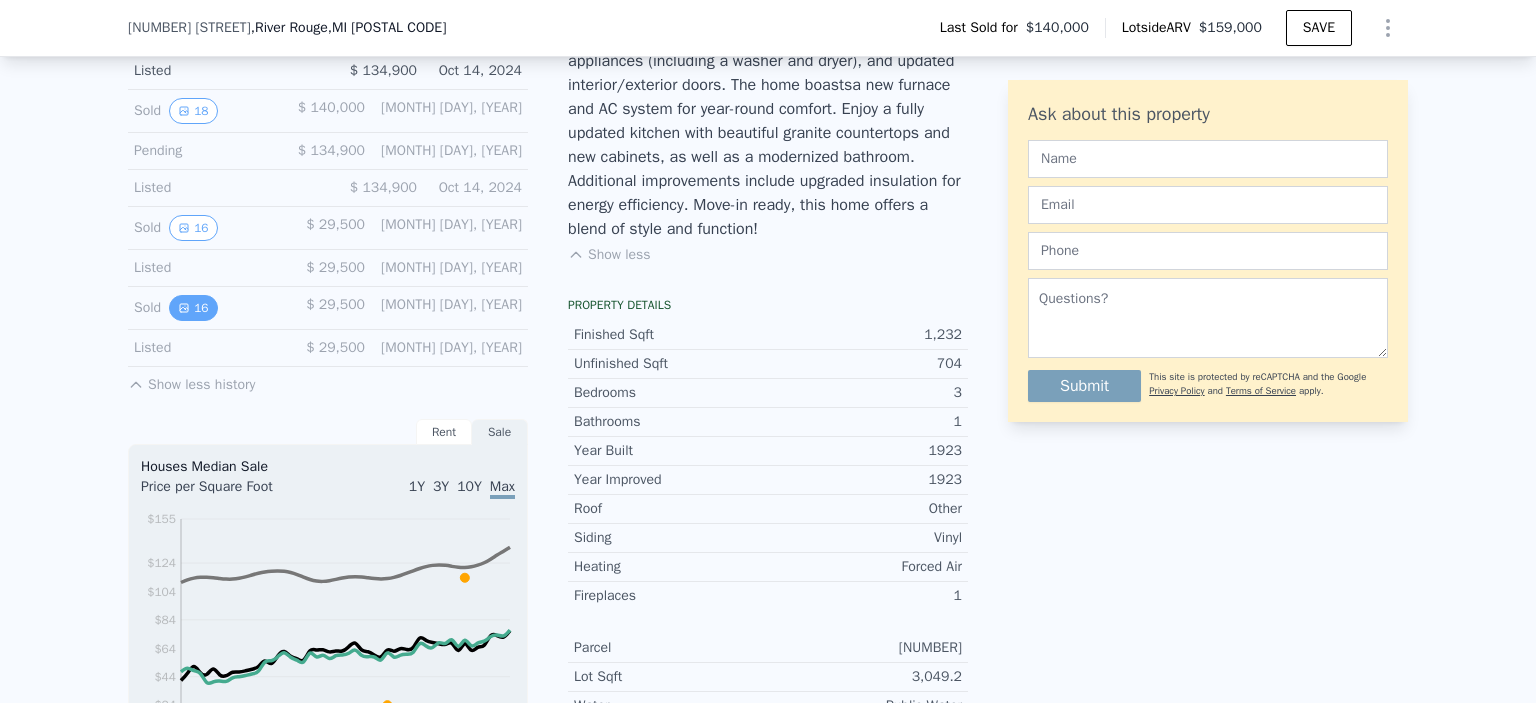 click on "16" at bounding box center (193, 308) 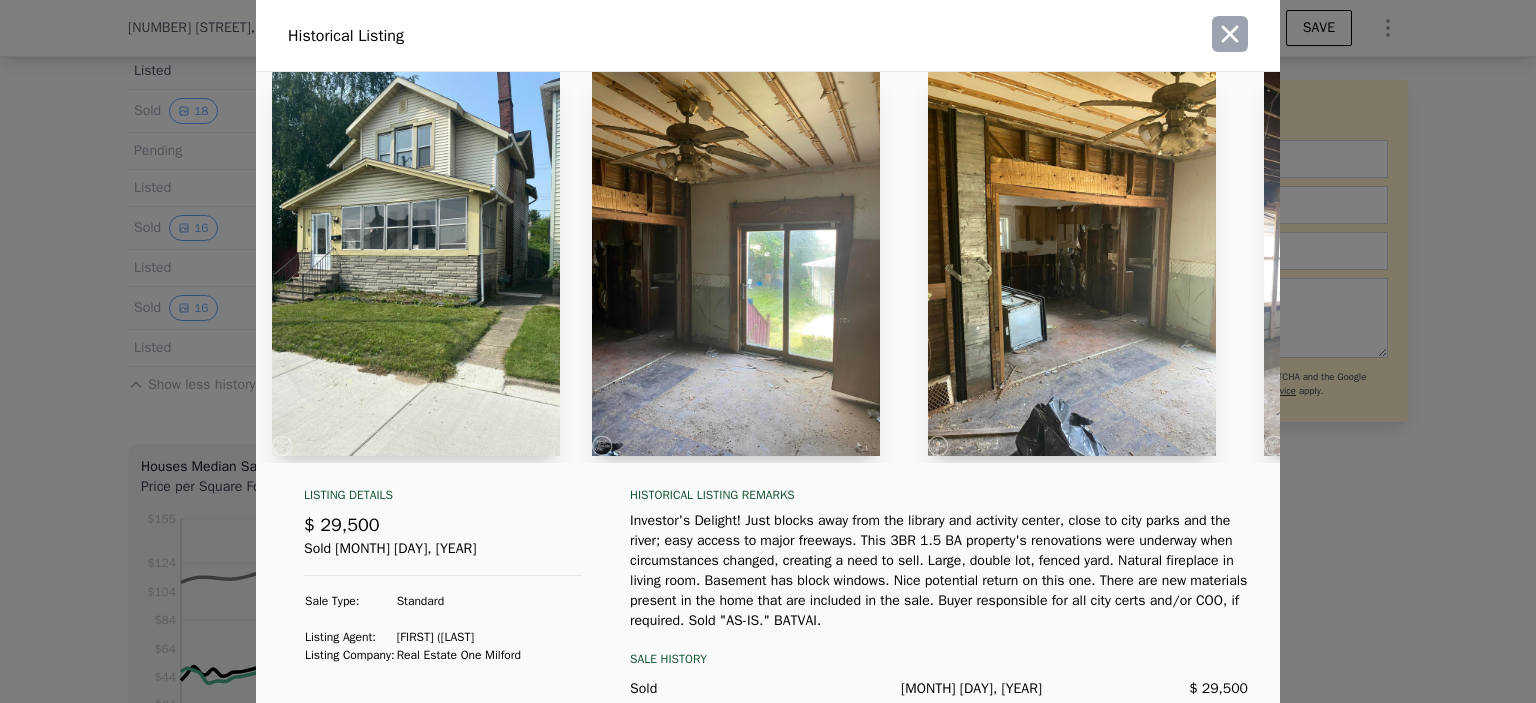 click 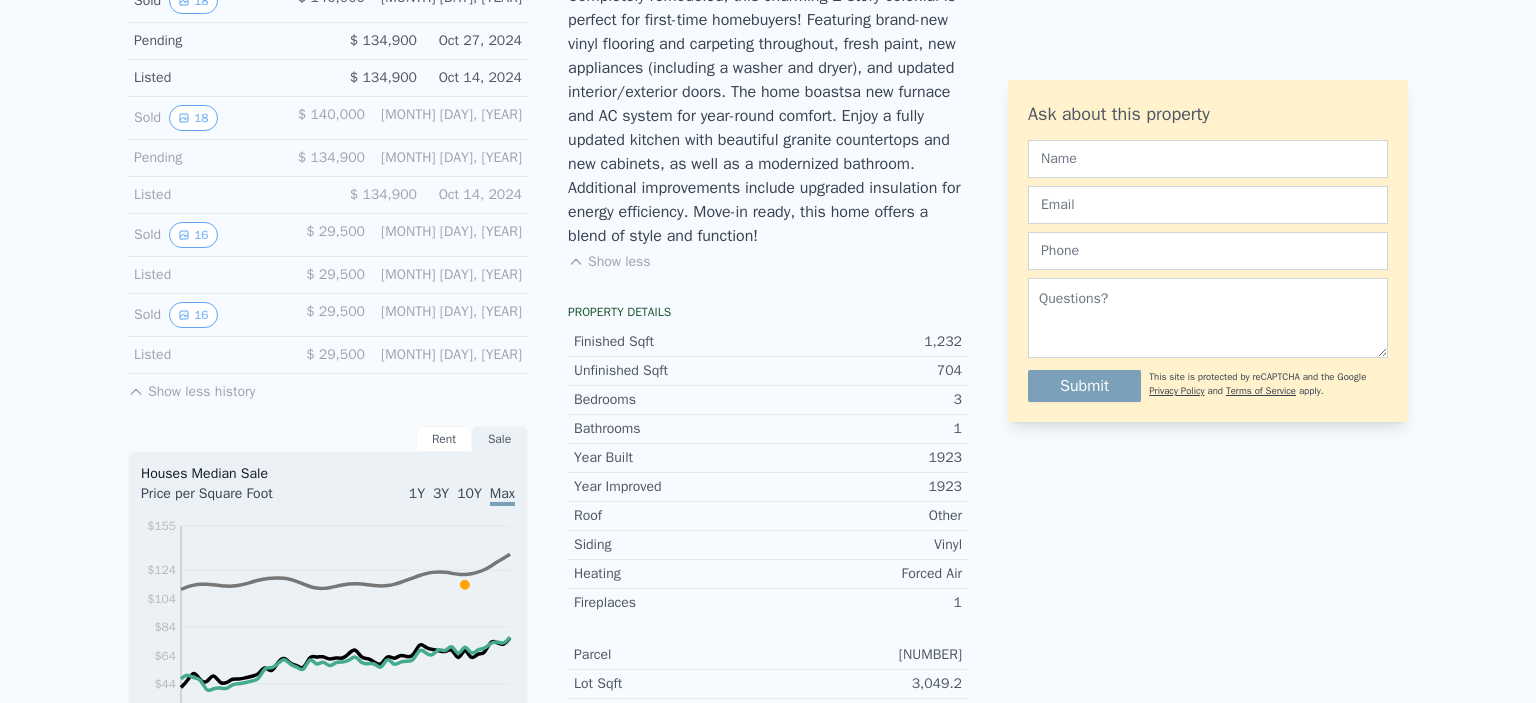scroll, scrollTop: 7, scrollLeft: 0, axis: vertical 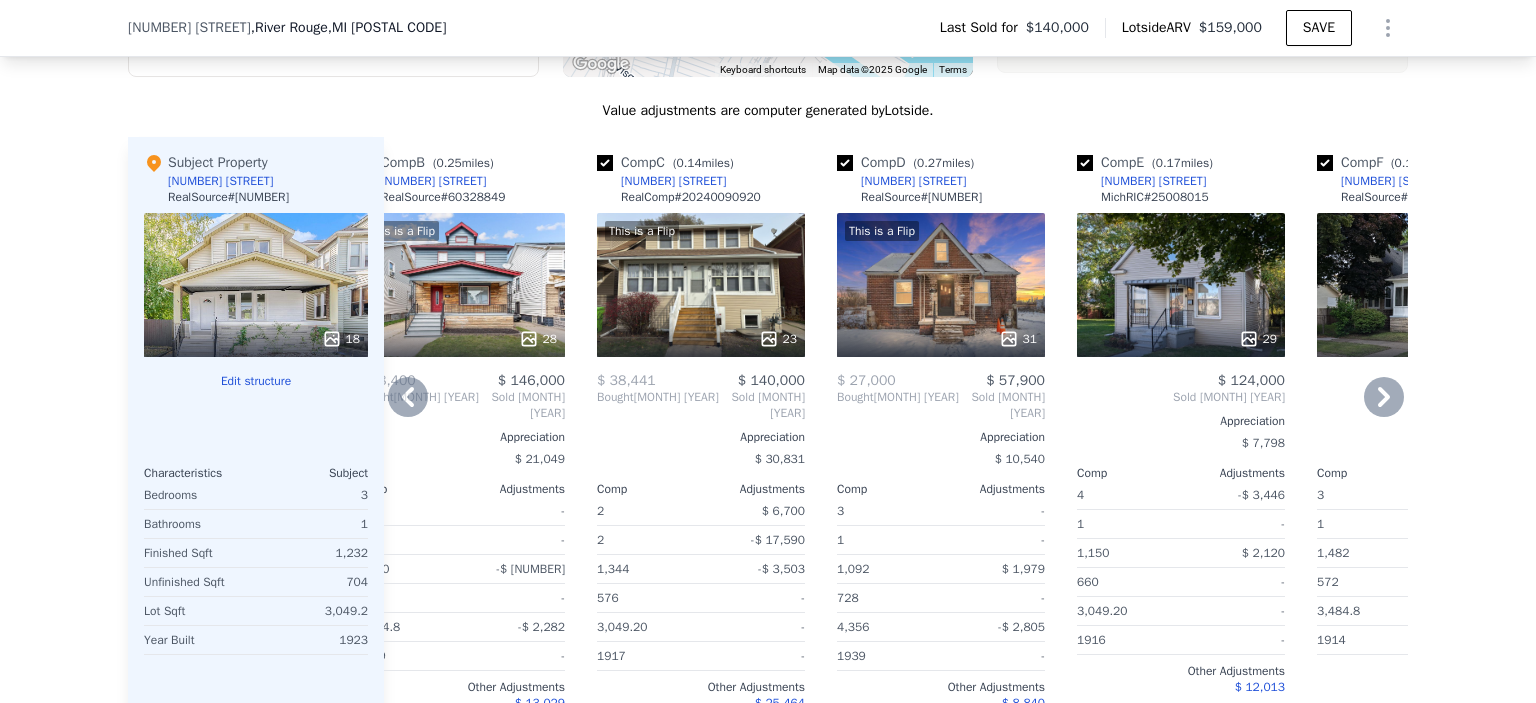 click on "$ 27,000" at bounding box center (866, 380) 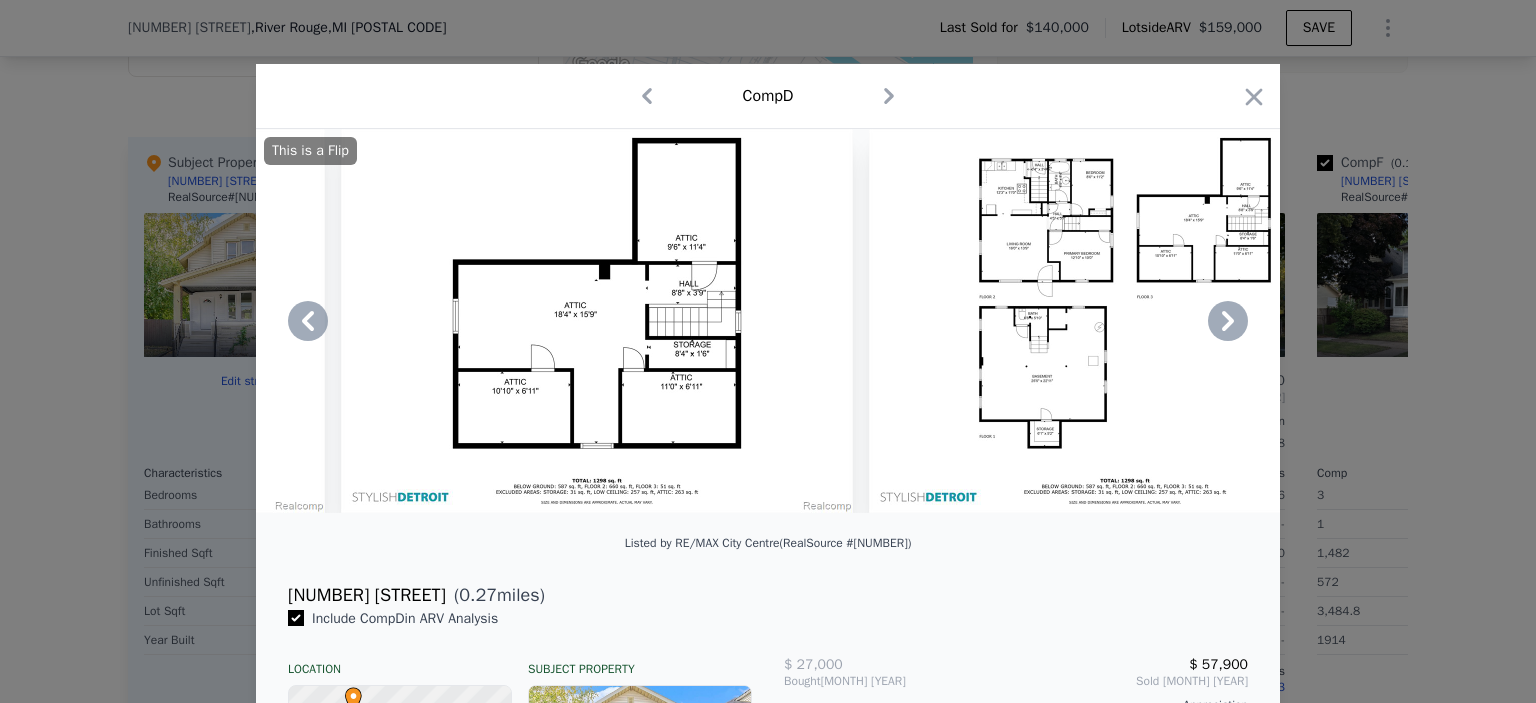 scroll, scrollTop: 0, scrollLeft: 16750, axis: horizontal 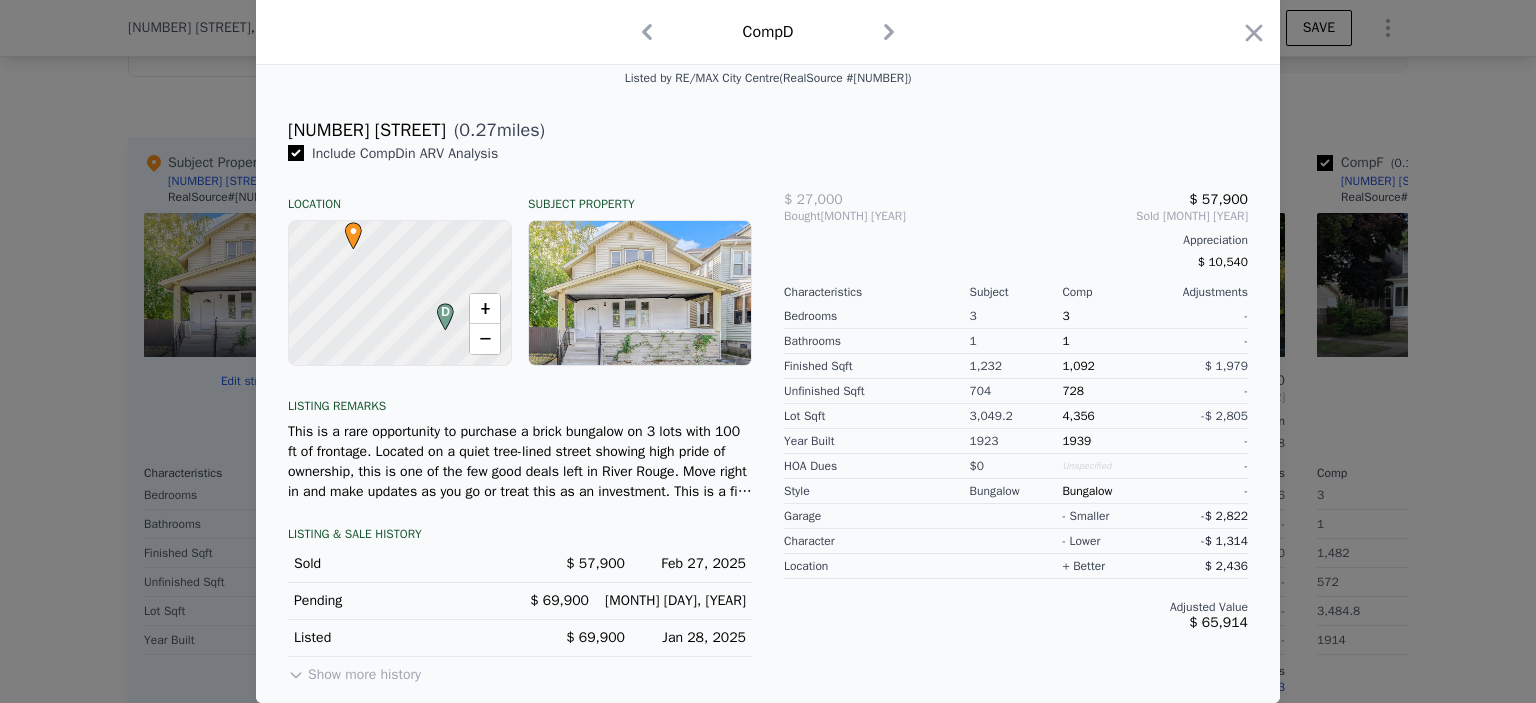 click on "Show more history" at bounding box center [354, 671] 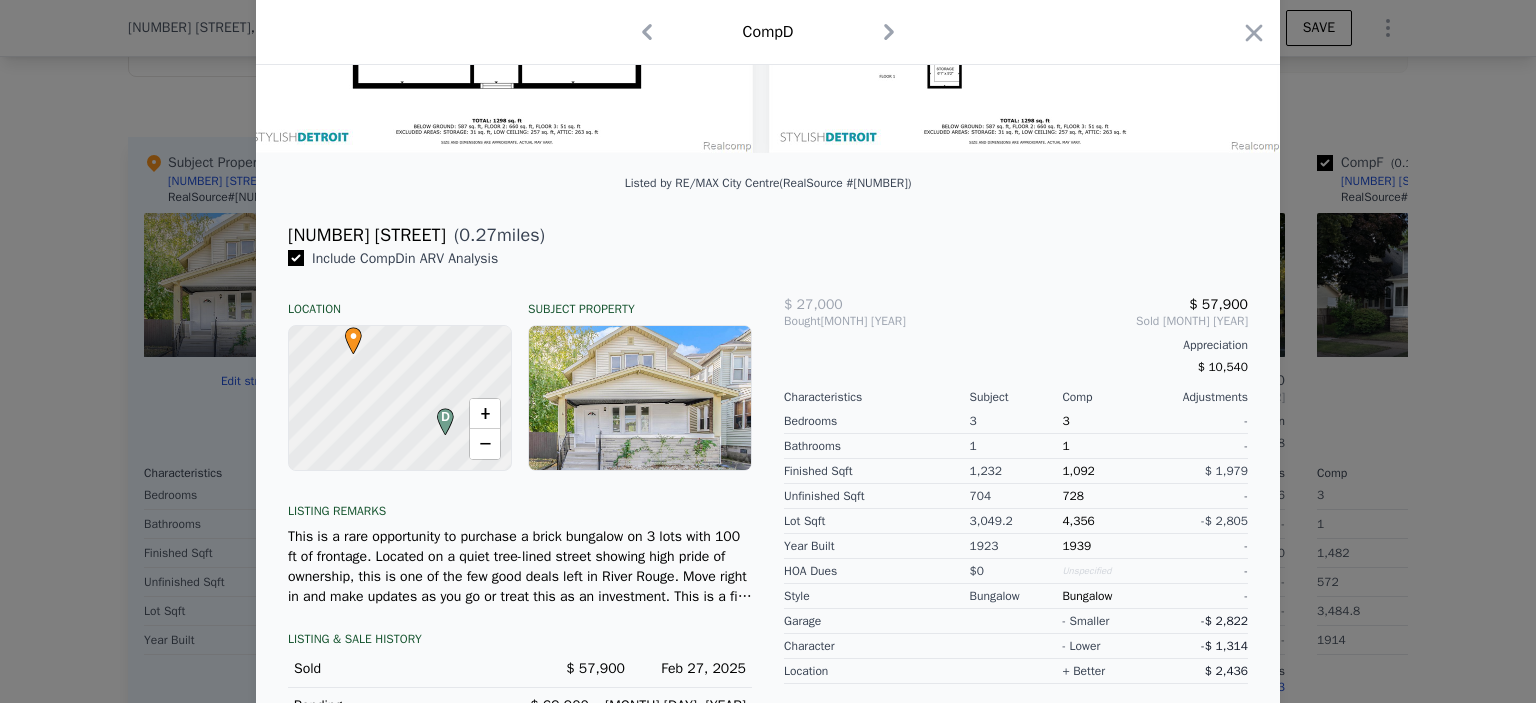scroll, scrollTop: 476, scrollLeft: 0, axis: vertical 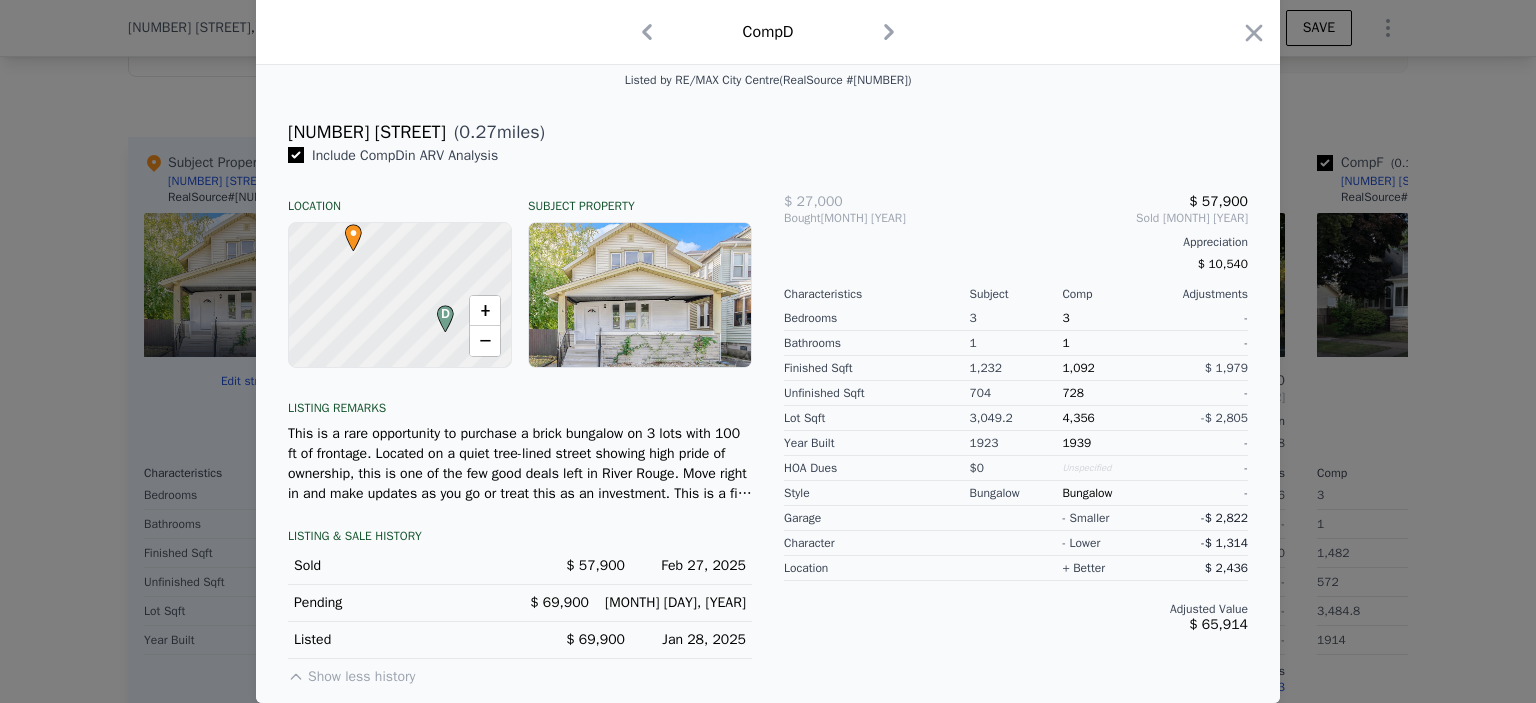 click at bounding box center [768, 351] 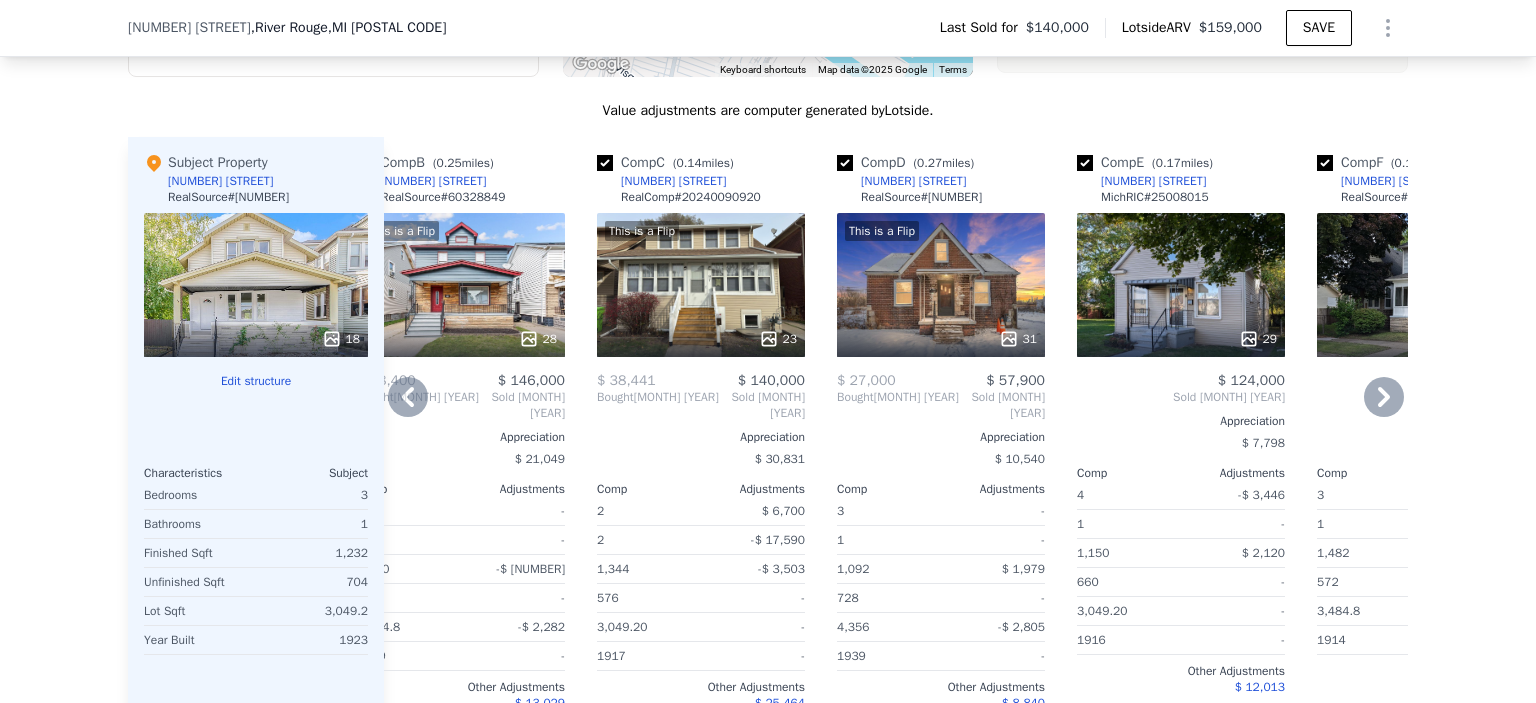 click on "[NUMBER] [STREET]" at bounding box center (913, 181) 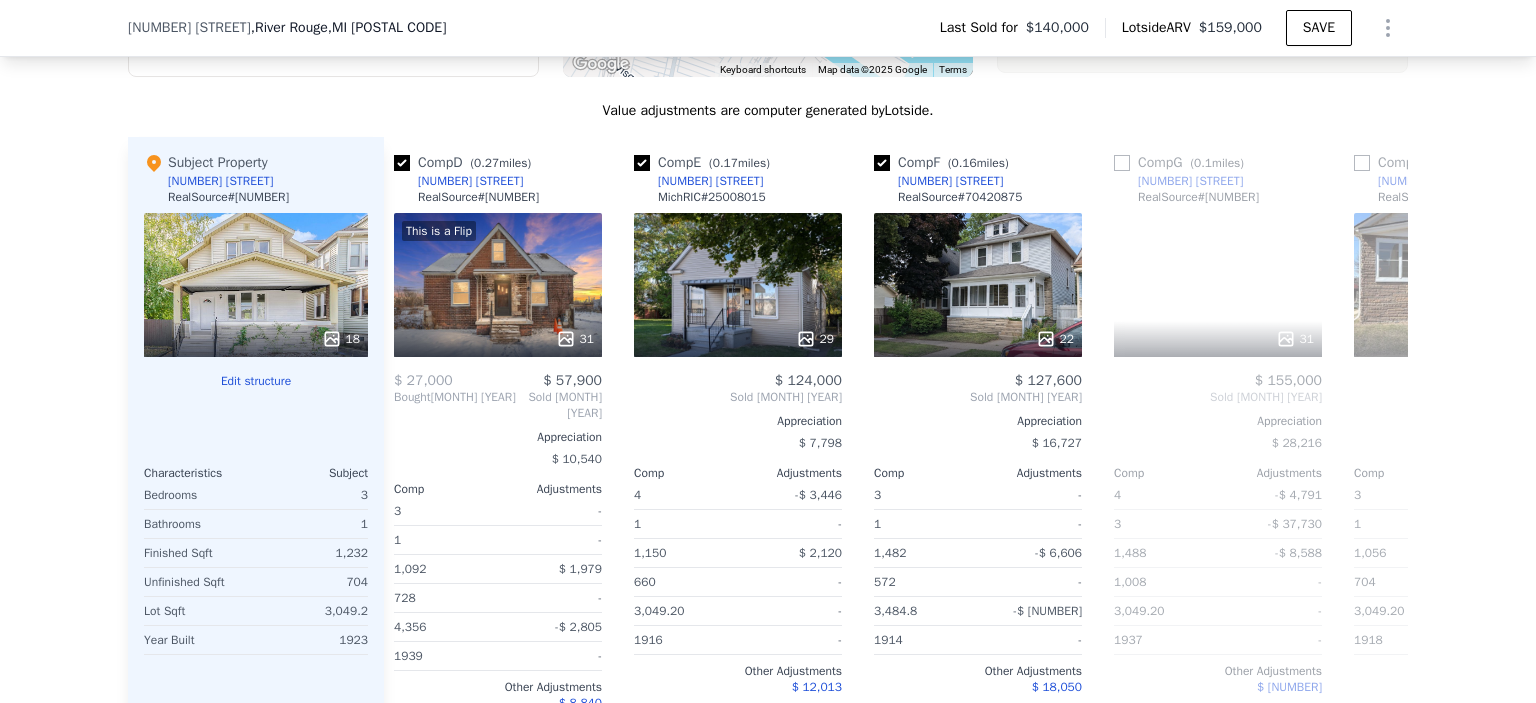 scroll, scrollTop: 0, scrollLeft: 735, axis: horizontal 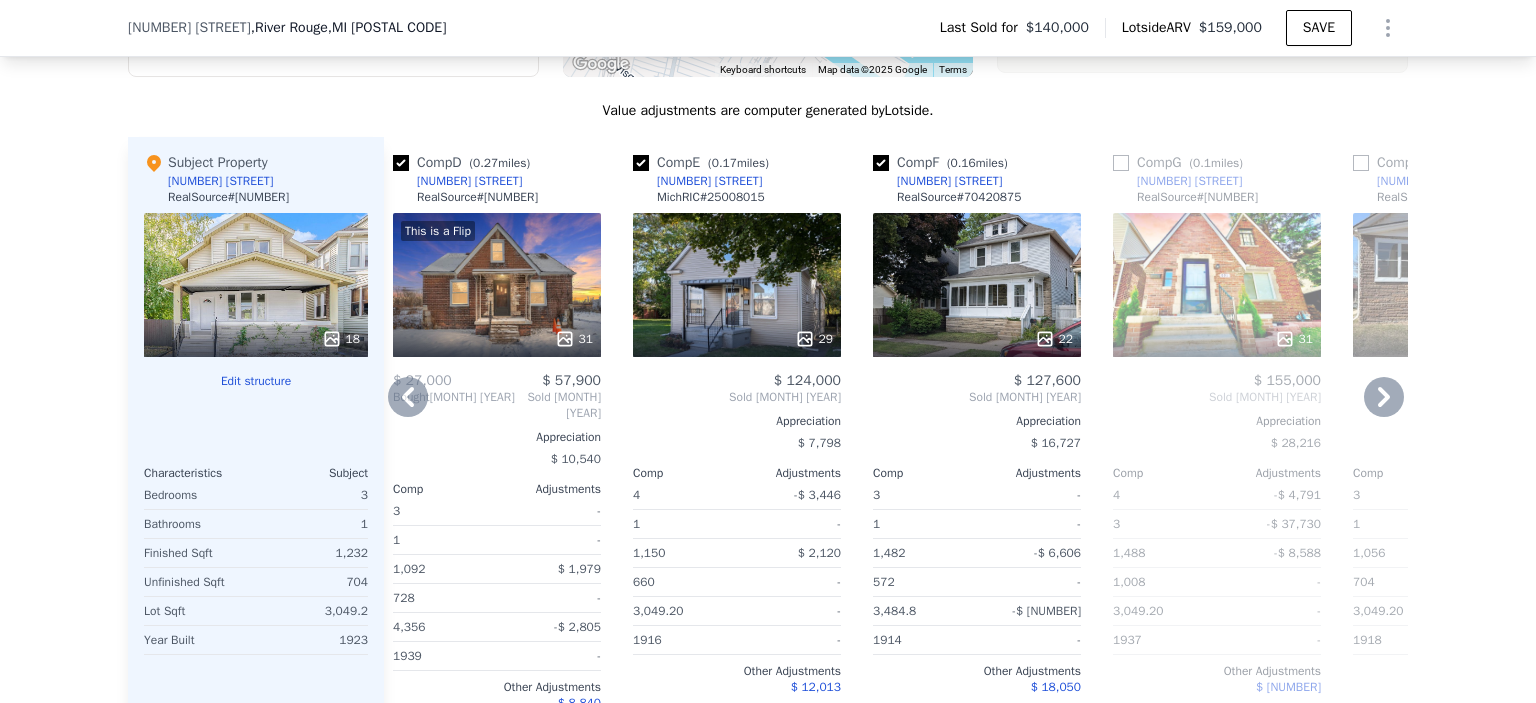 click on "22" at bounding box center [977, 285] 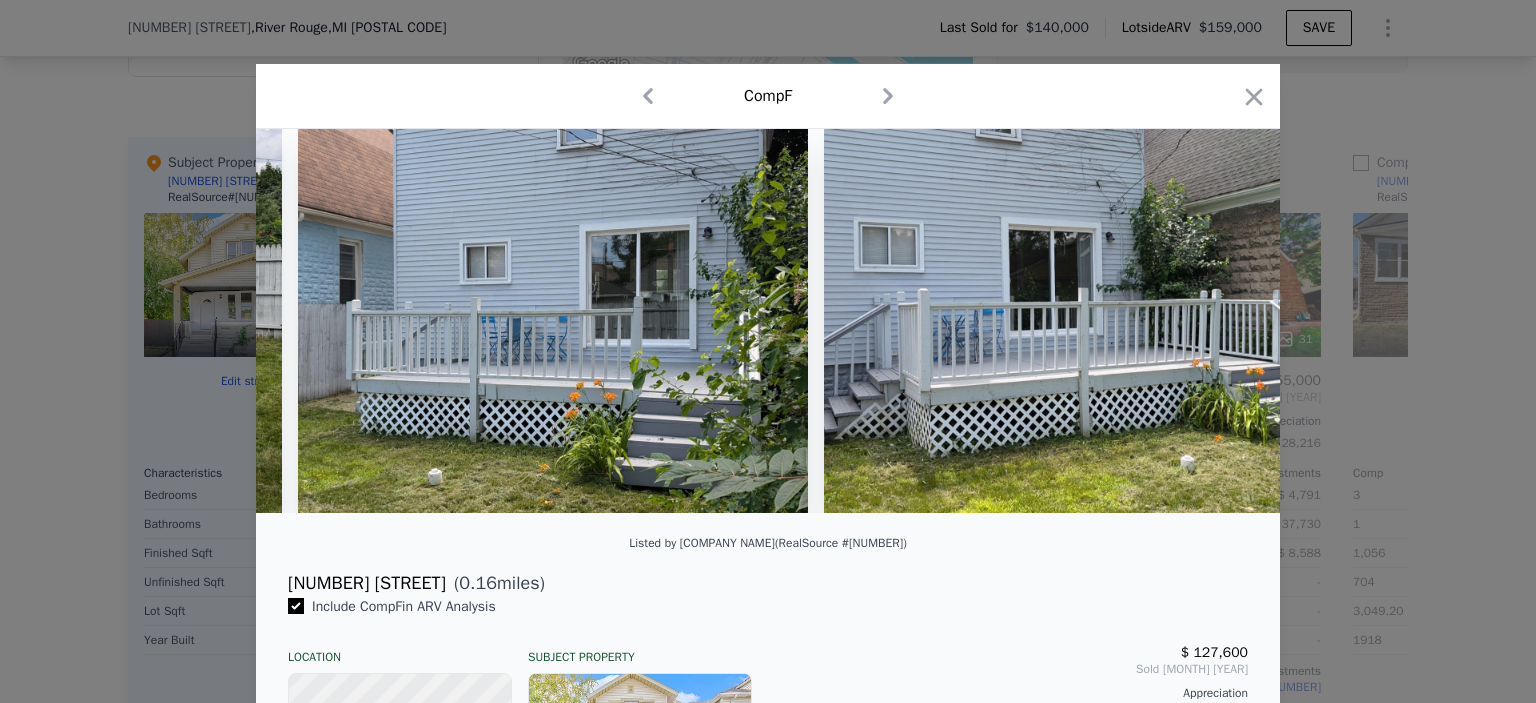 scroll, scrollTop: 0, scrollLeft: 10553, axis: horizontal 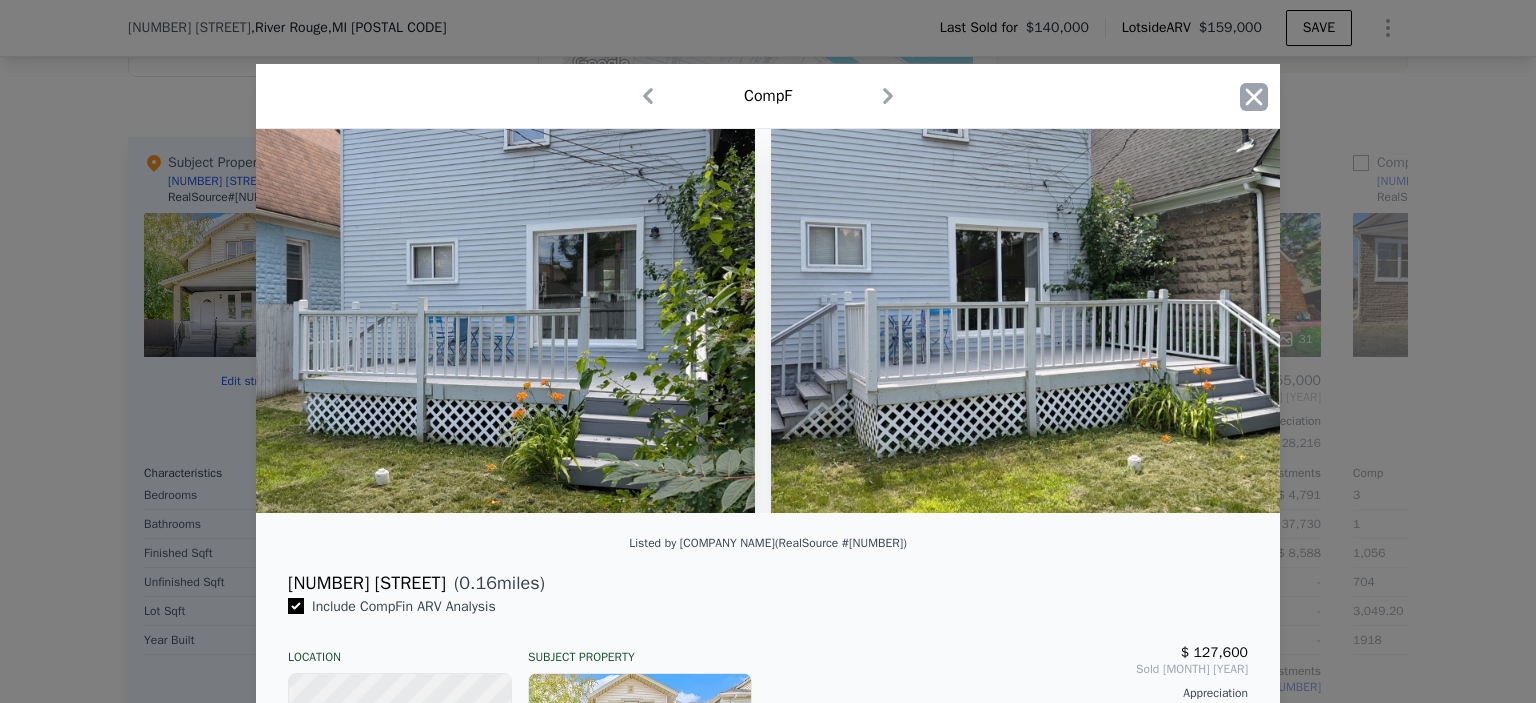 click 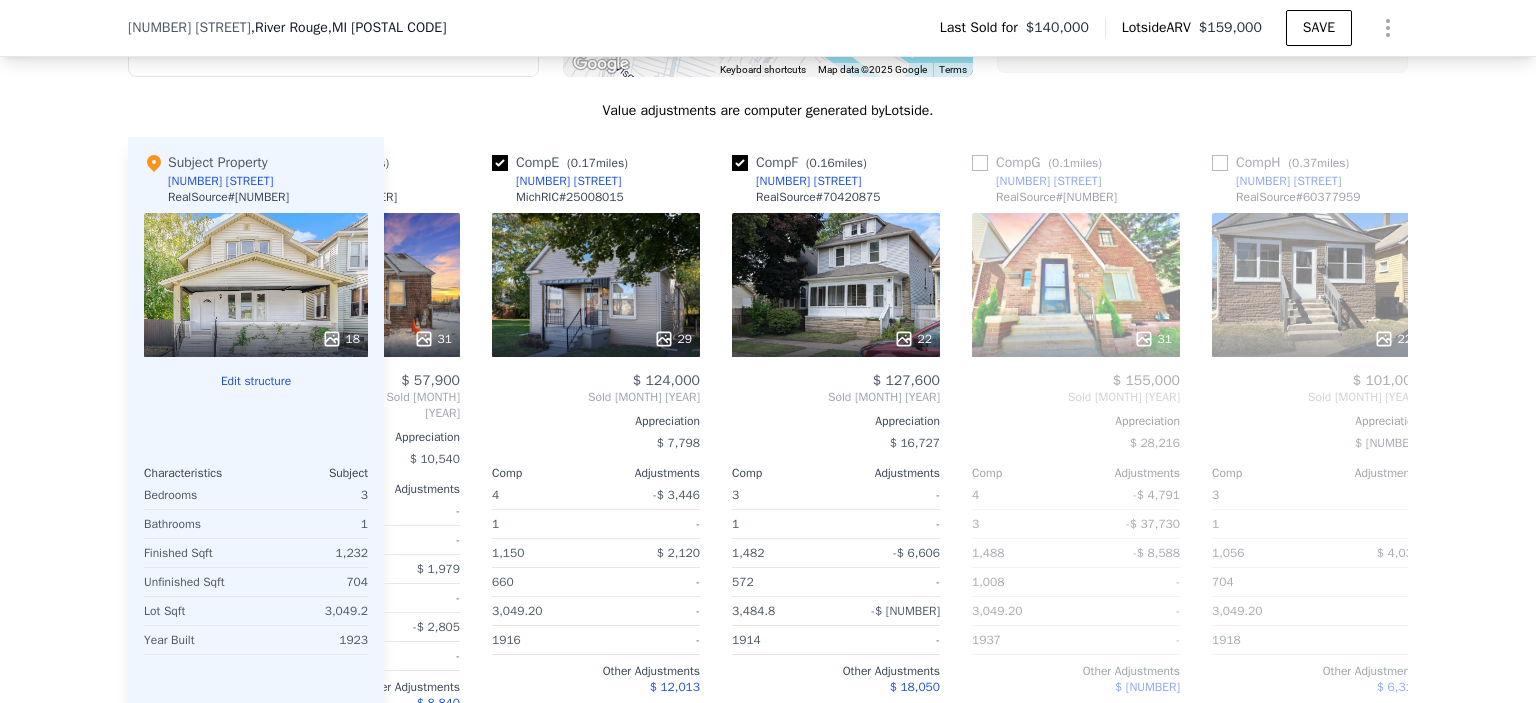 scroll, scrollTop: 0, scrollLeft: 878, axis: horizontal 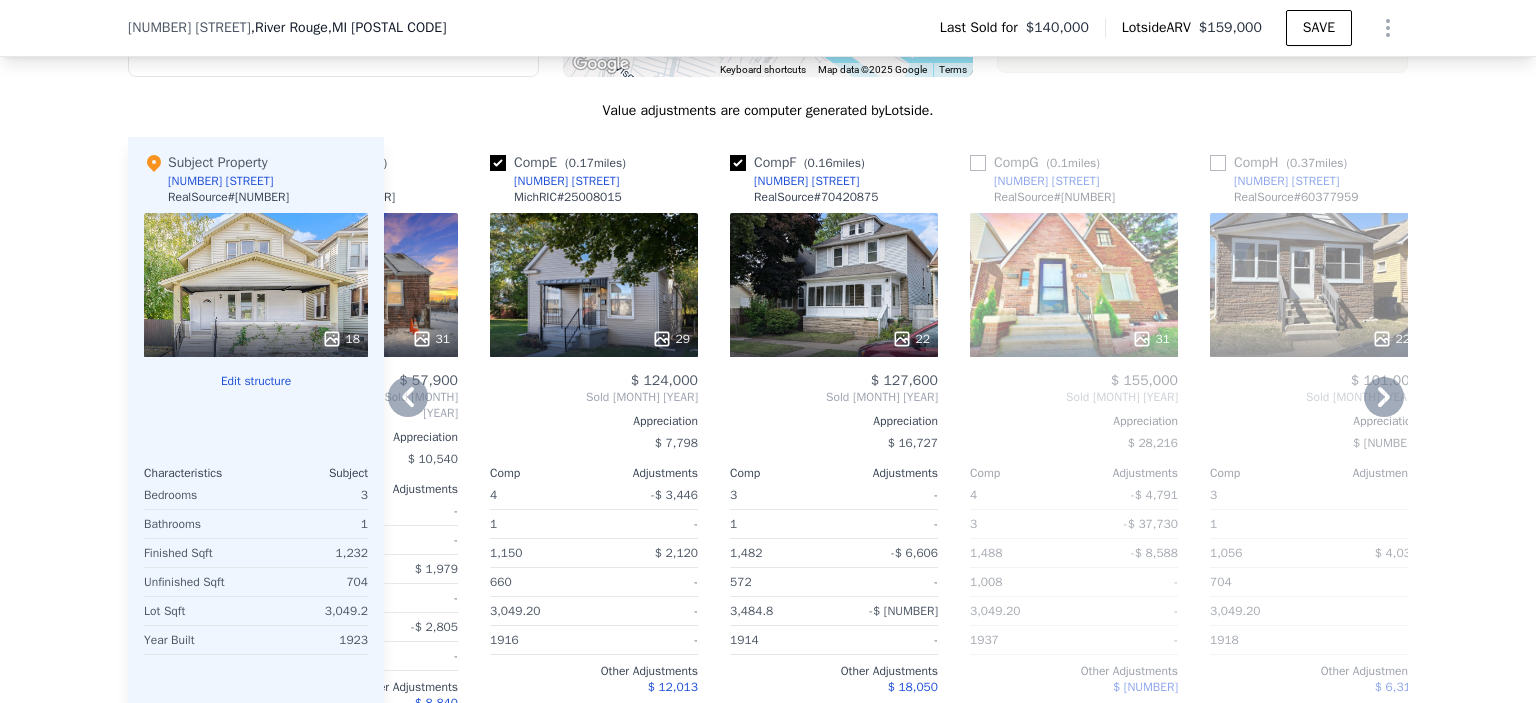 click 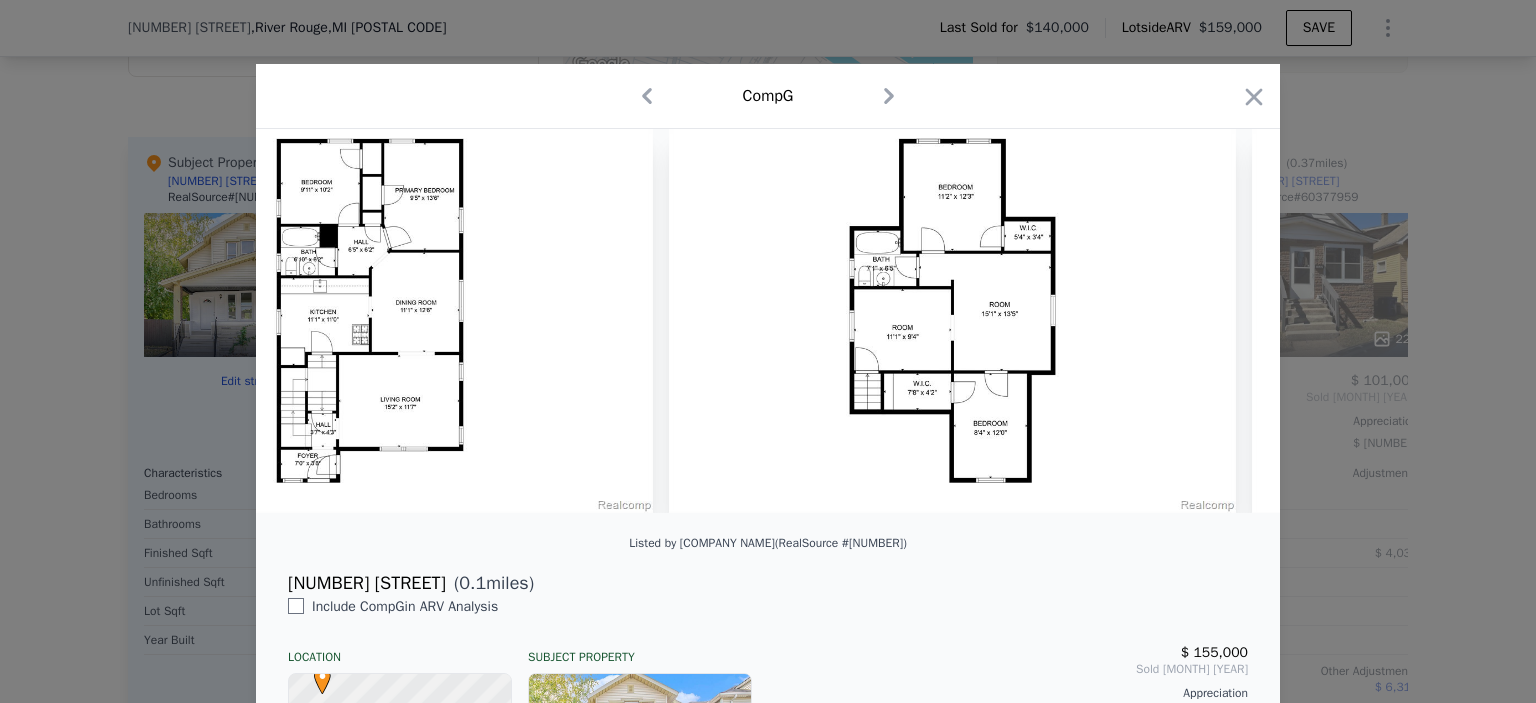 scroll, scrollTop: 0, scrollLeft: 15928, axis: horizontal 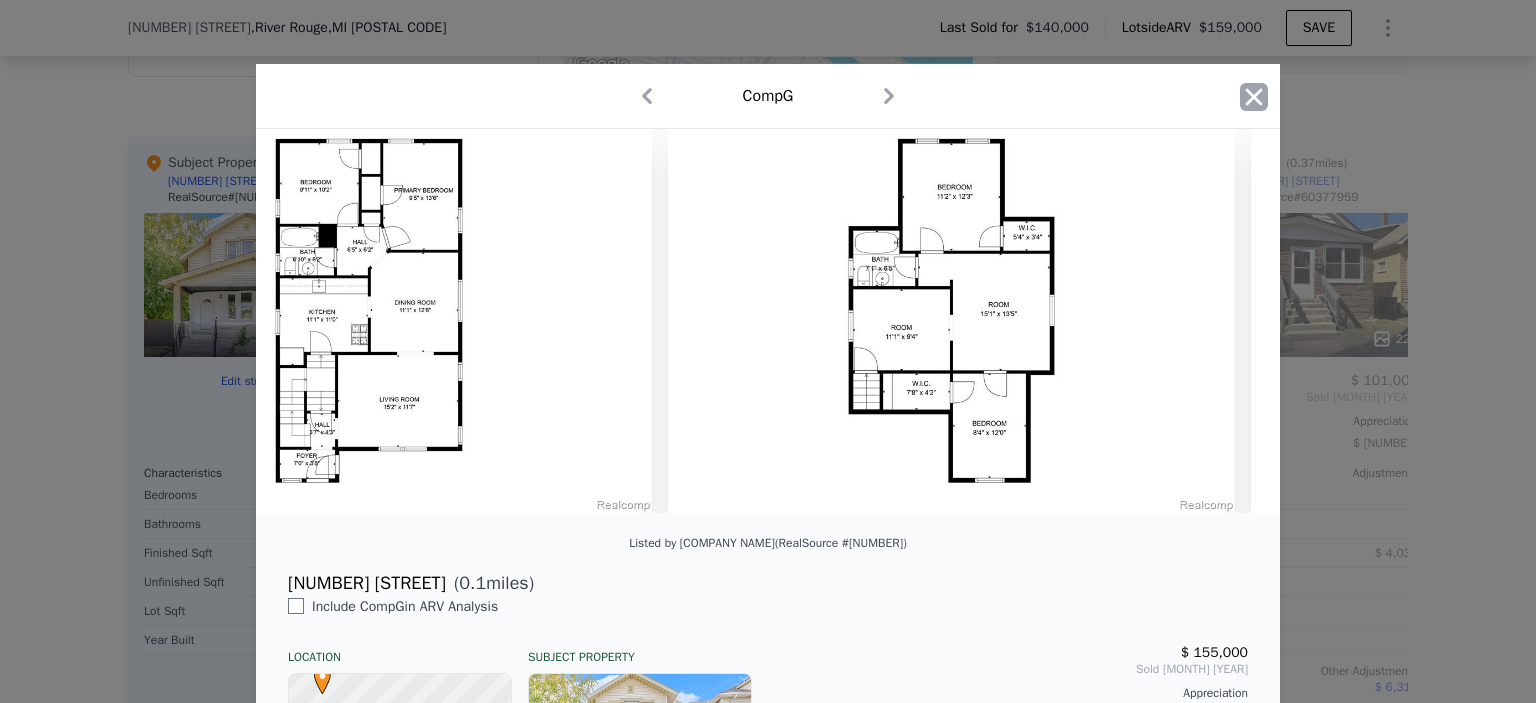 click 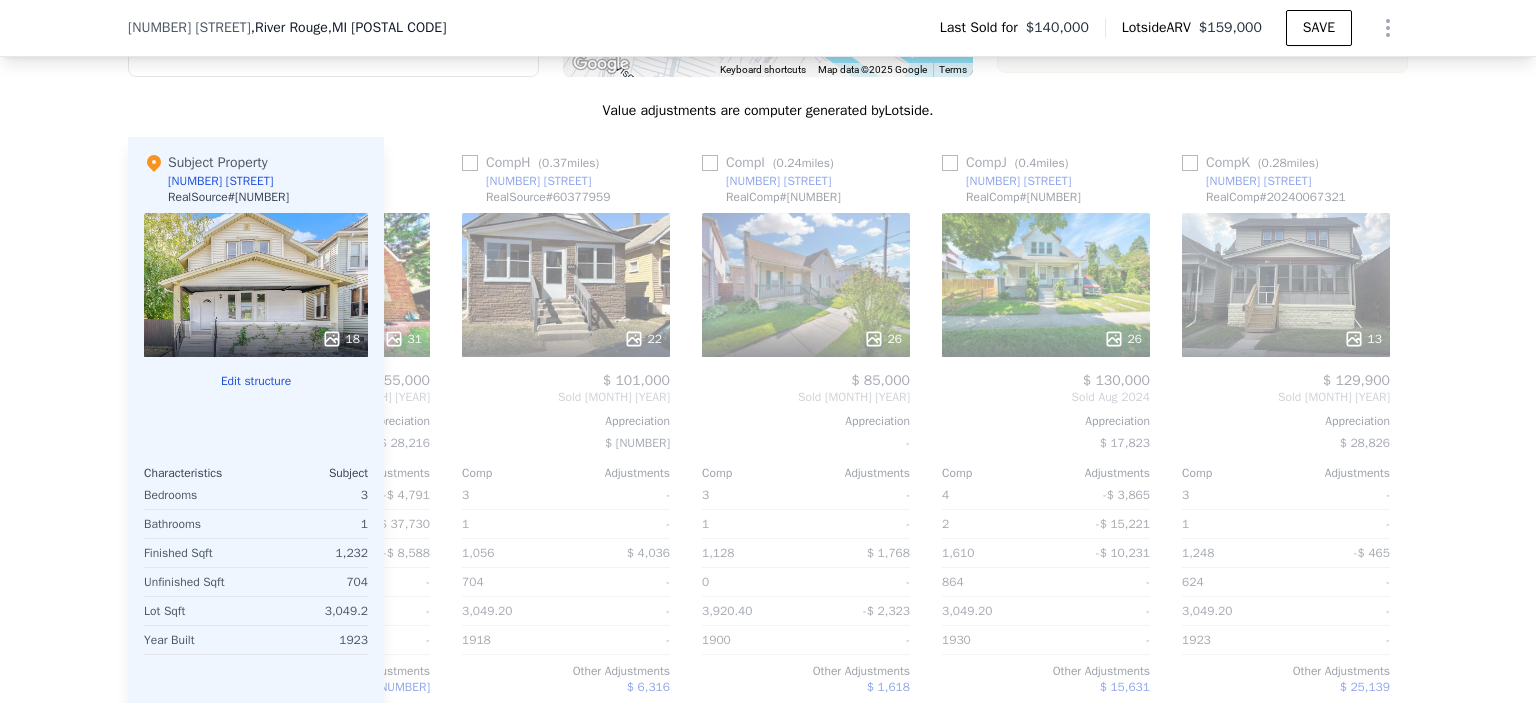 scroll, scrollTop: 0, scrollLeft: 1627, axis: horizontal 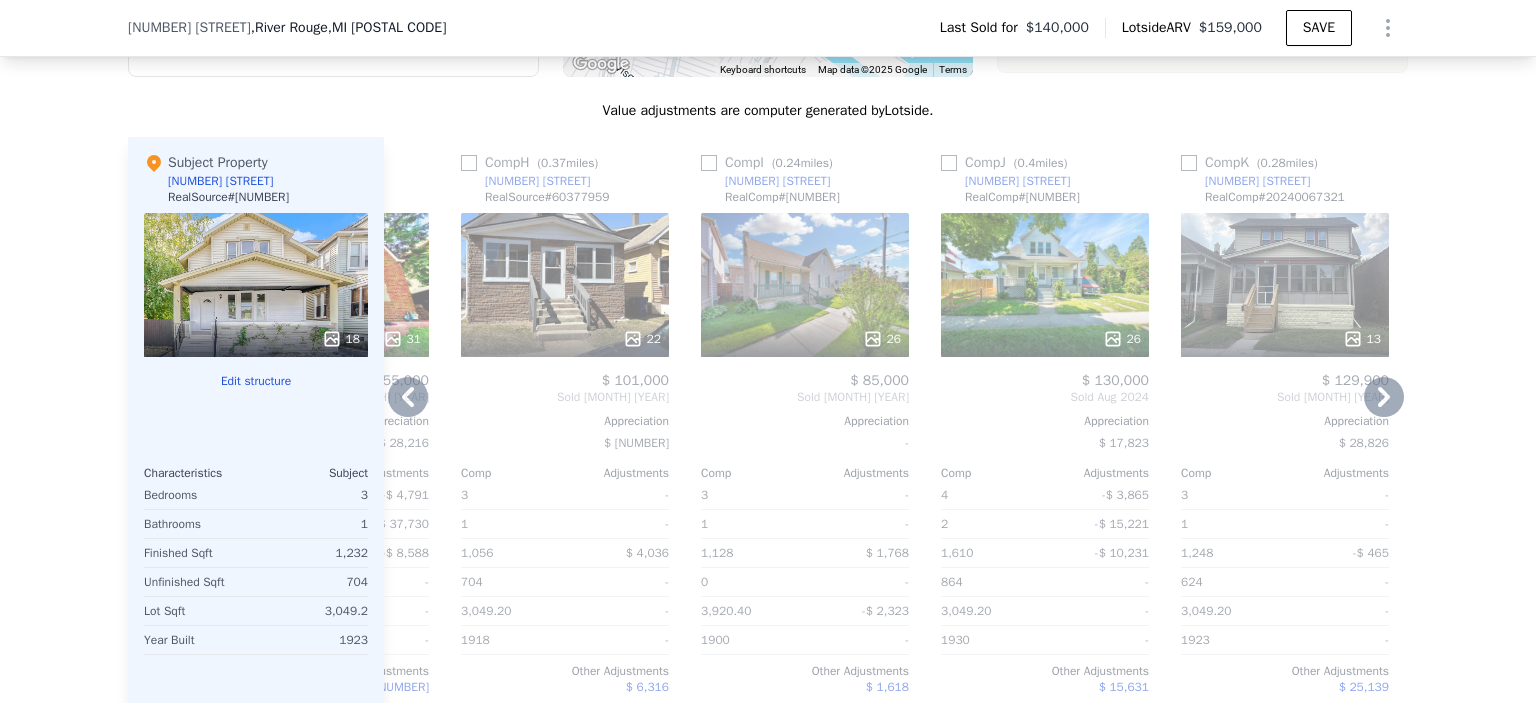 drag, startPoint x: 1332, startPoint y: 348, endPoint x: 1330, endPoint y: 359, distance: 11.18034 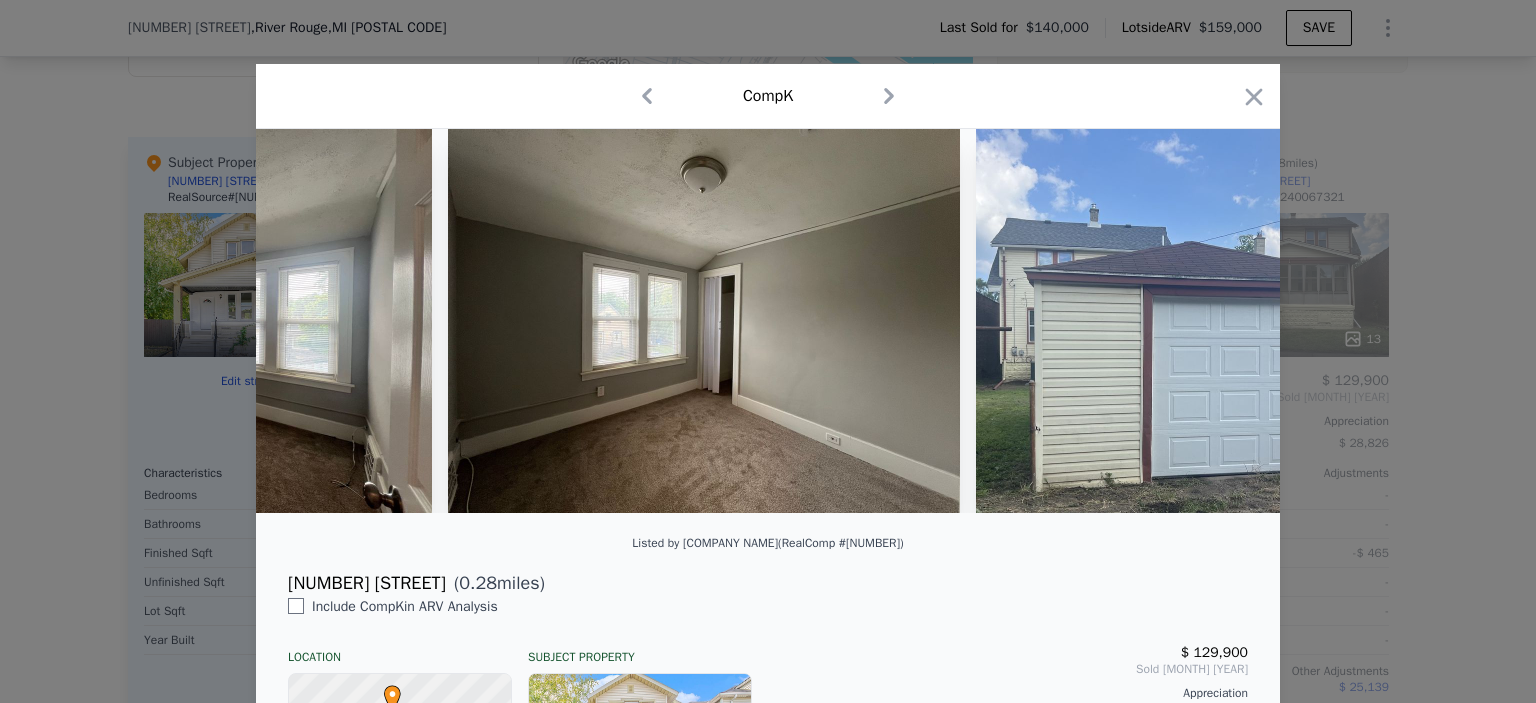 scroll, scrollTop: 0, scrollLeft: 5404, axis: horizontal 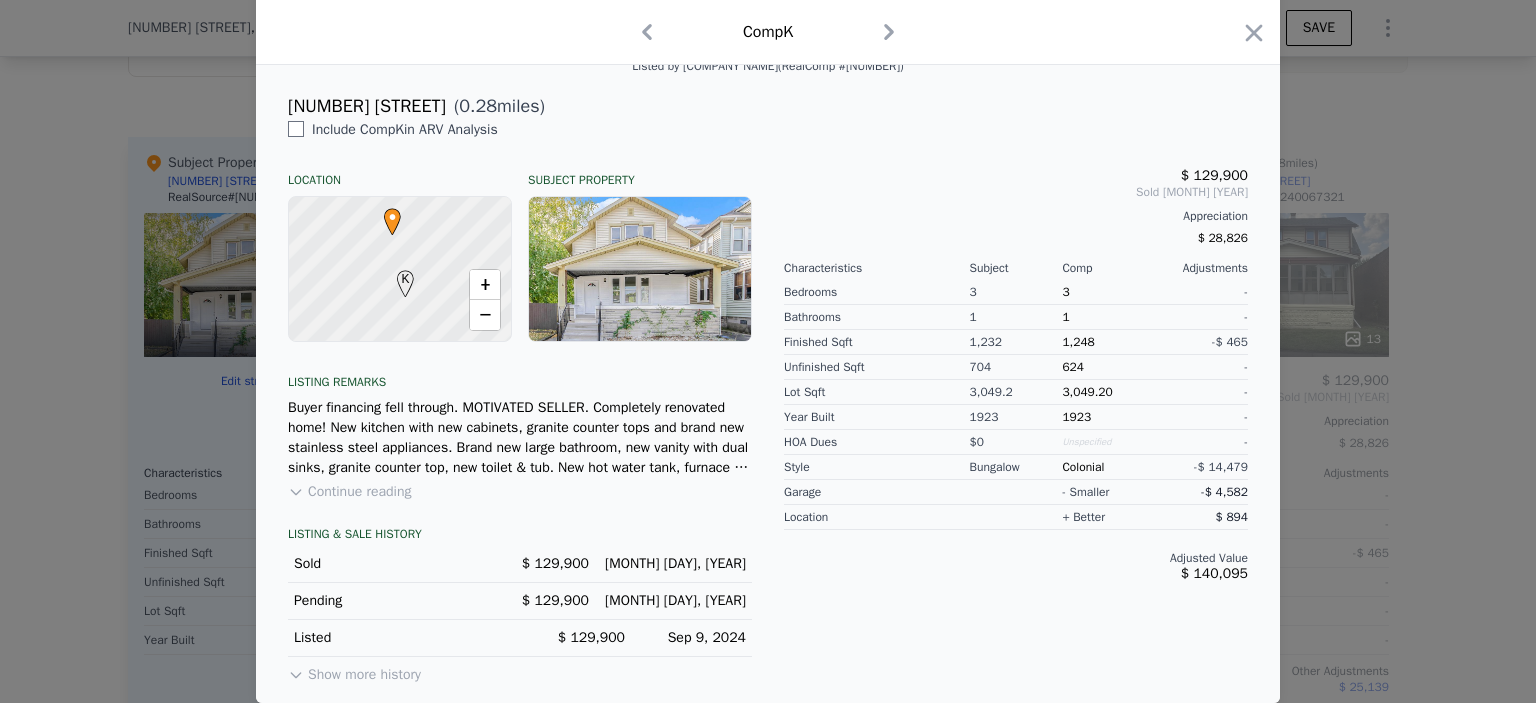 click on "Continue reading" at bounding box center (349, 492) 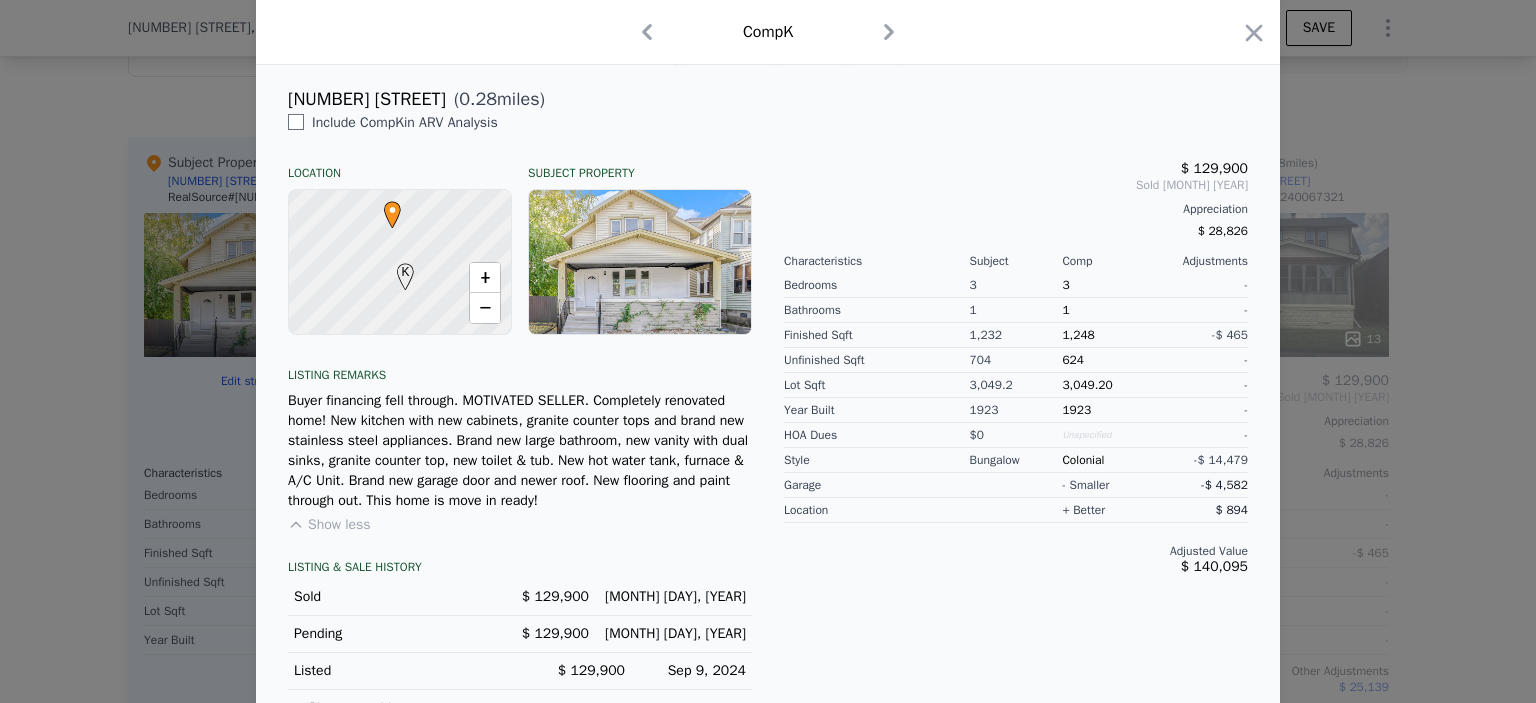 scroll, scrollTop: 0, scrollLeft: 0, axis: both 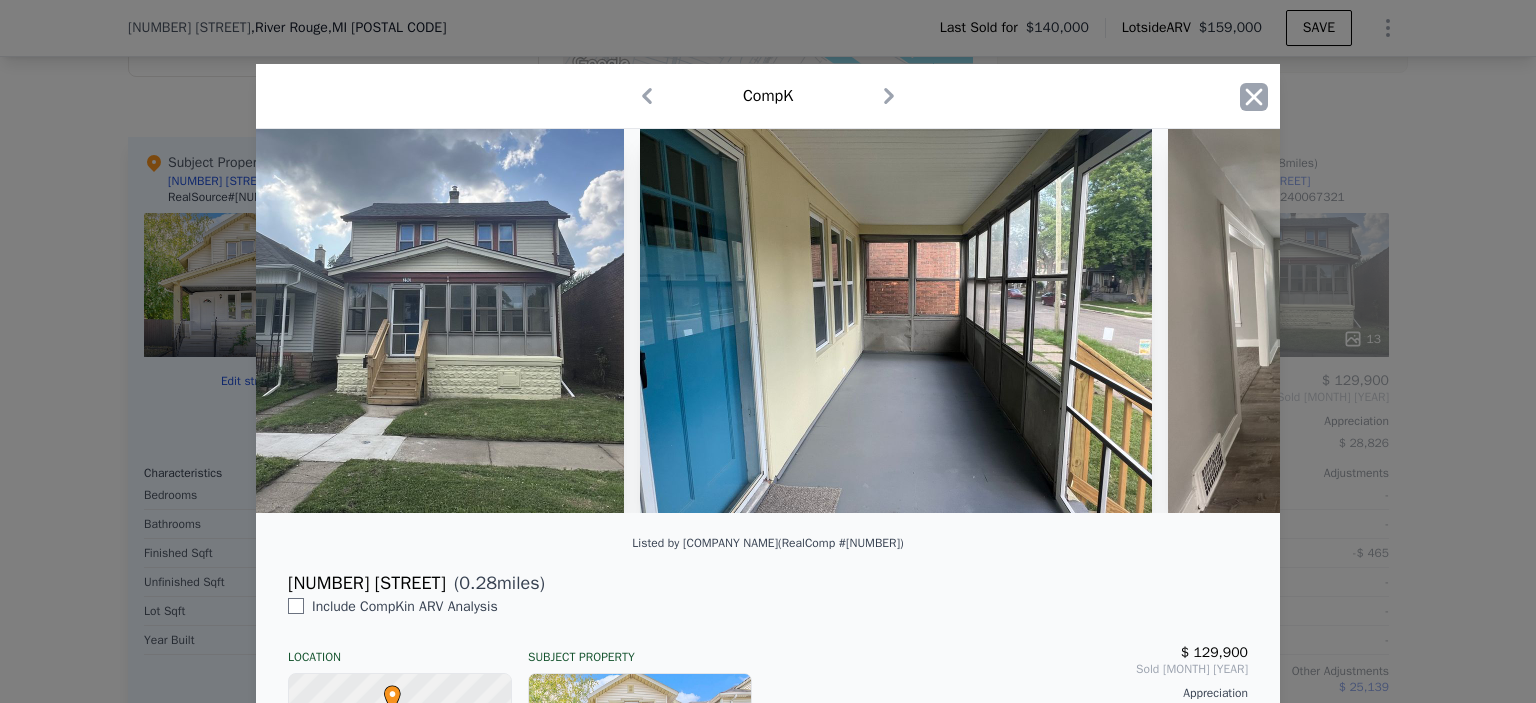 click 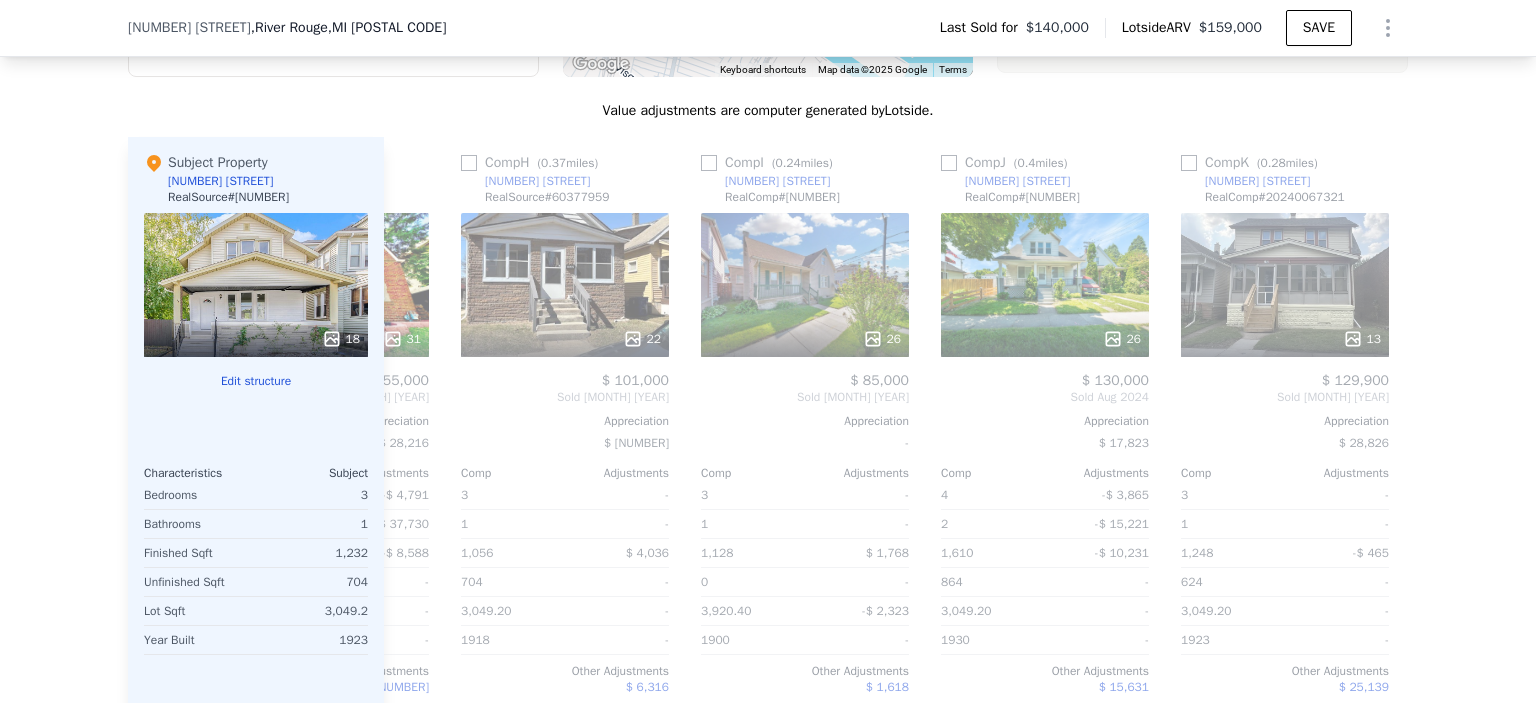 scroll, scrollTop: 0, scrollLeft: 1904, axis: horizontal 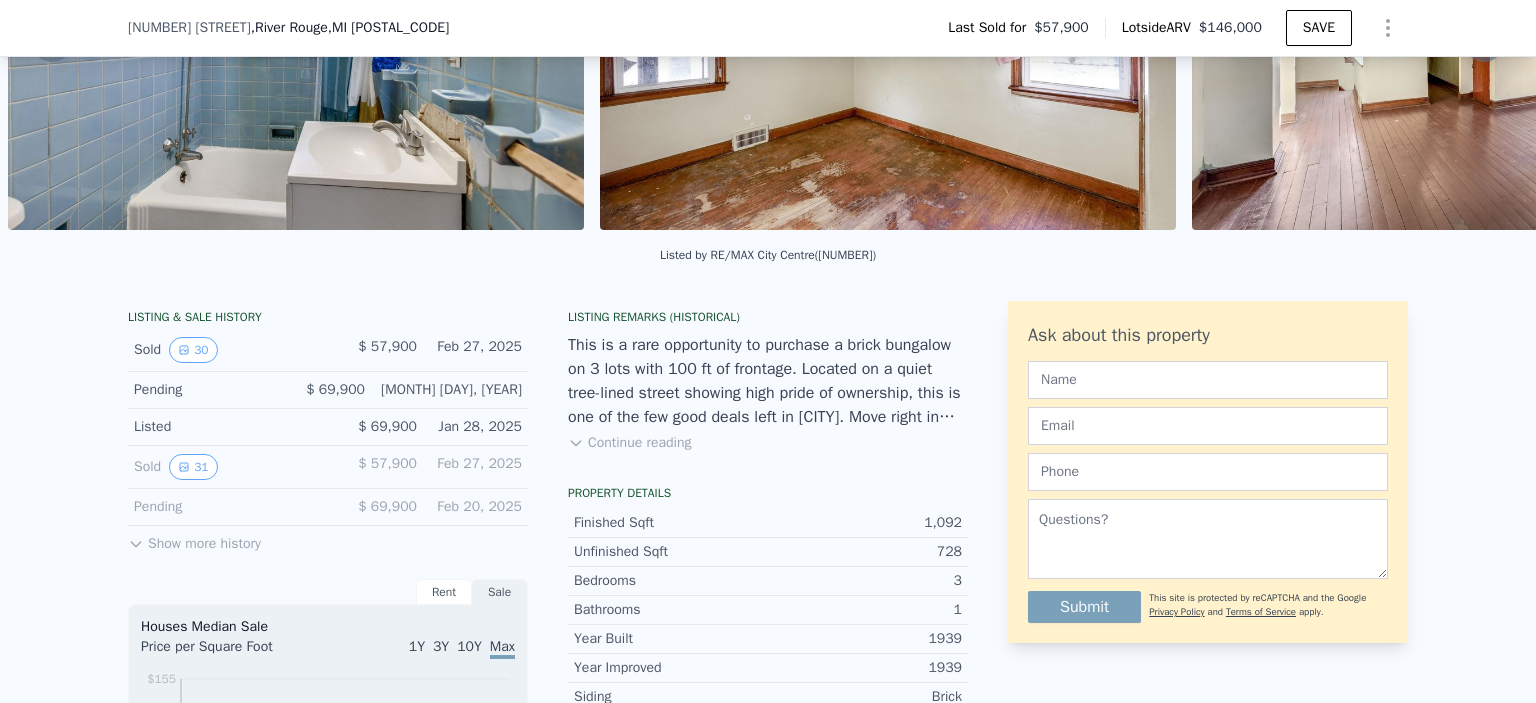 click on "Show more history" at bounding box center [194, 540] 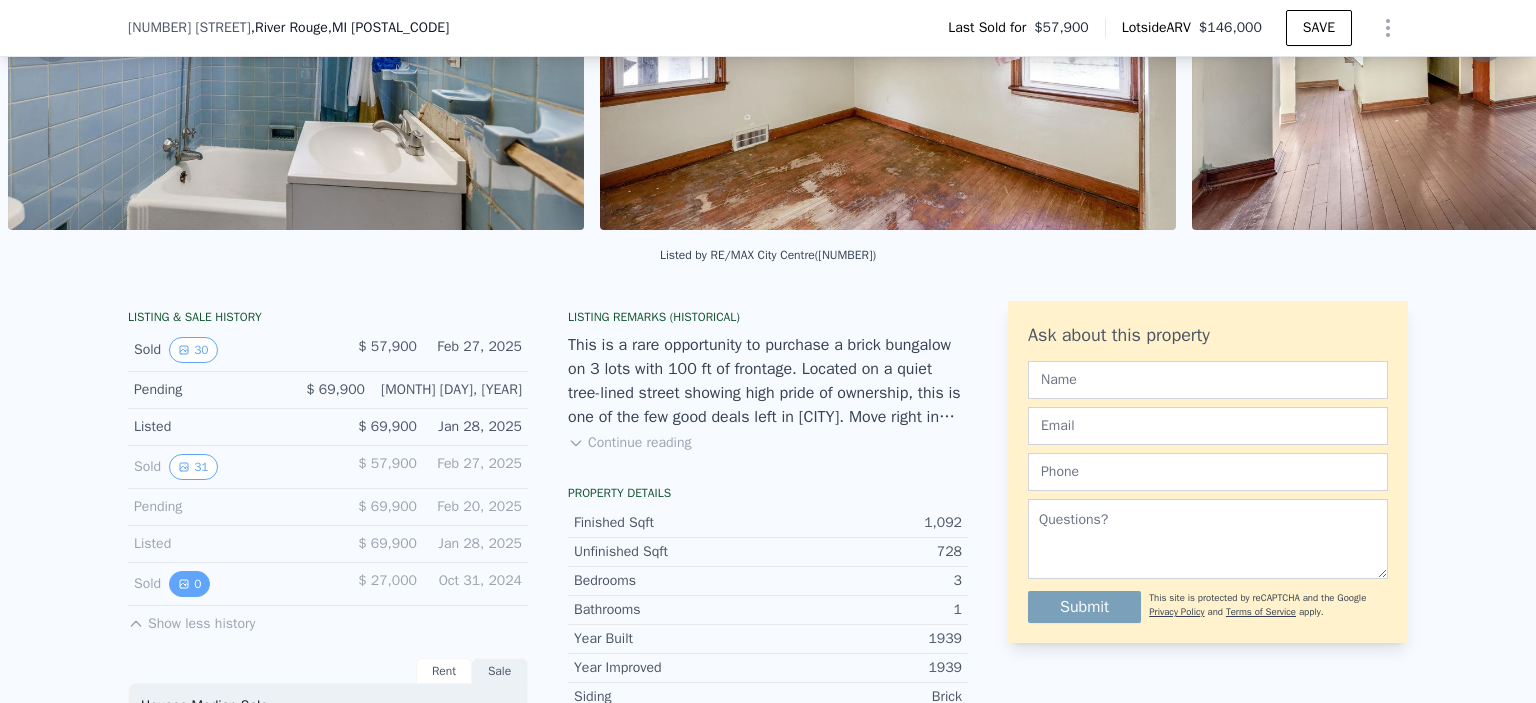 click on "0" at bounding box center (189, 584) 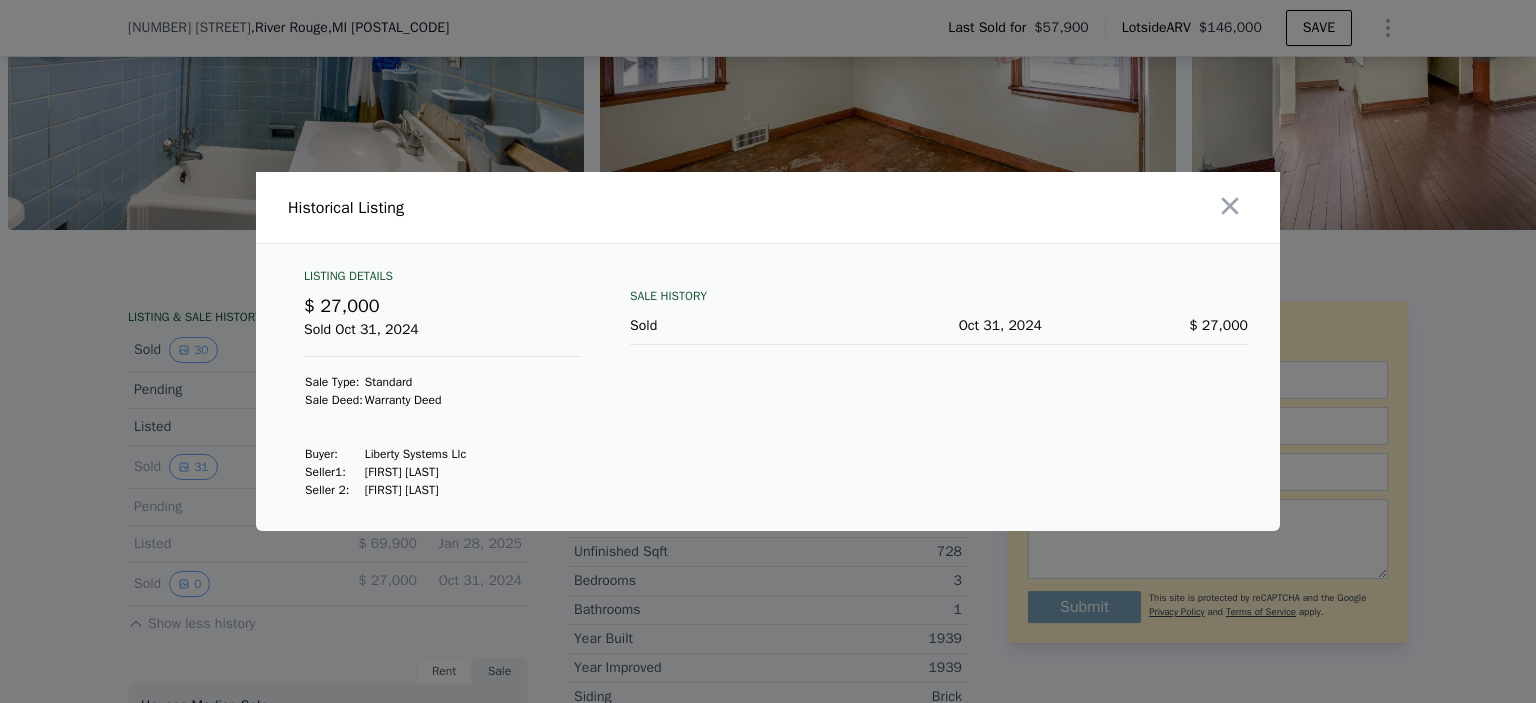 click at bounding box center [768, 351] 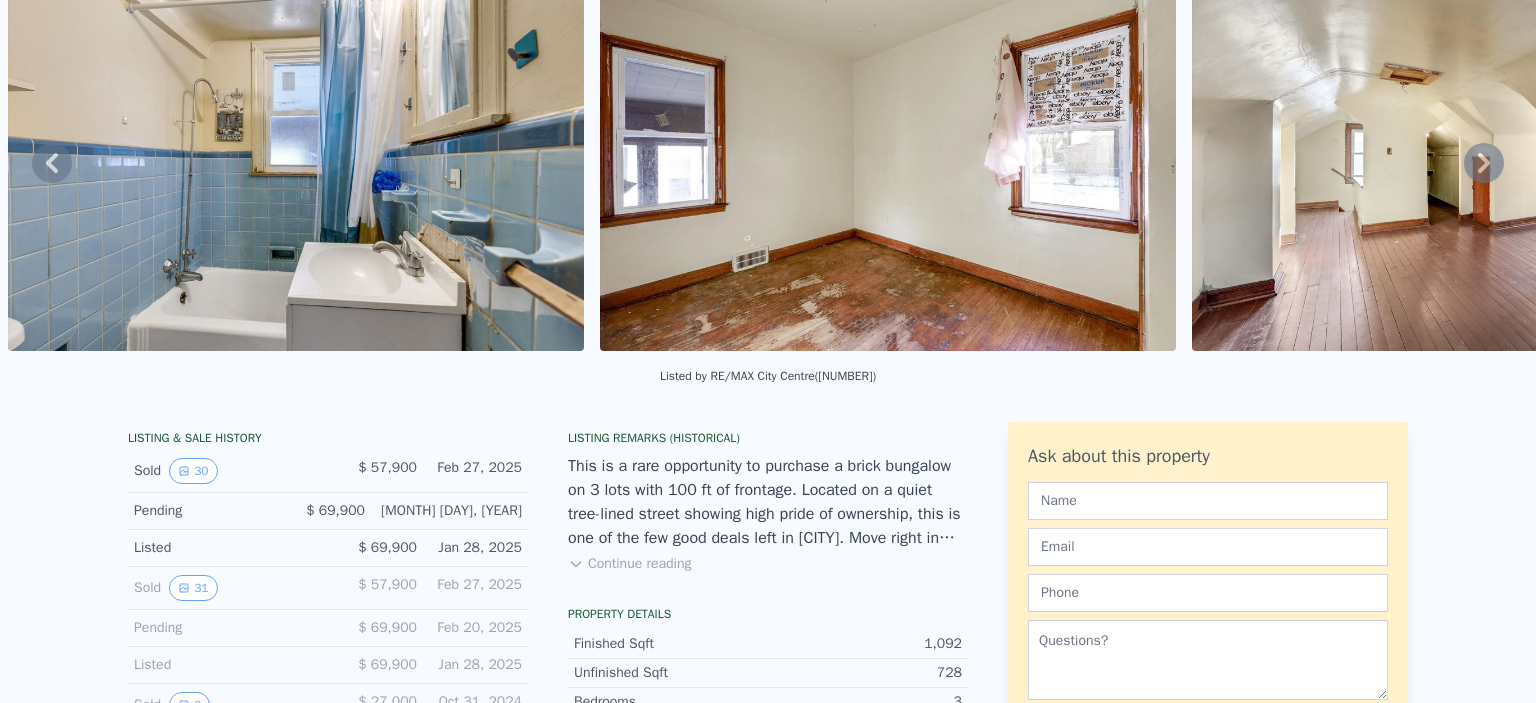 scroll, scrollTop: 0, scrollLeft: 0, axis: both 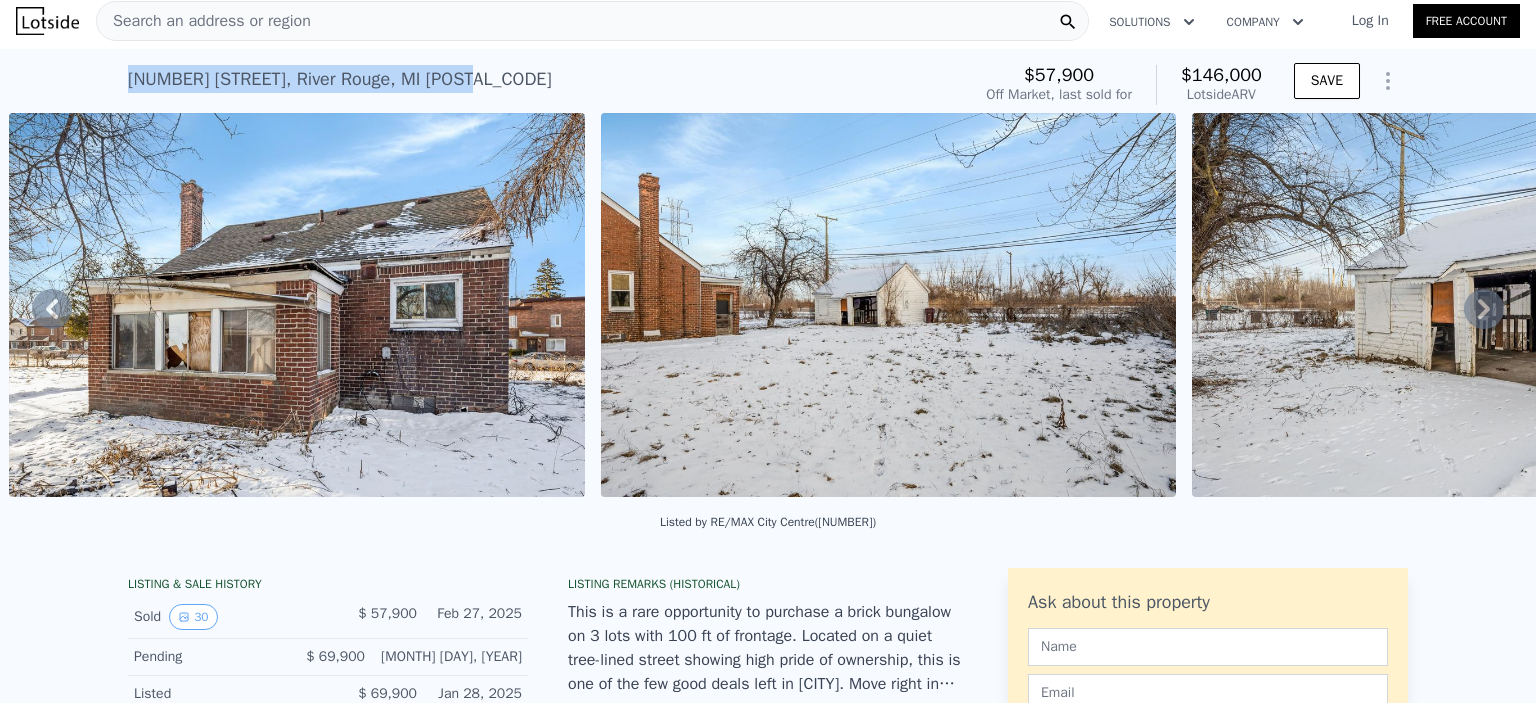 drag, startPoint x: 475, startPoint y: 79, endPoint x: 124, endPoint y: 77, distance: 351.0057 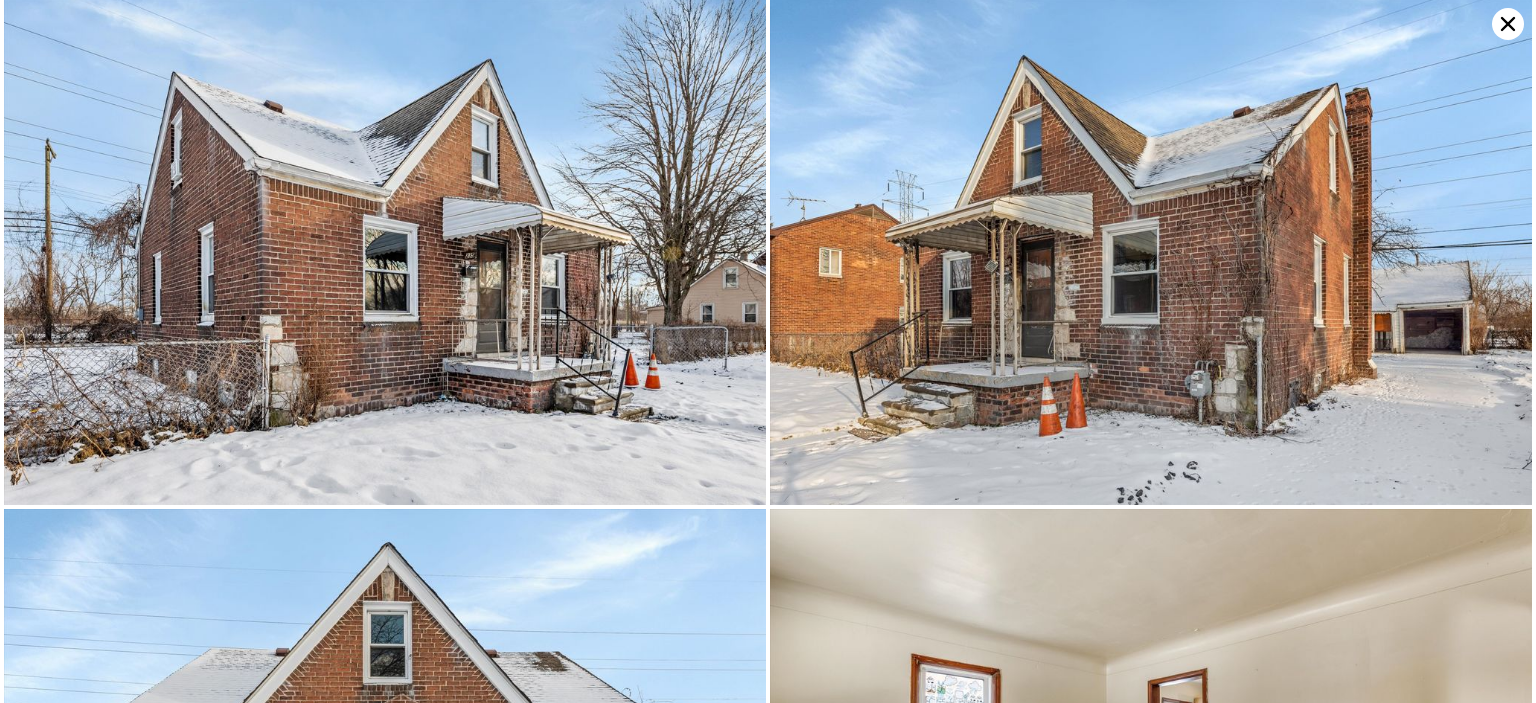 scroll, scrollTop: 0, scrollLeft: 0, axis: both 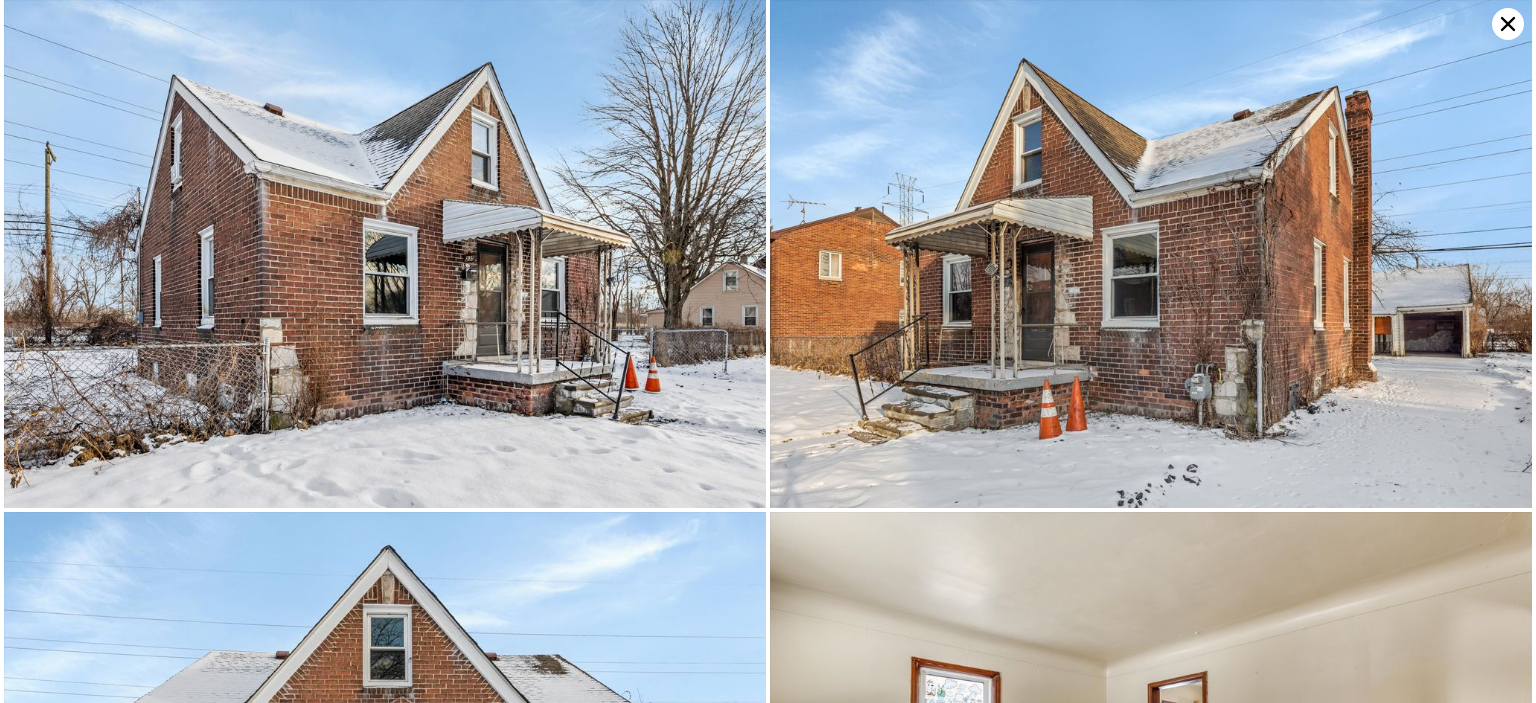 click at bounding box center (1151, 254) 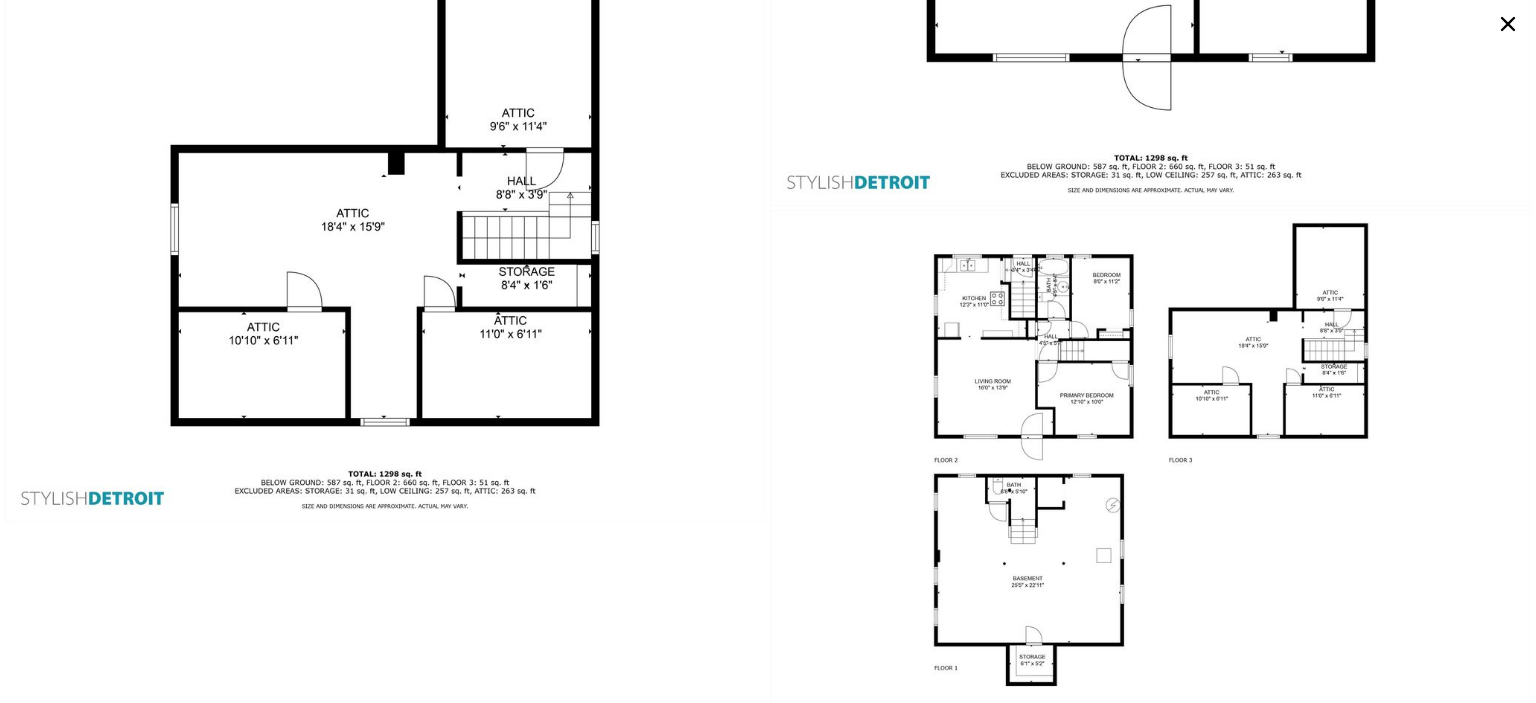 scroll, scrollTop: 7290, scrollLeft: 0, axis: vertical 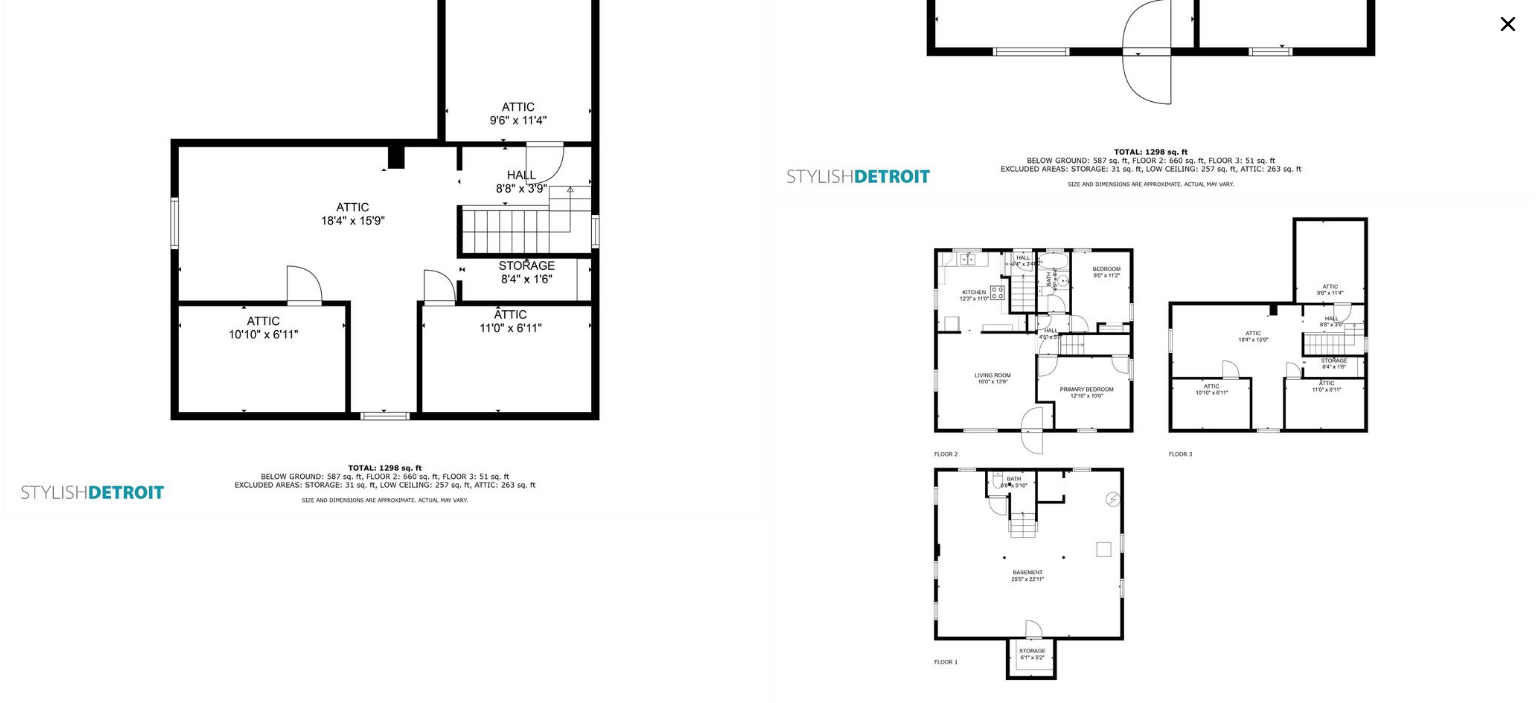 click 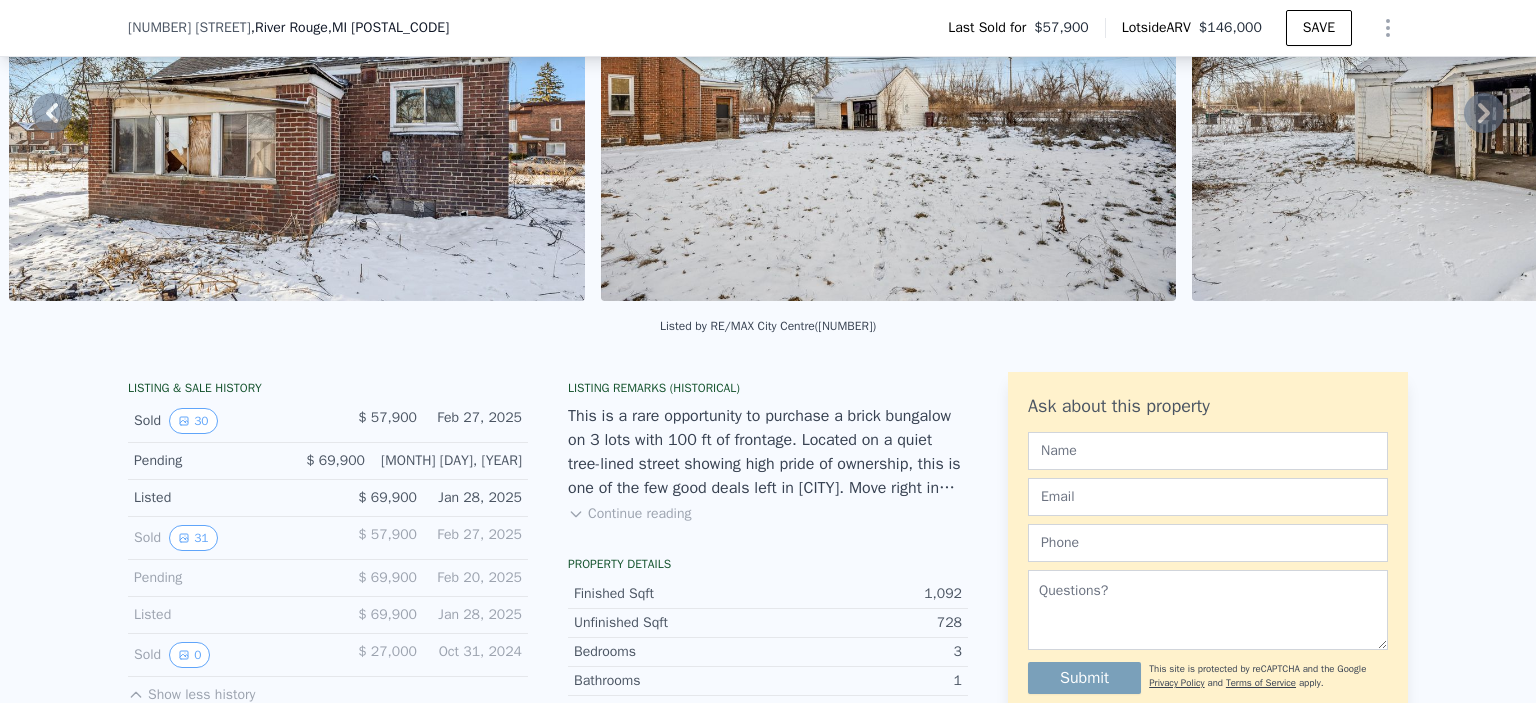 scroll, scrollTop: 200, scrollLeft: 0, axis: vertical 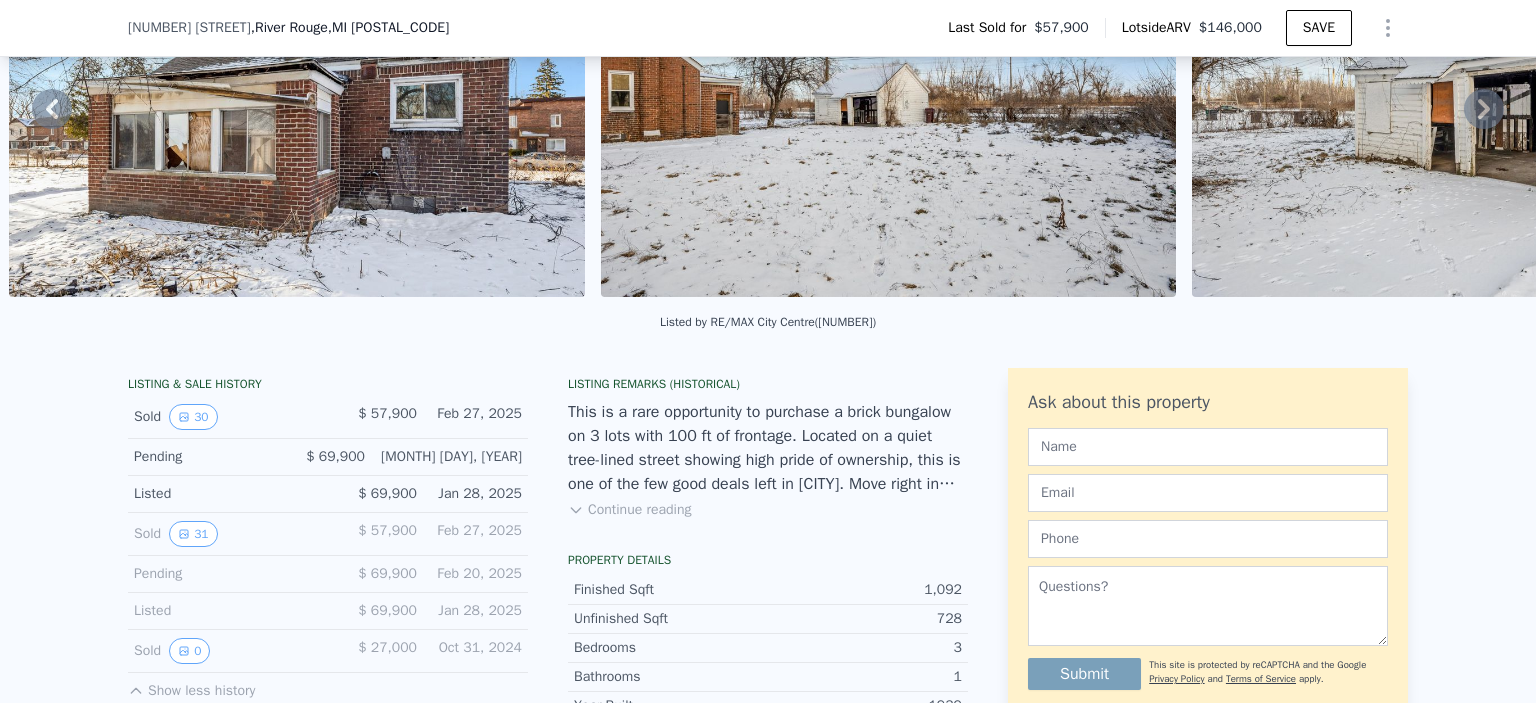 click on "Listing Remarks (Historical) This is a rare opportunity to purchase a brick bungalow on 3 lots with 100 ft of frontage. Located on a quiet tree-lined street showing high pride of ownership, this is one of the few good deals left in River Rouge. Move right in and make updates as you go or treat this as an investment. This is a fit for all buyer types.   Continue reading" at bounding box center (768, 460) 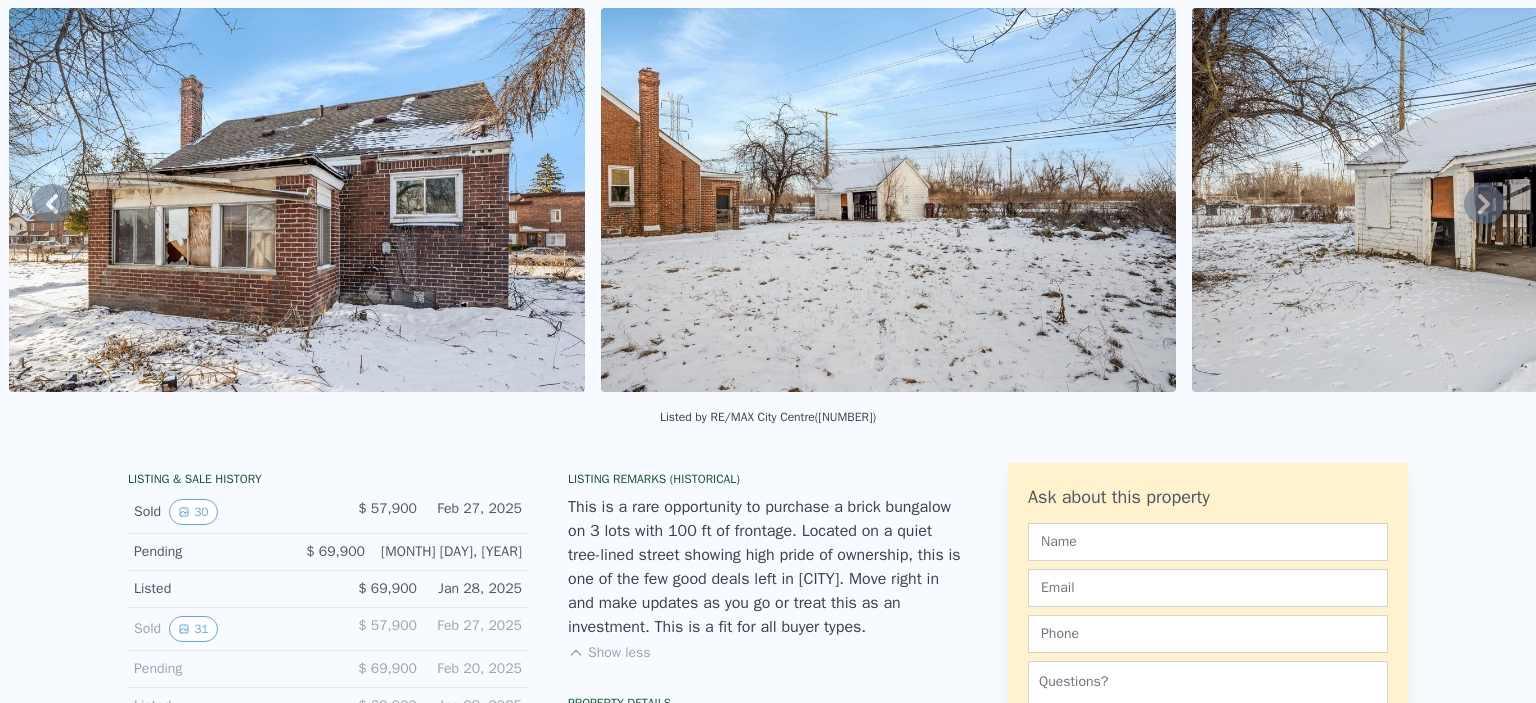 scroll, scrollTop: 70, scrollLeft: 0, axis: vertical 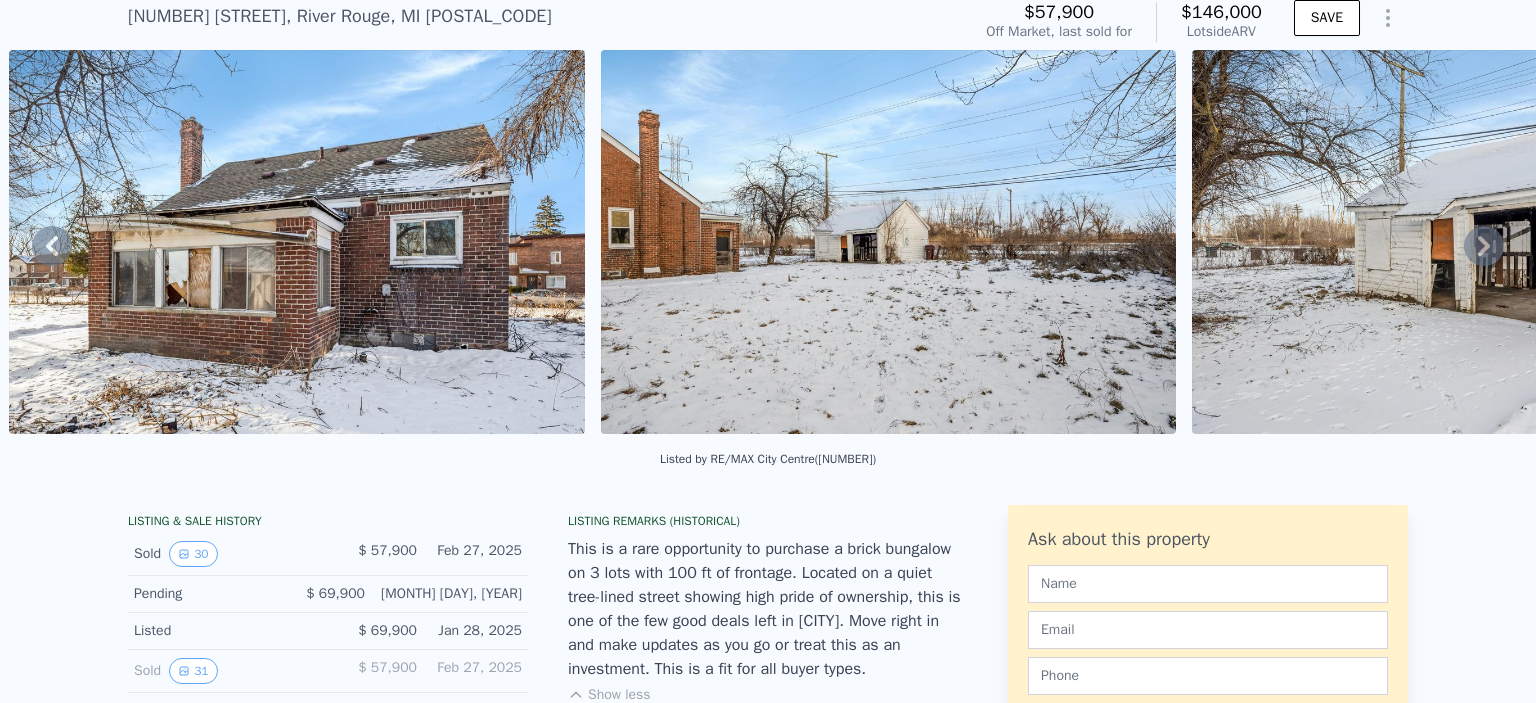 click at bounding box center (297, 242) 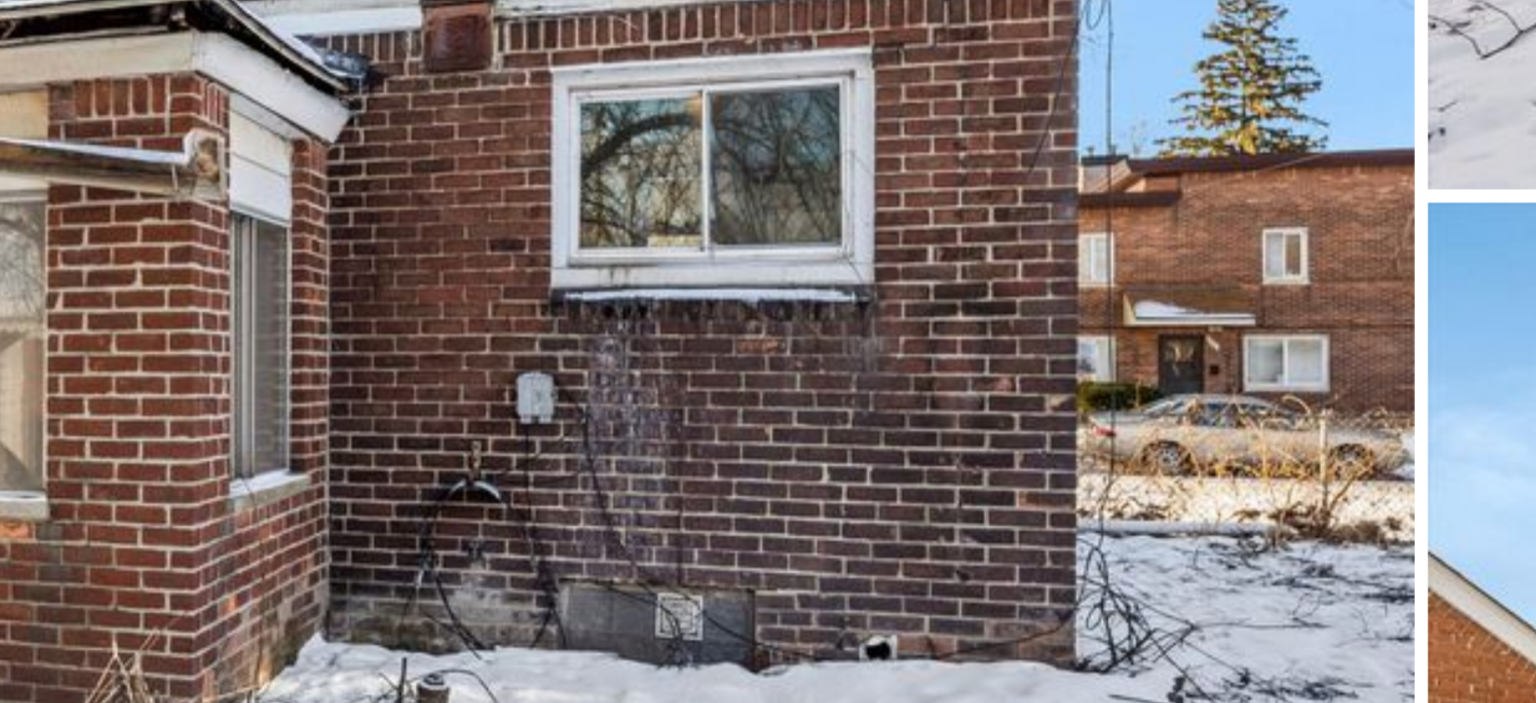 scroll, scrollTop: 5576, scrollLeft: 0, axis: vertical 